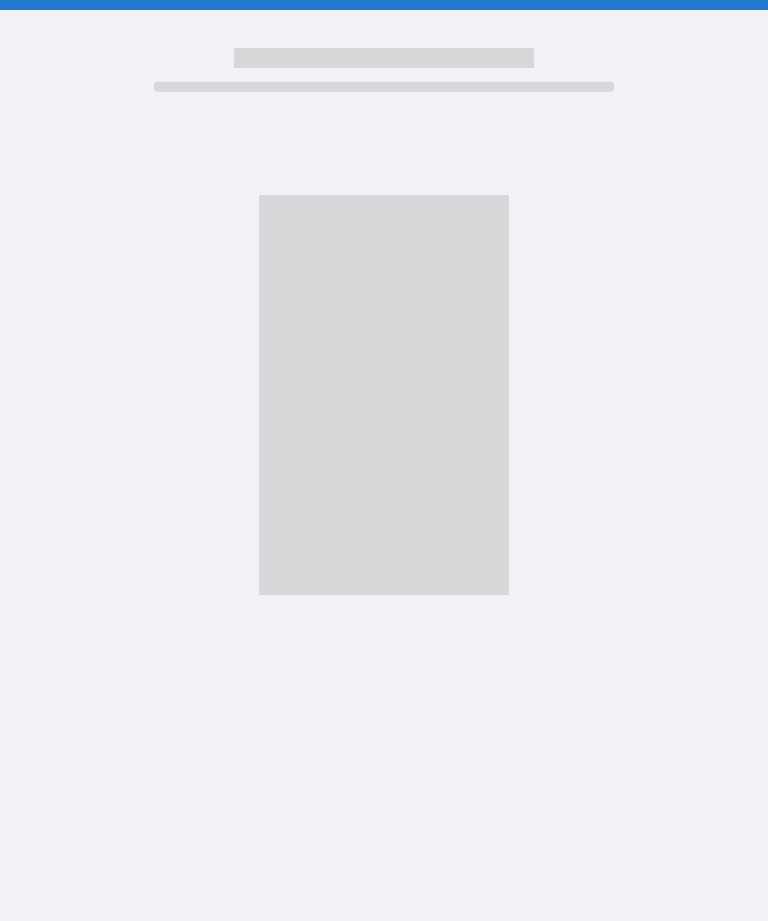 scroll, scrollTop: 64, scrollLeft: 0, axis: vertical 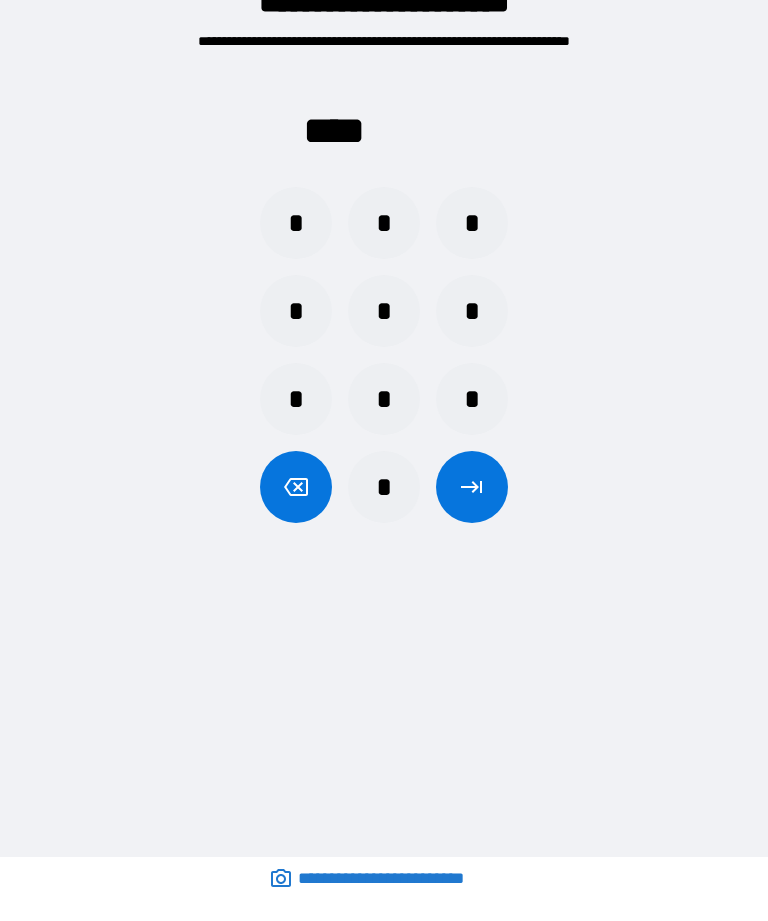 click on "*" at bounding box center (472, 399) 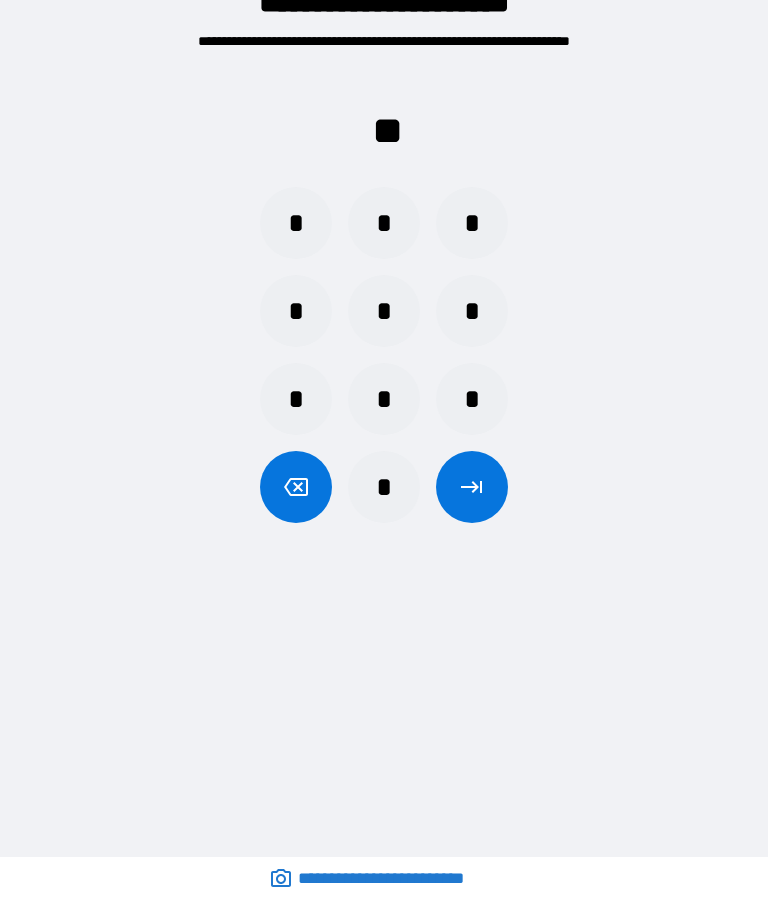 click on "*" at bounding box center [472, 399] 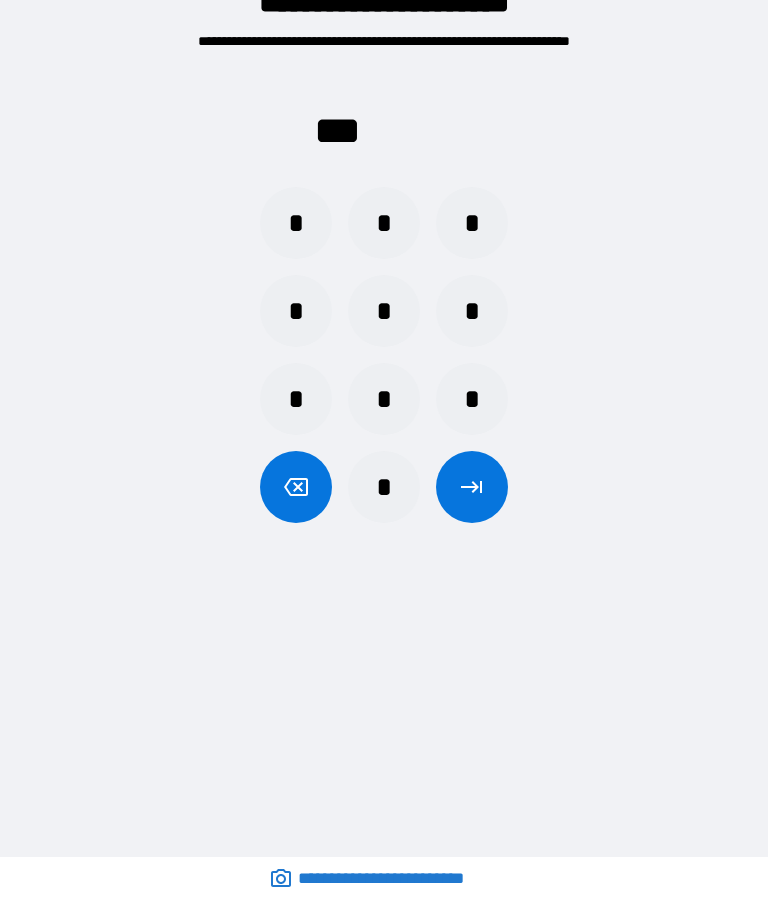 click on "*" at bounding box center [384, 311] 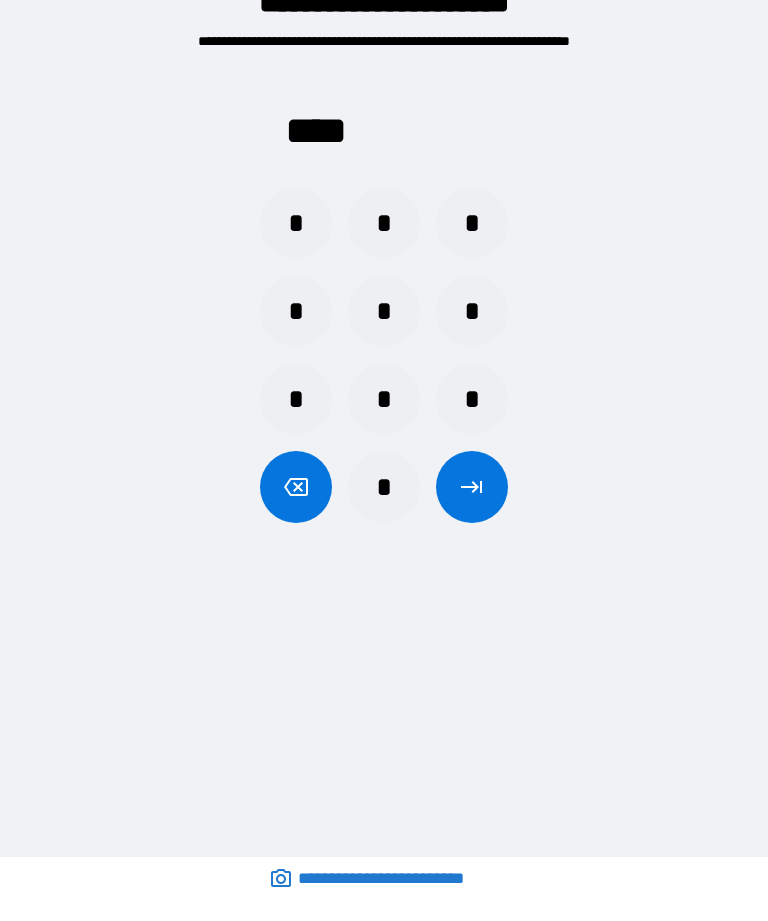 click 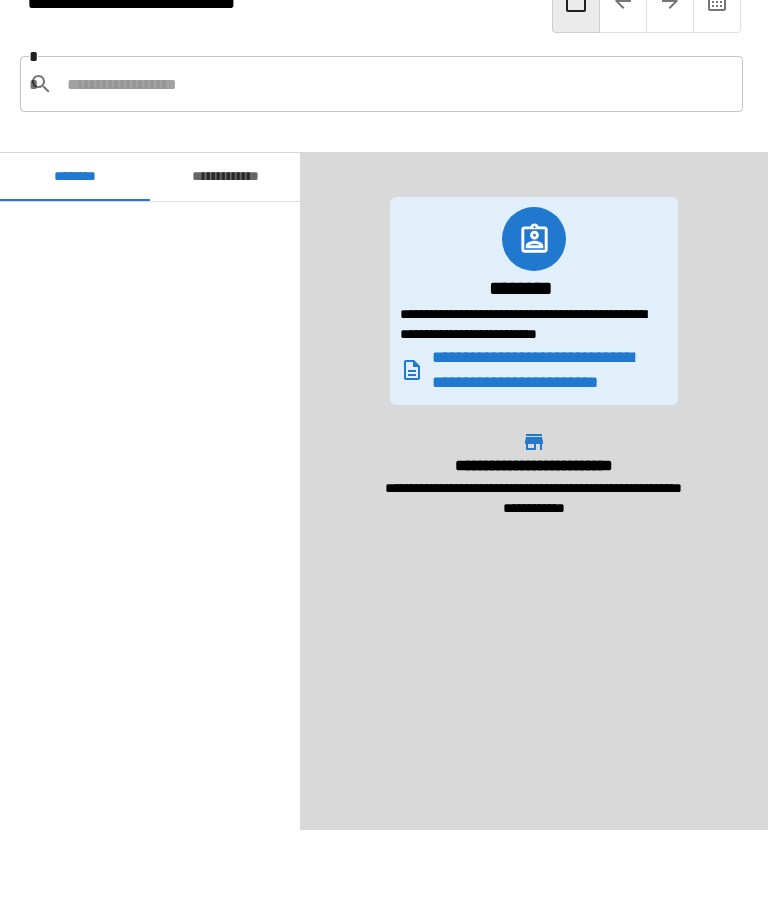 scroll, scrollTop: 1080, scrollLeft: 0, axis: vertical 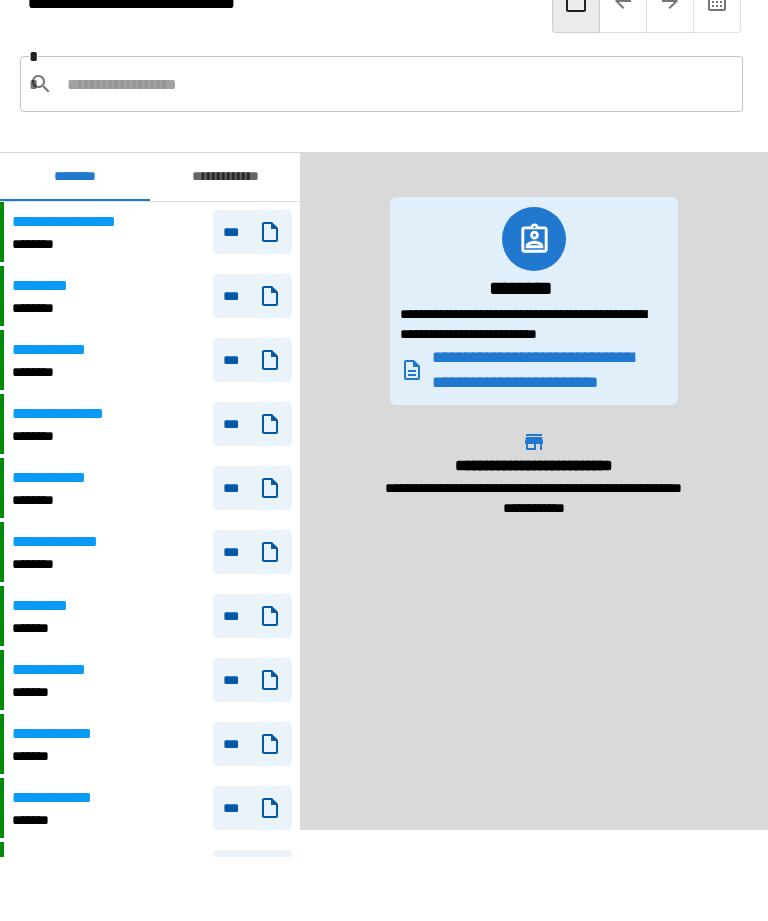 click on "**********" at bounding box center [152, 360] 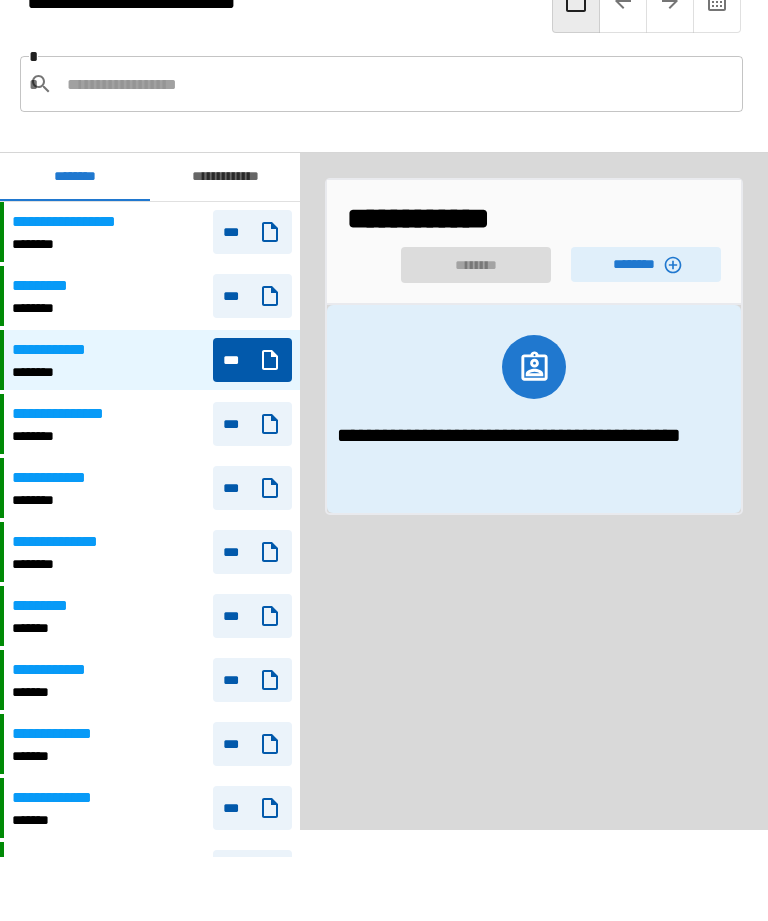 click on "********" at bounding box center (646, 264) 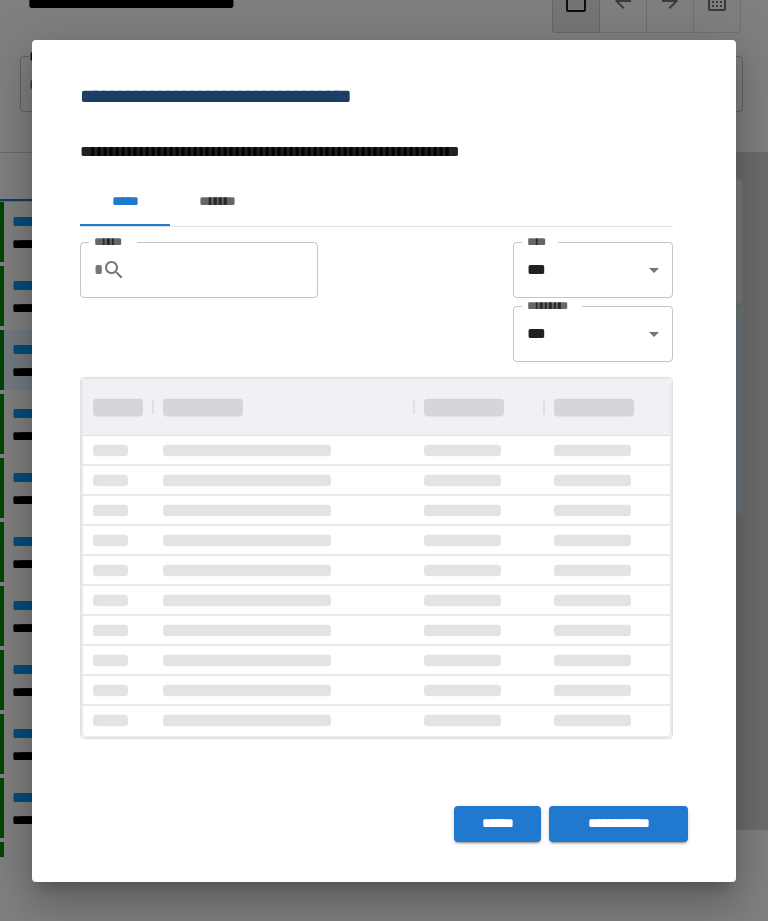 scroll, scrollTop: 356, scrollLeft: 587, axis: both 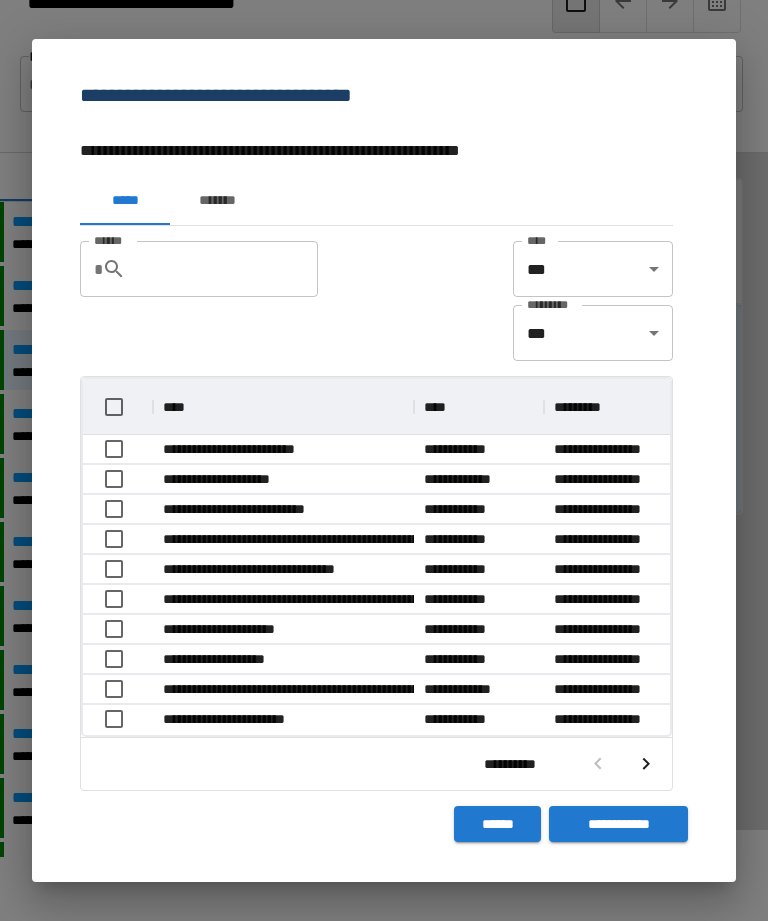 click on "*******" at bounding box center [217, 201] 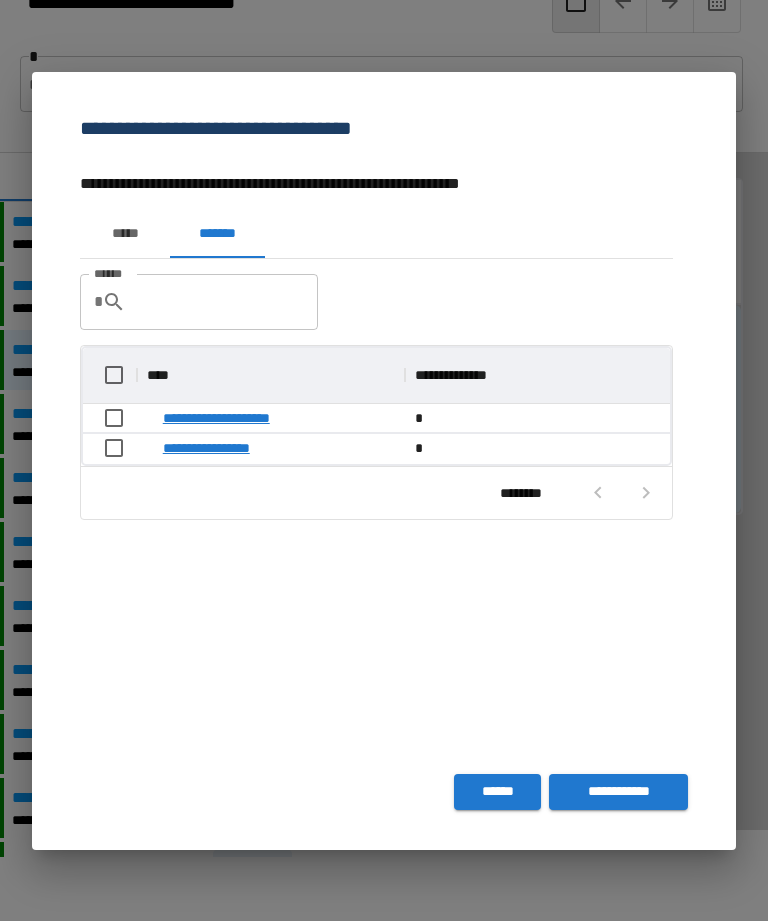 scroll, scrollTop: 1, scrollLeft: 1, axis: both 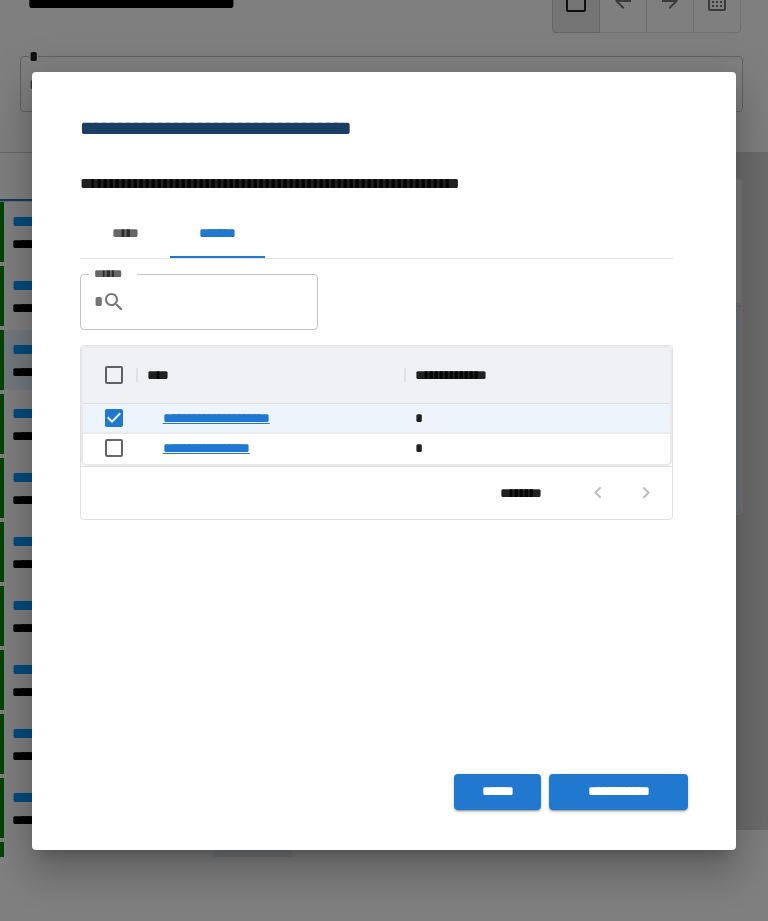 click on "**********" at bounding box center [618, 792] 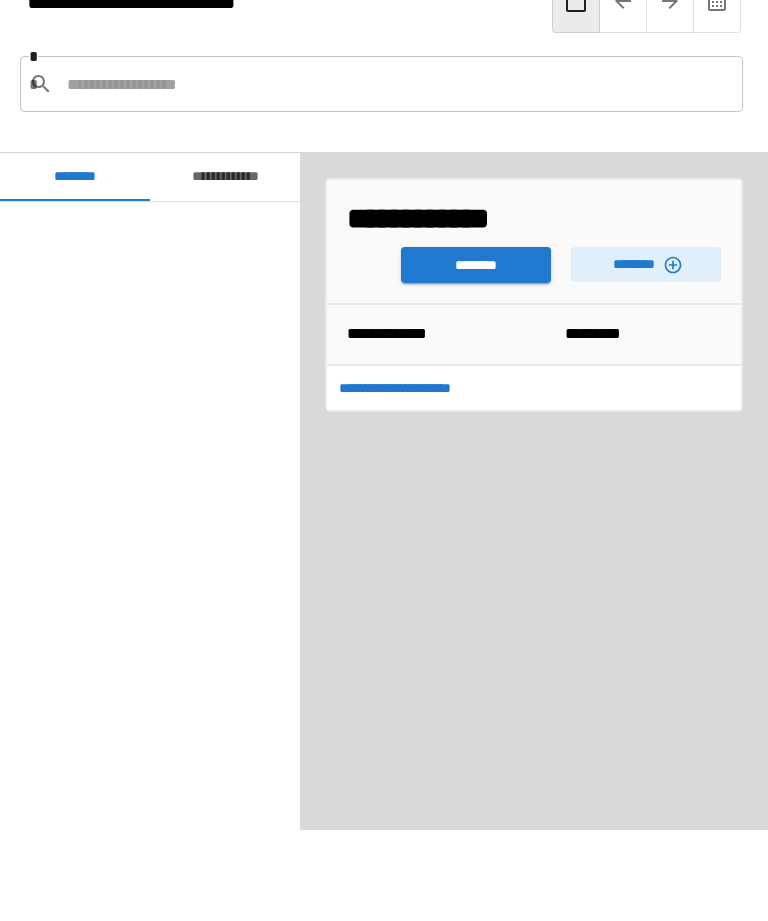 scroll, scrollTop: 1080, scrollLeft: 0, axis: vertical 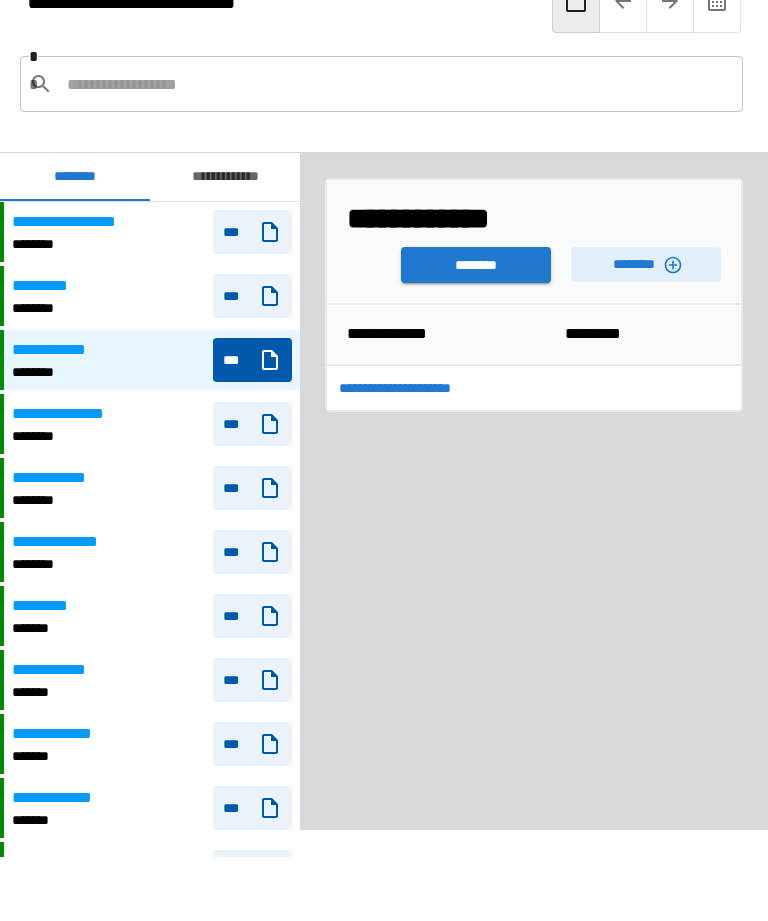 click on "********" at bounding box center [476, 265] 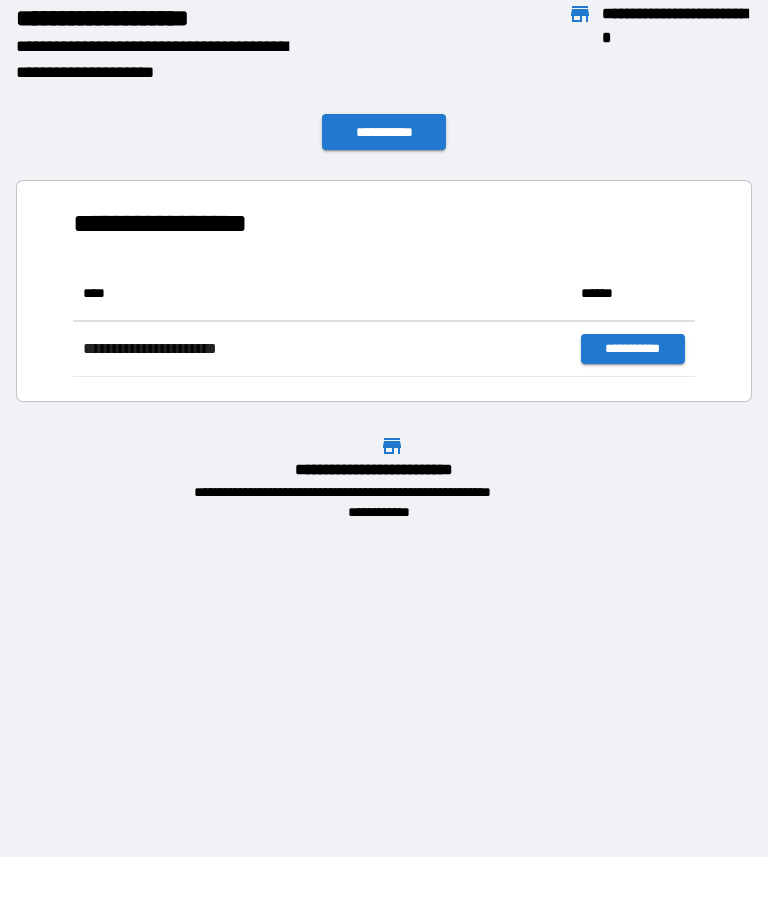 scroll, scrollTop: 1, scrollLeft: 1, axis: both 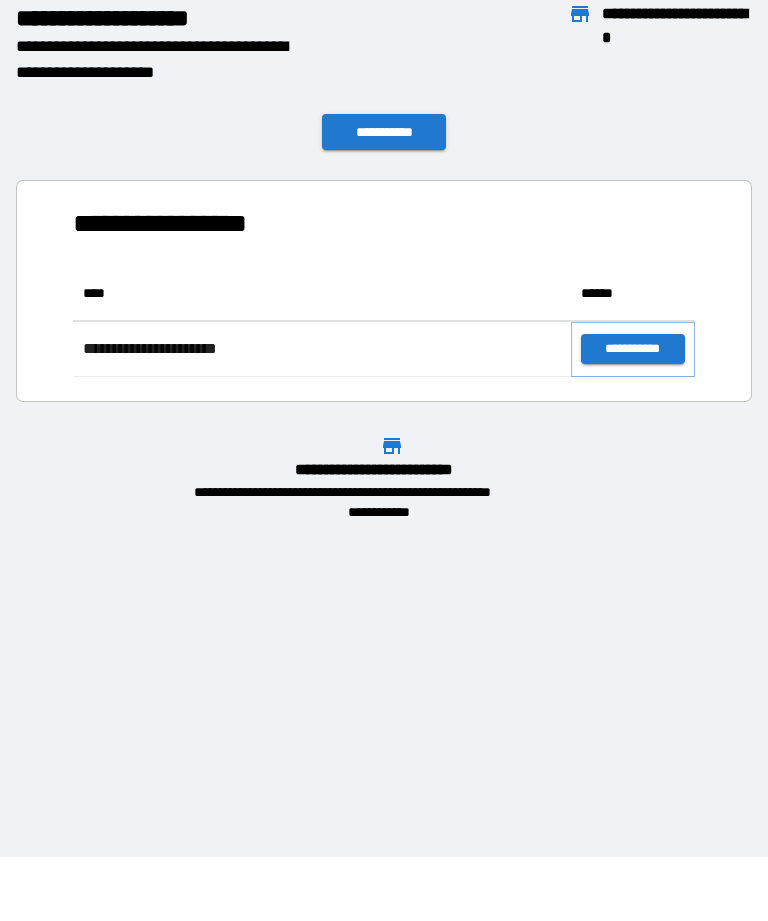 click on "**********" at bounding box center [633, 349] 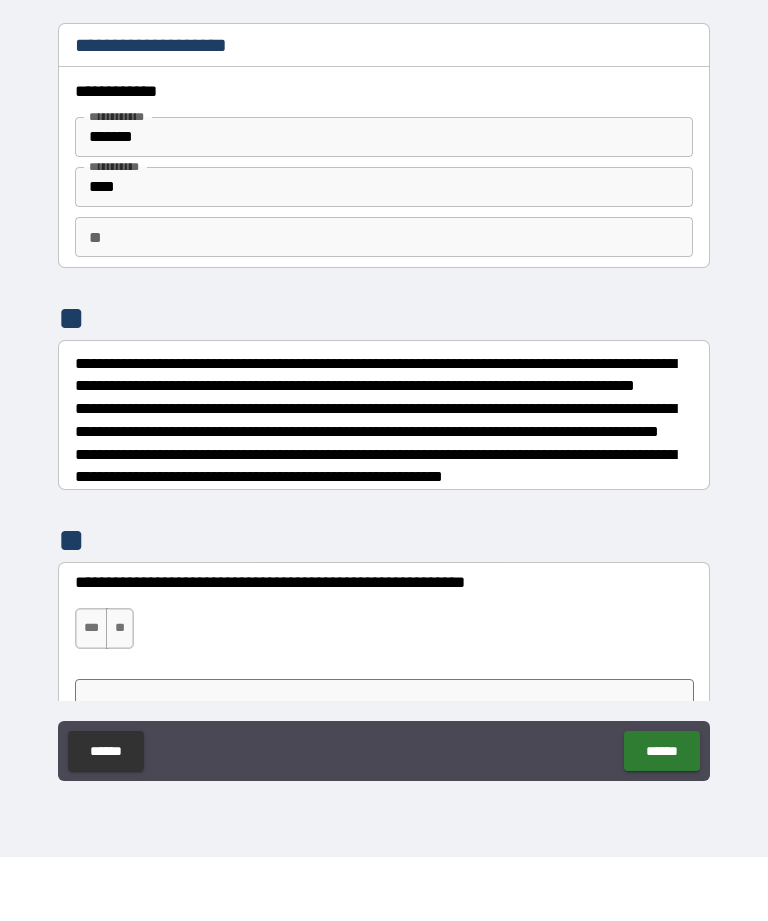 type on "*" 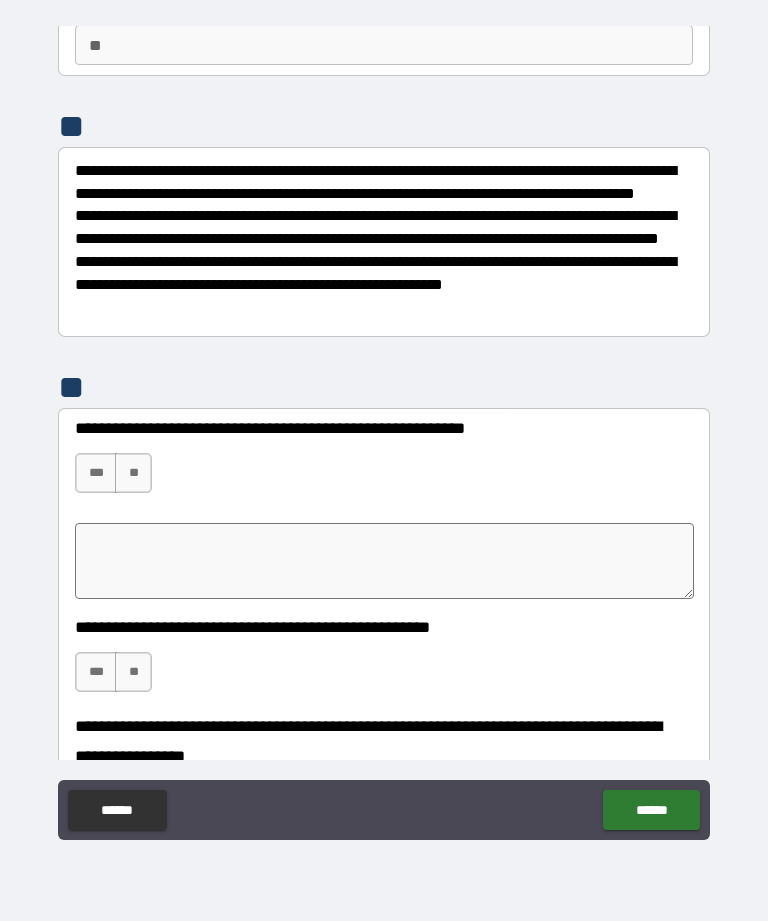 scroll, scrollTop: 195, scrollLeft: 0, axis: vertical 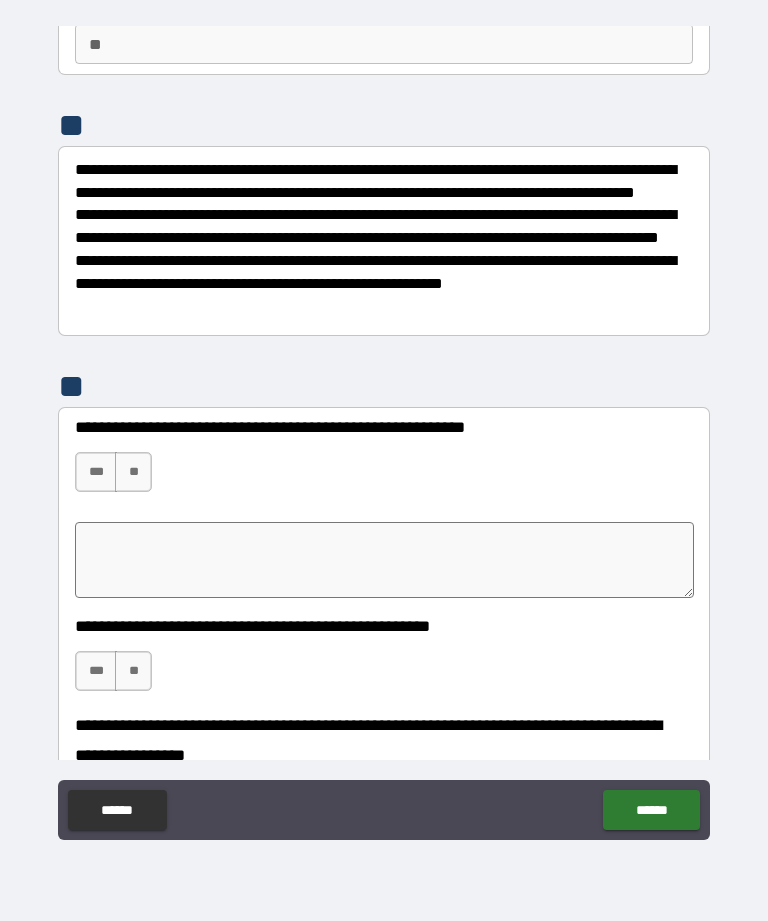 click on "***" at bounding box center (96, 472) 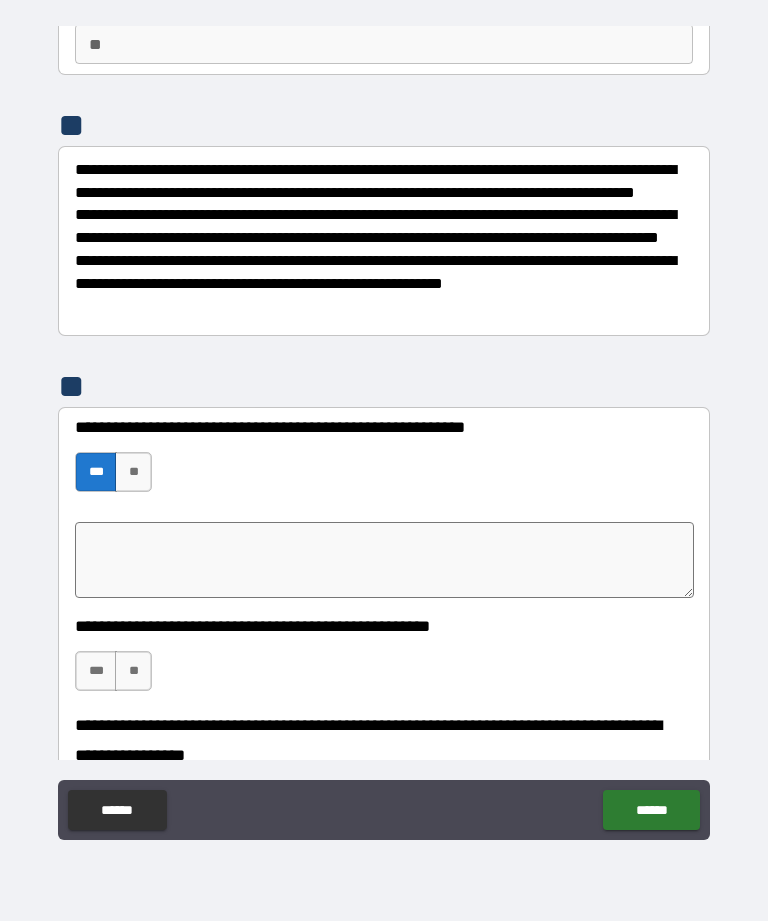 type on "*" 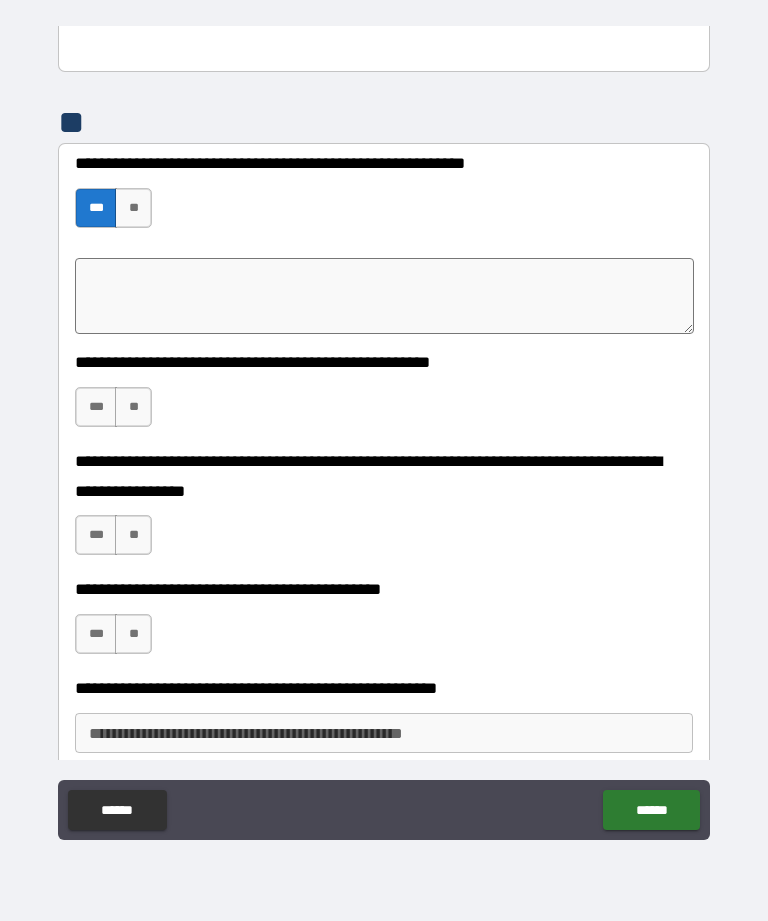 scroll, scrollTop: 487, scrollLeft: 0, axis: vertical 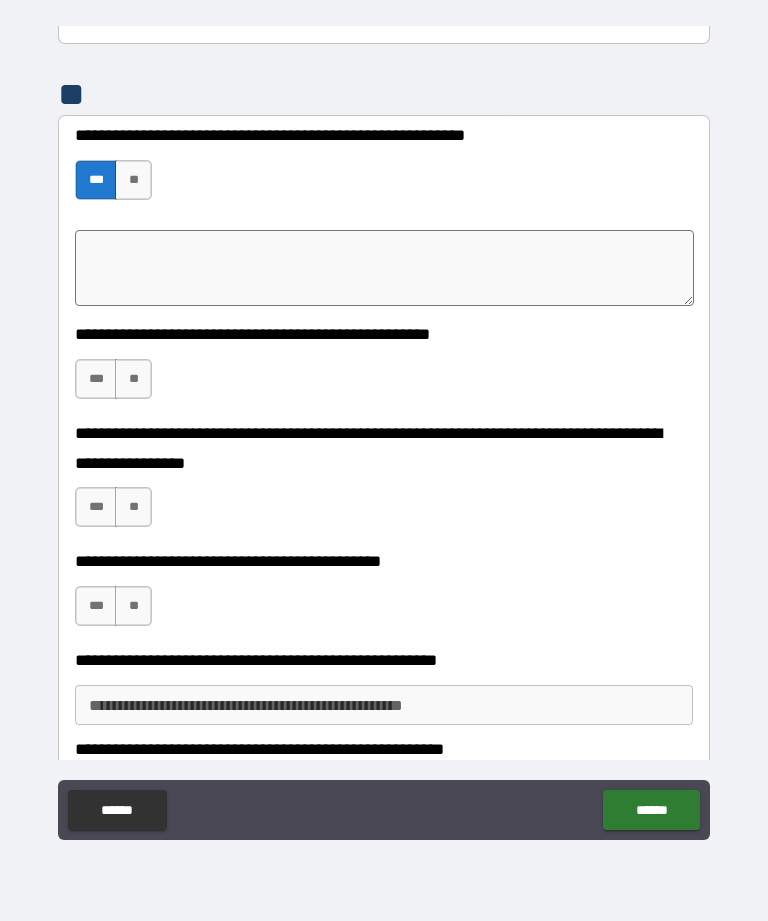 click on "**" at bounding box center [133, 379] 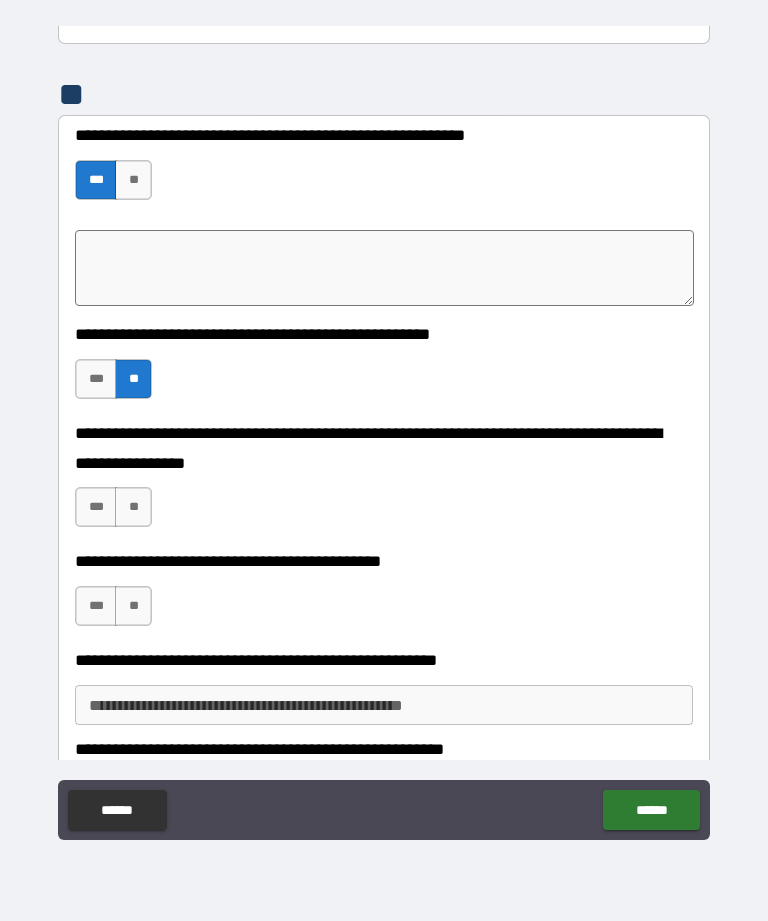 type on "*" 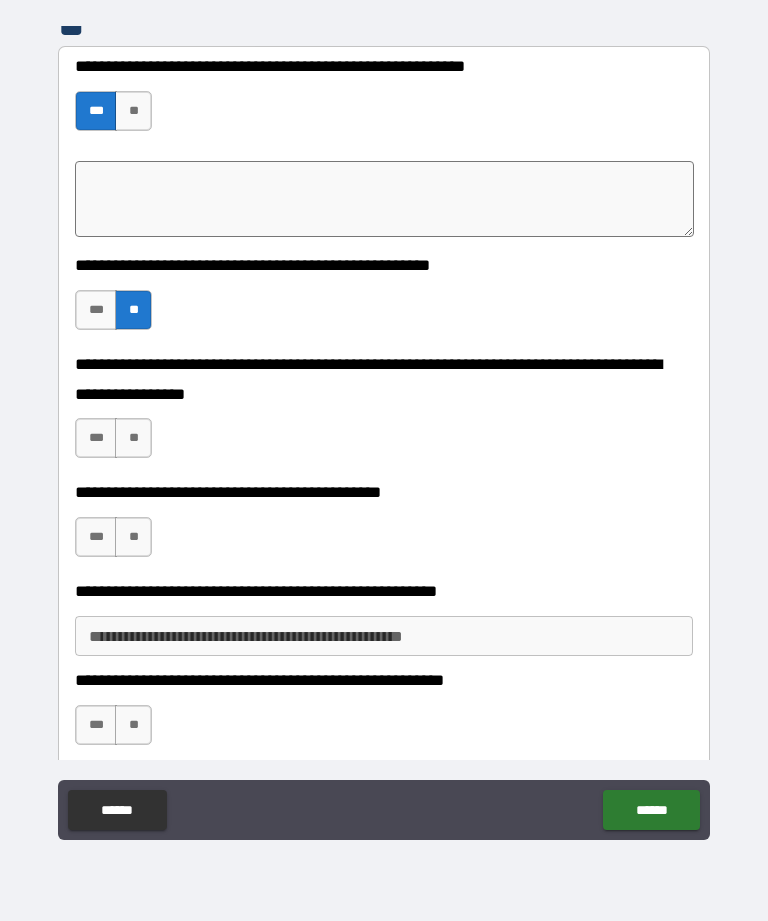 scroll, scrollTop: 558, scrollLeft: 0, axis: vertical 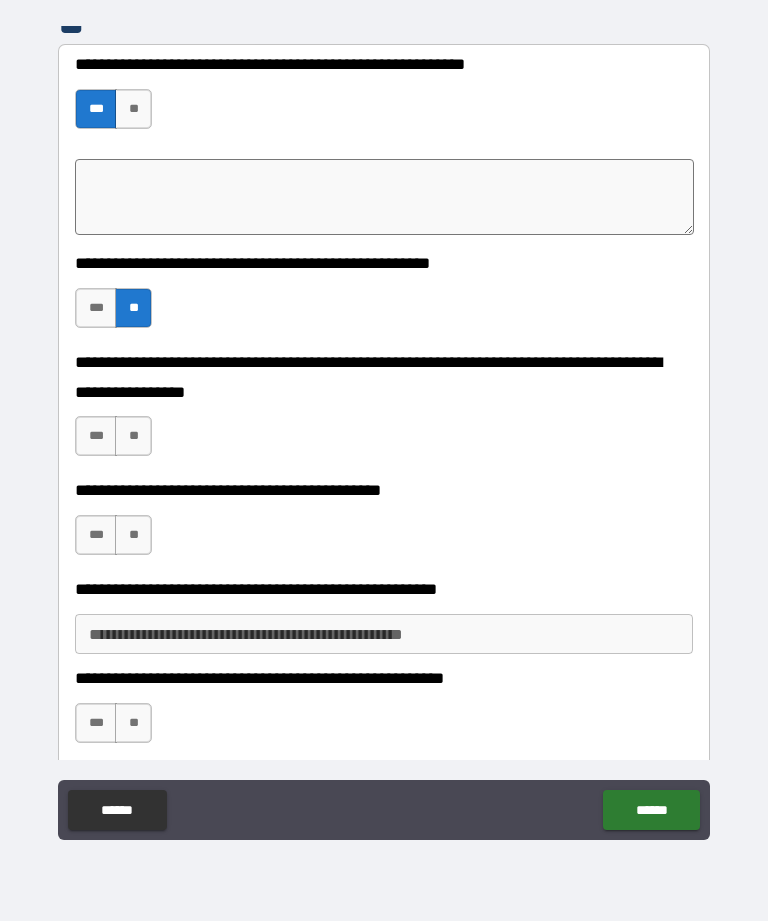 click on "**" at bounding box center (133, 436) 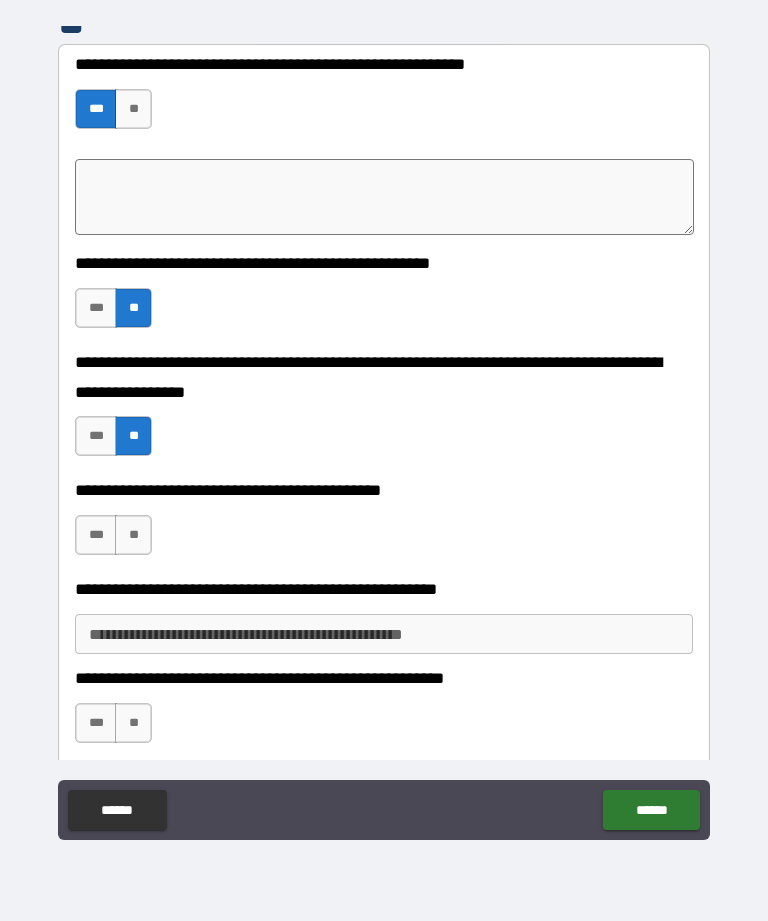 type on "*" 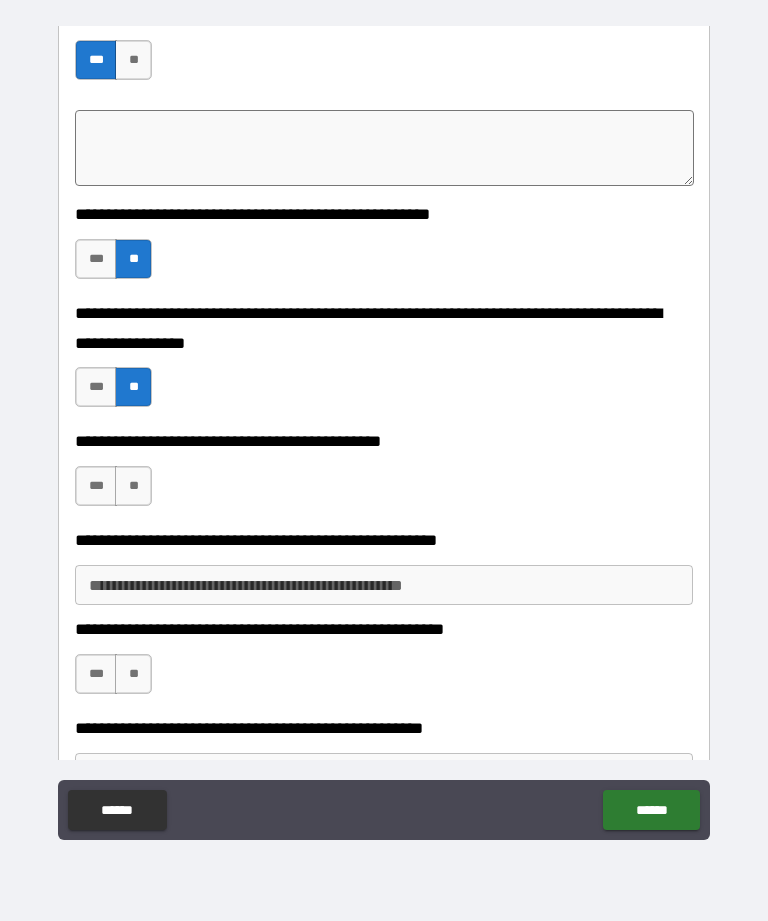scroll, scrollTop: 609, scrollLeft: 0, axis: vertical 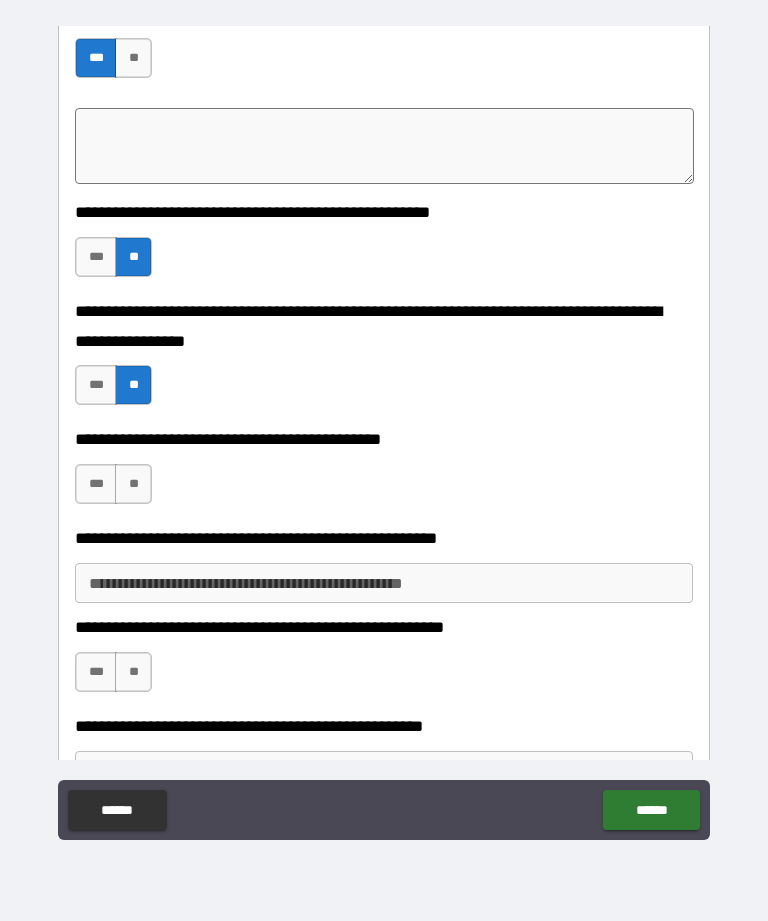 click on "**" at bounding box center (133, 484) 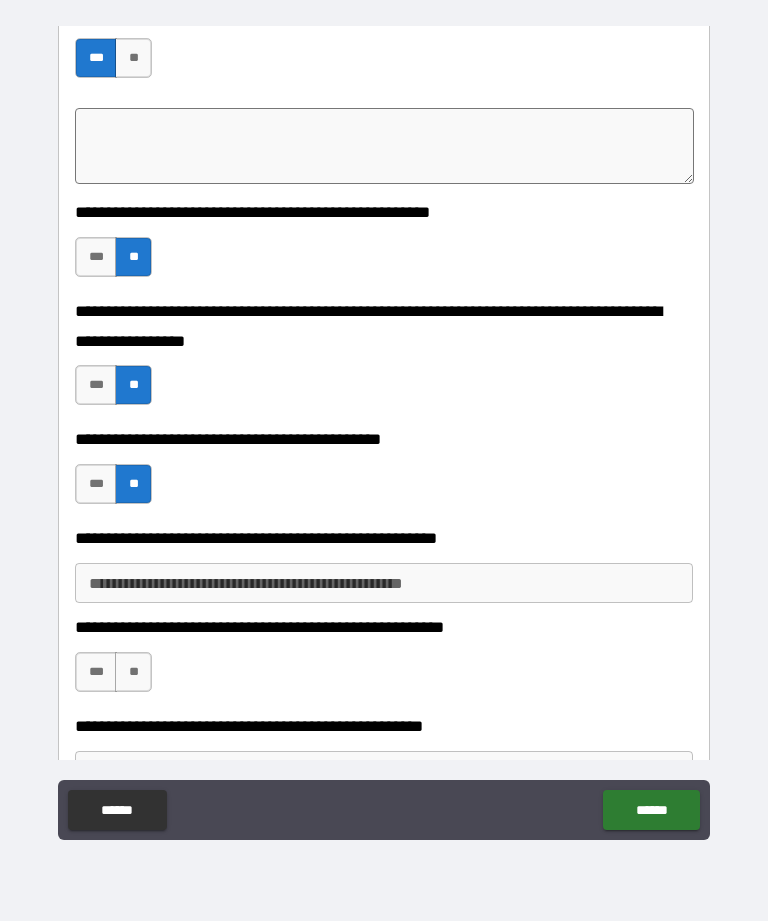 type on "*" 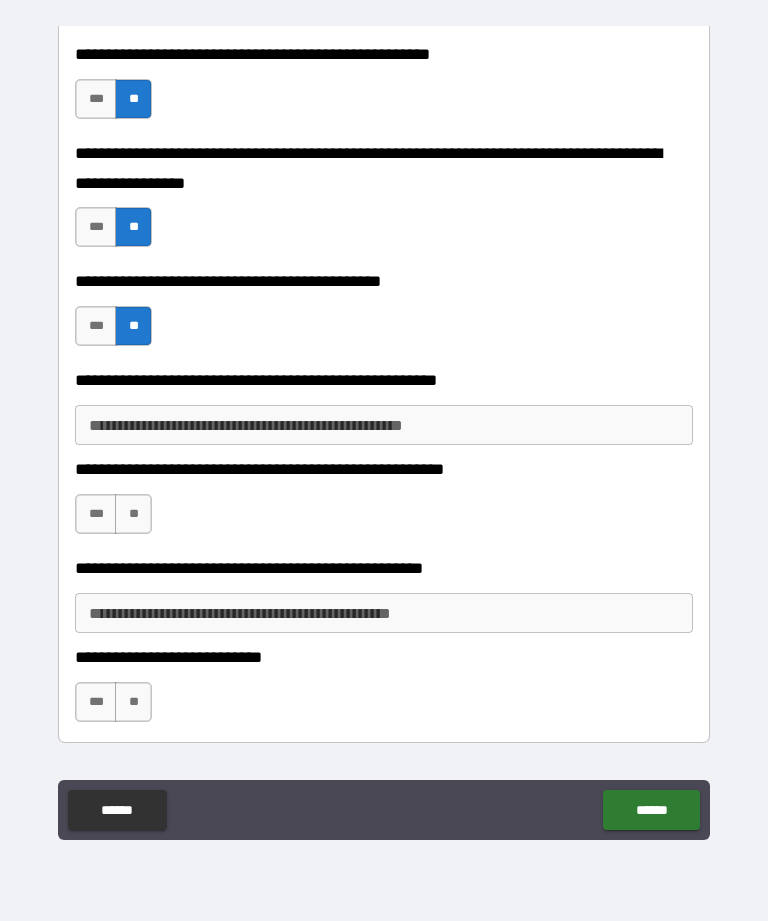 scroll, scrollTop: 794, scrollLeft: 0, axis: vertical 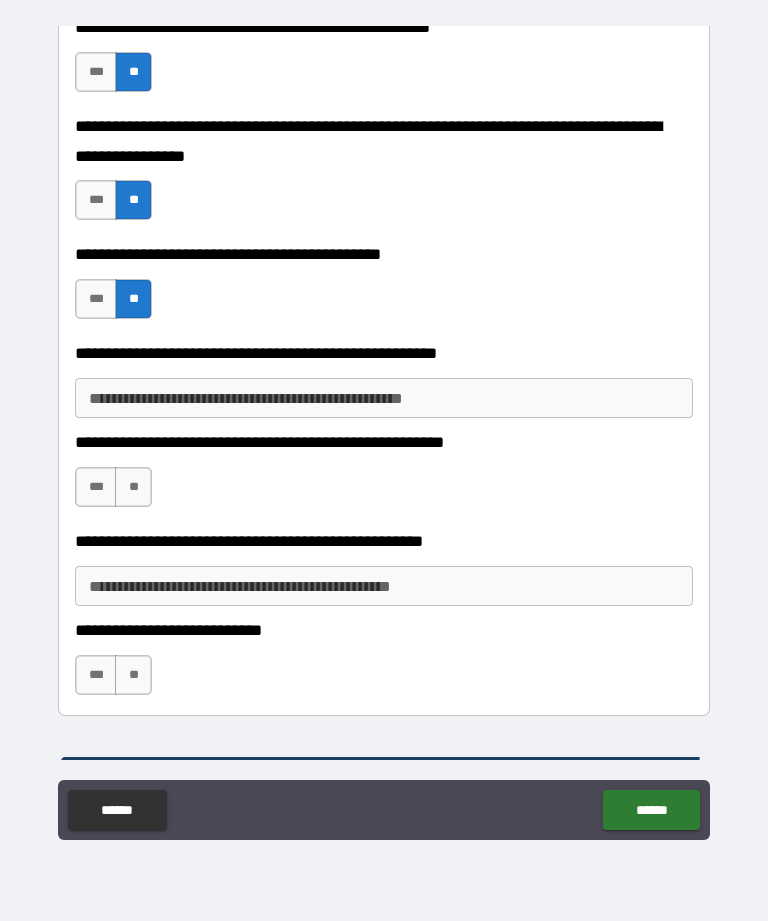 click on "**********" at bounding box center [384, 398] 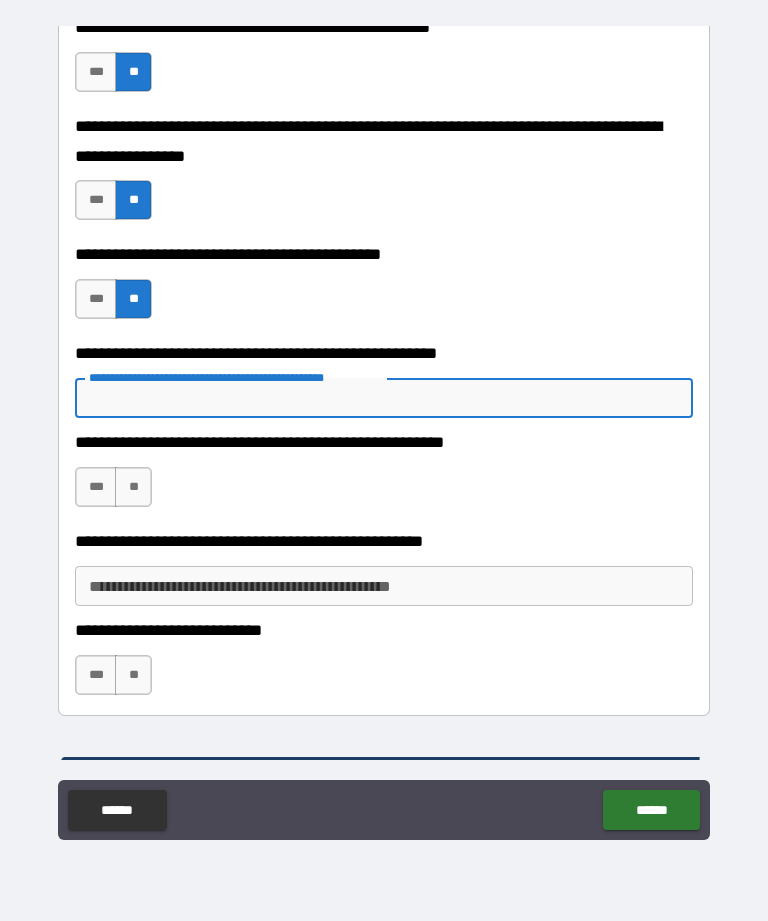 type on "*" 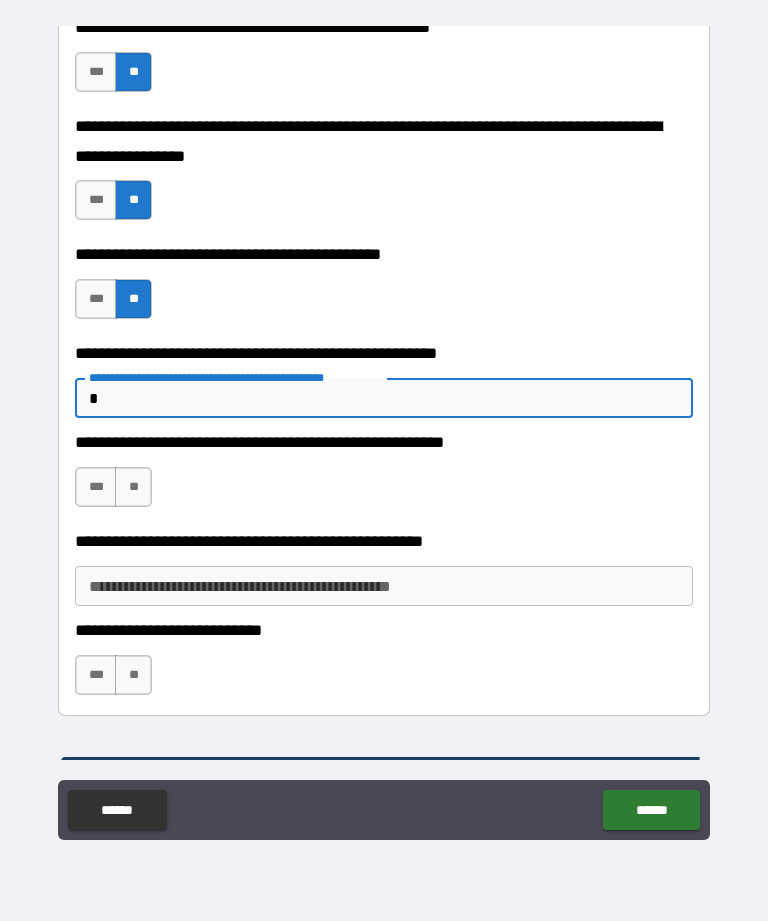 type on "*" 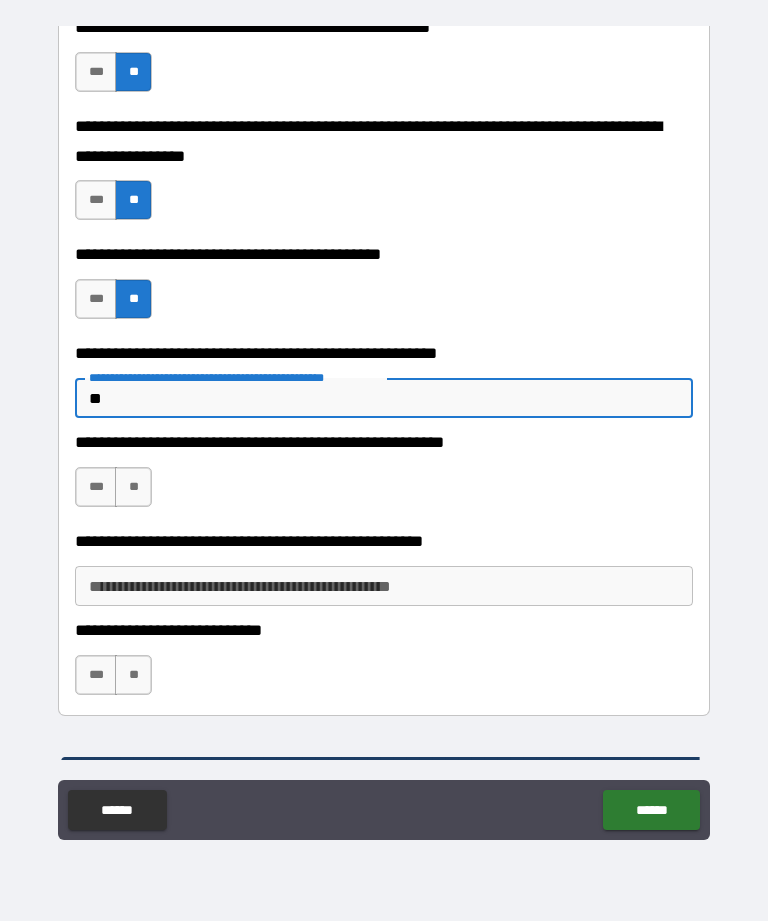 type on "*" 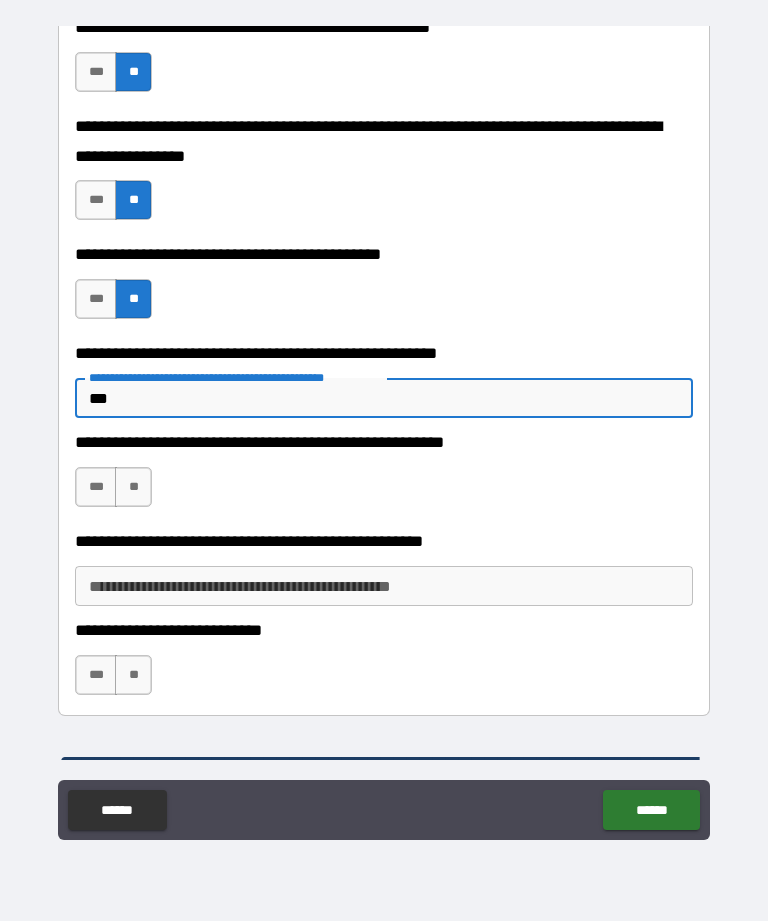 type on "****" 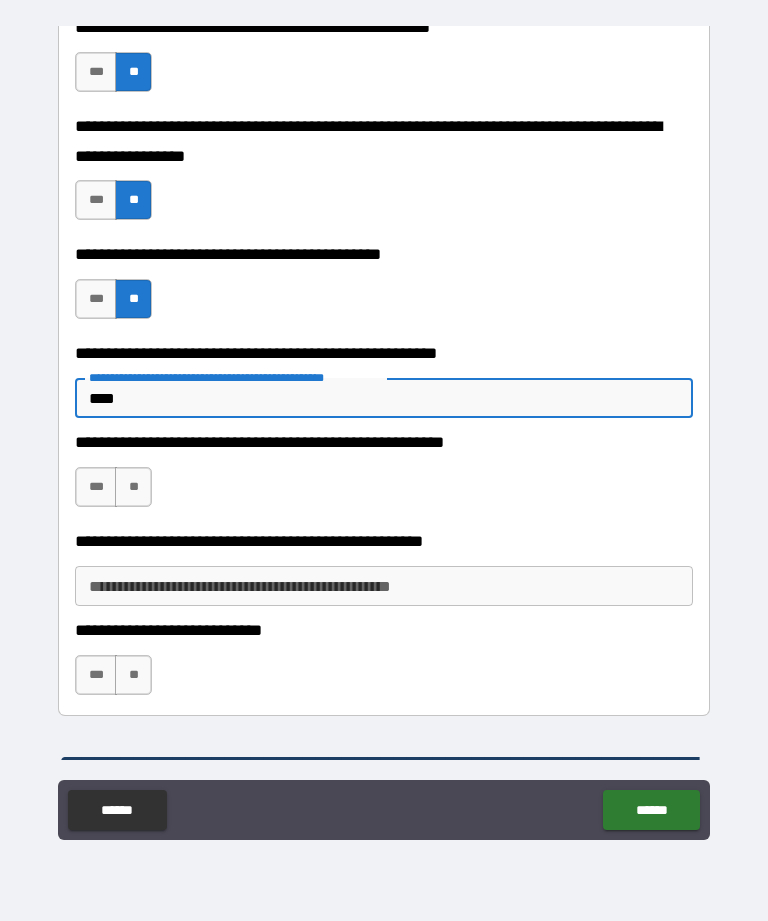 type on "*" 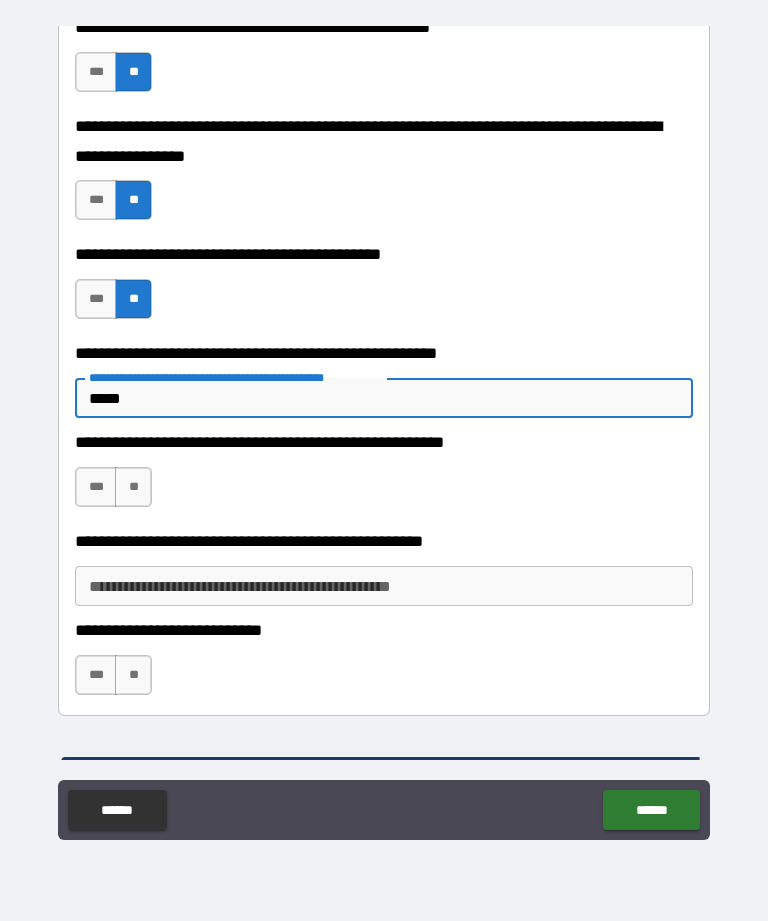 type on "*" 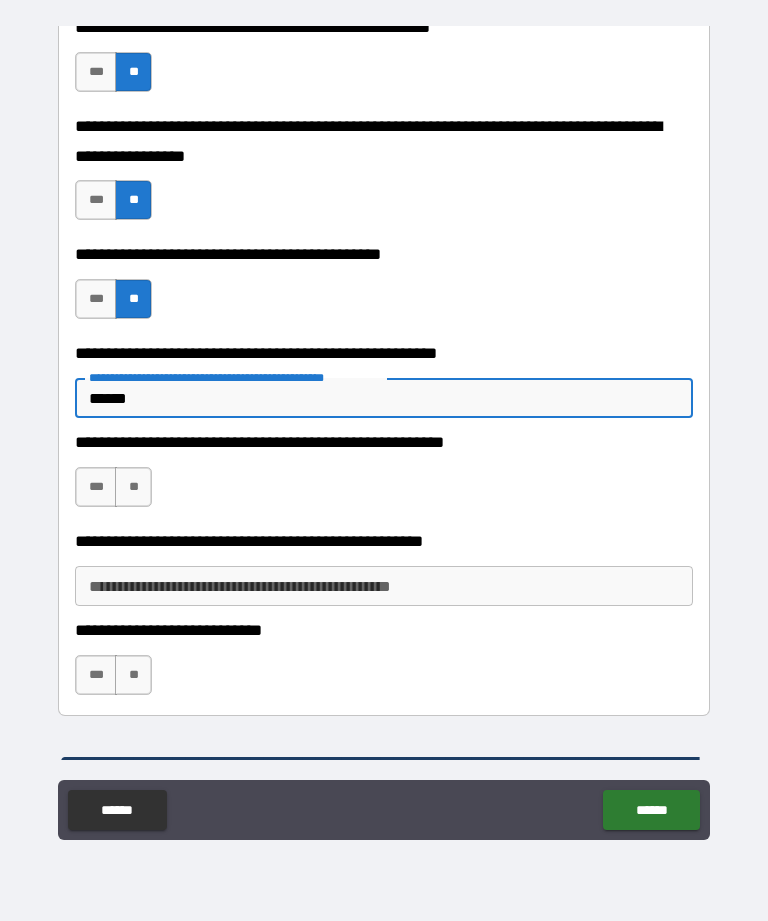 type on "*" 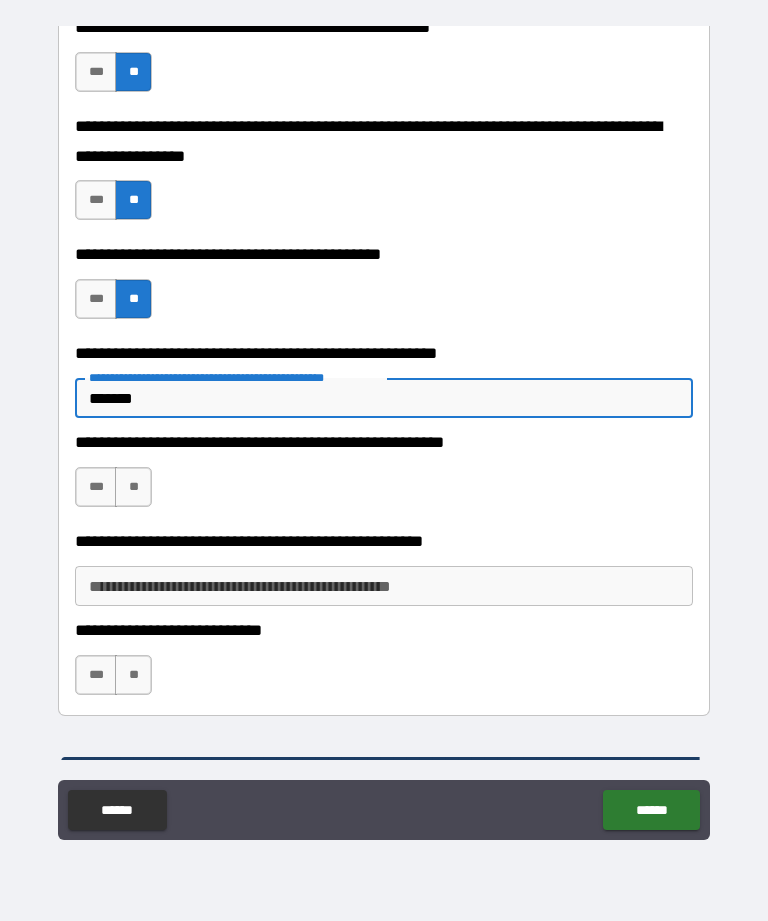 type on "*" 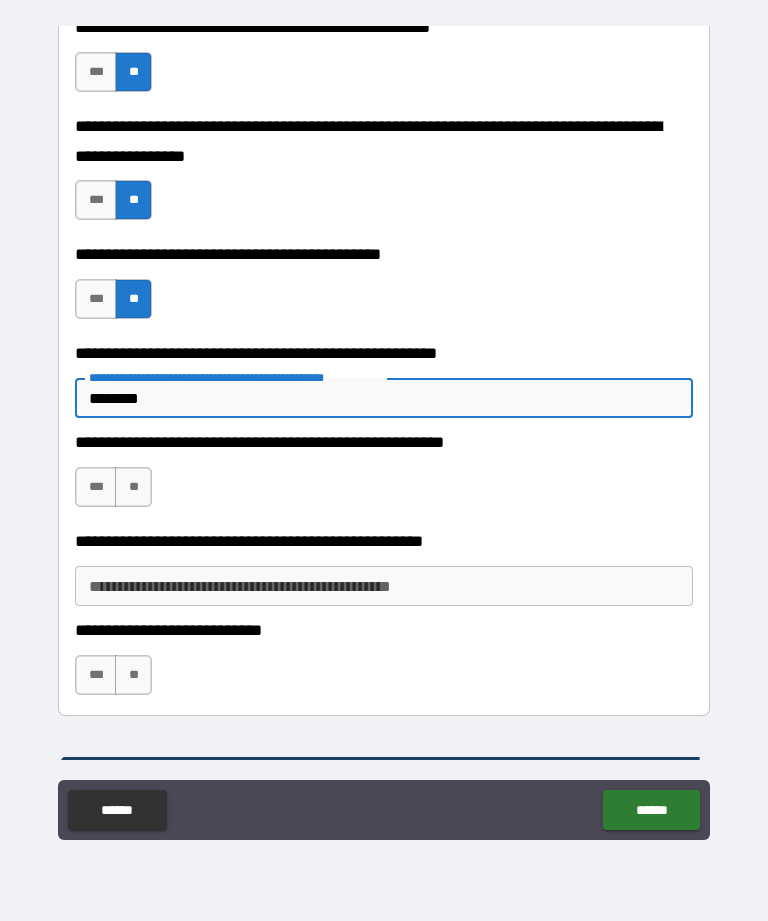 type on "*********" 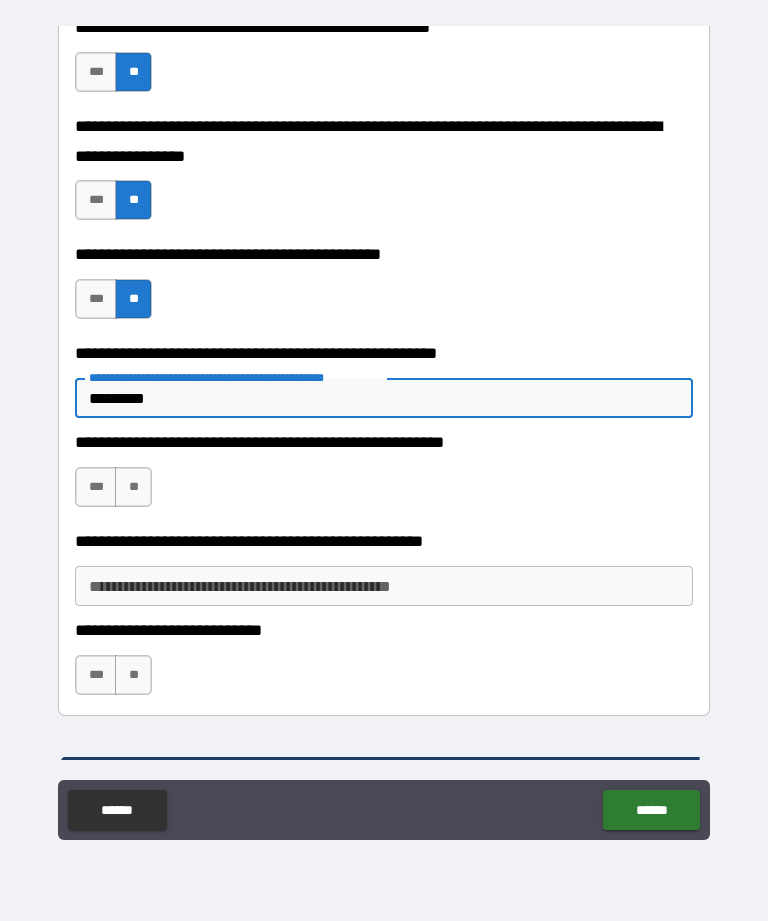 type on "*" 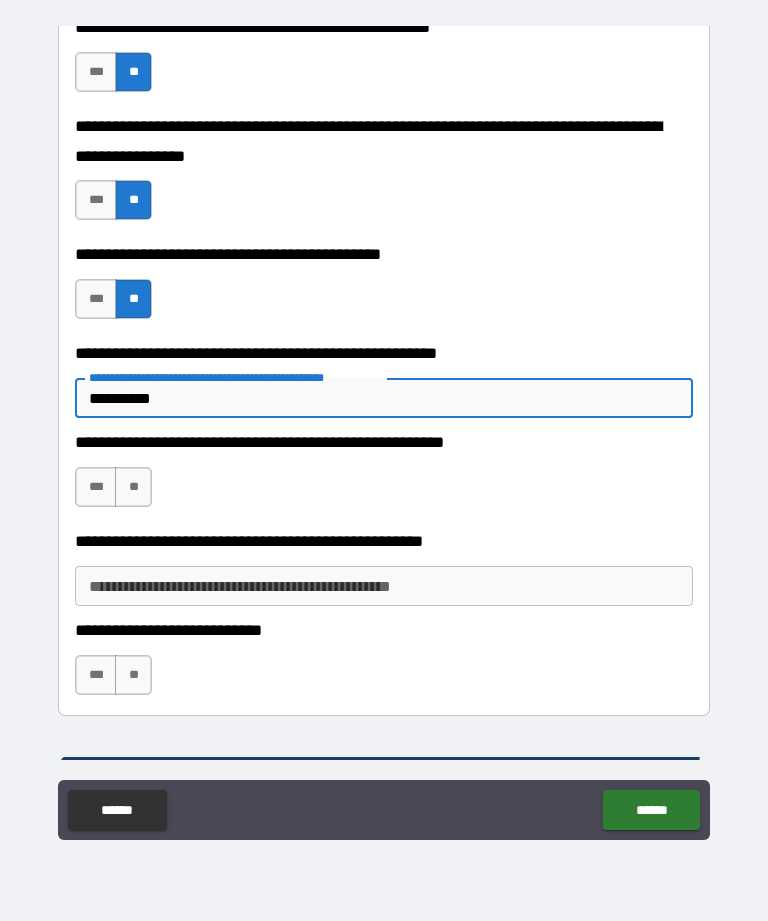 type on "*" 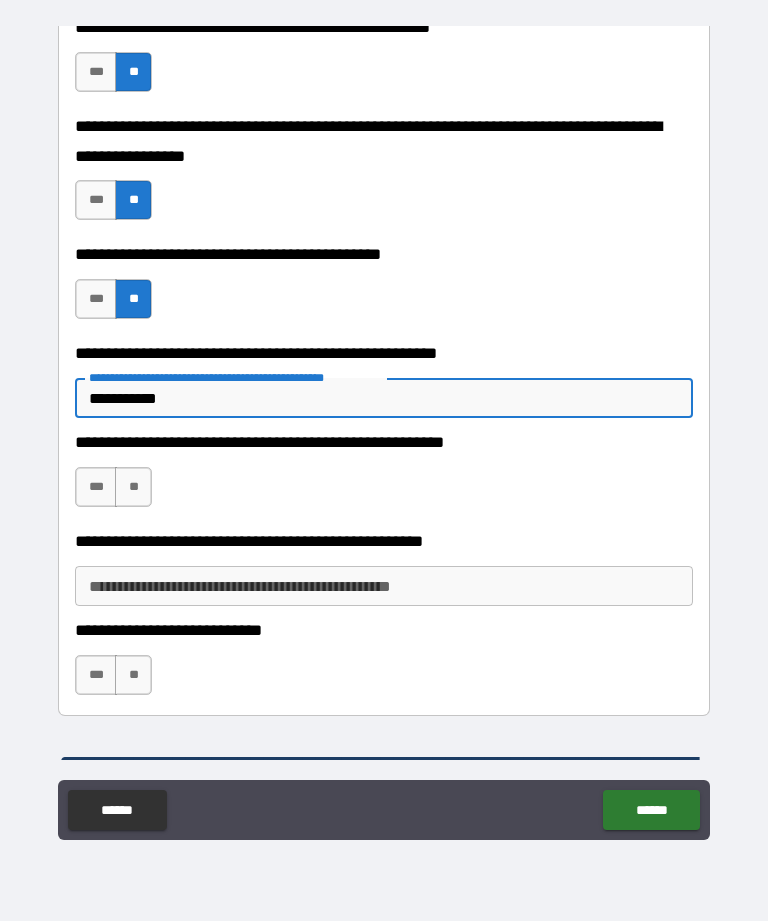 type on "*" 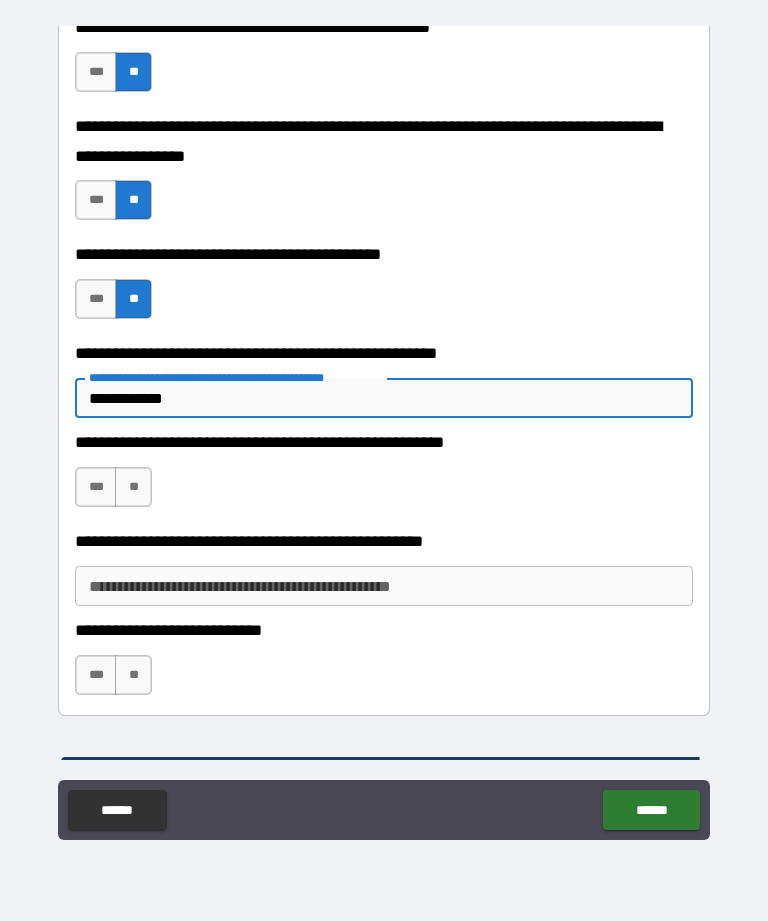 type on "**********" 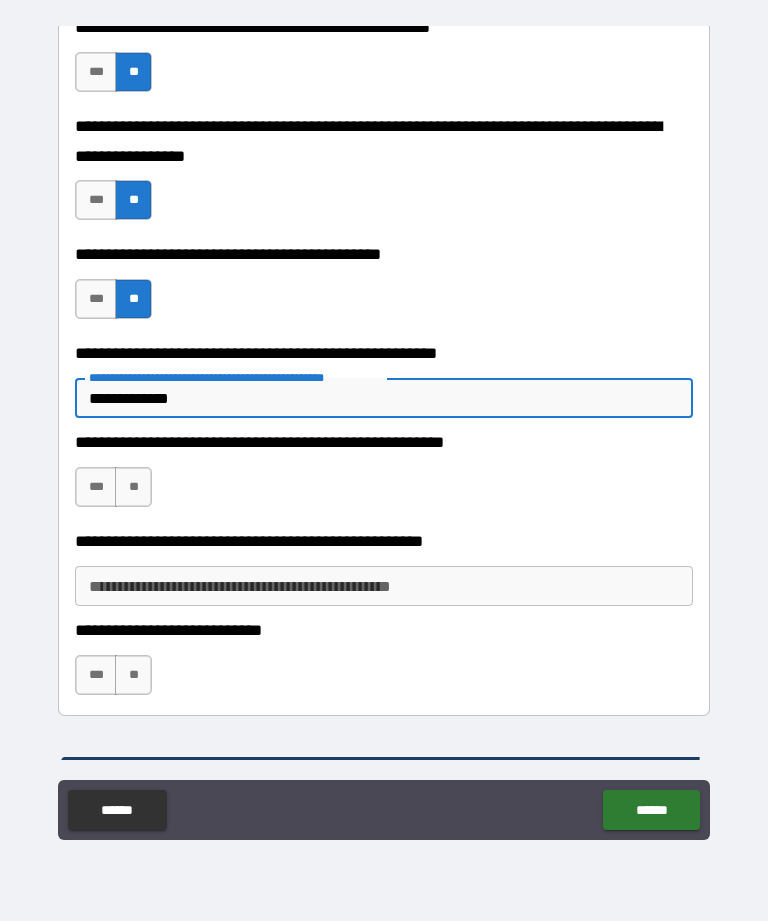 type on "*" 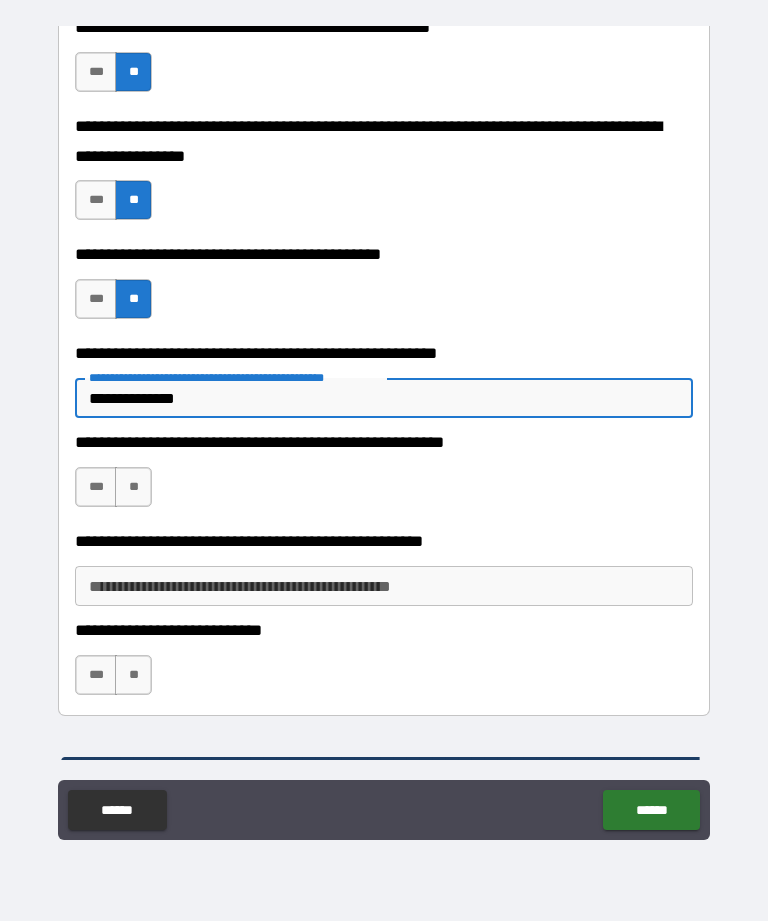 type on "**********" 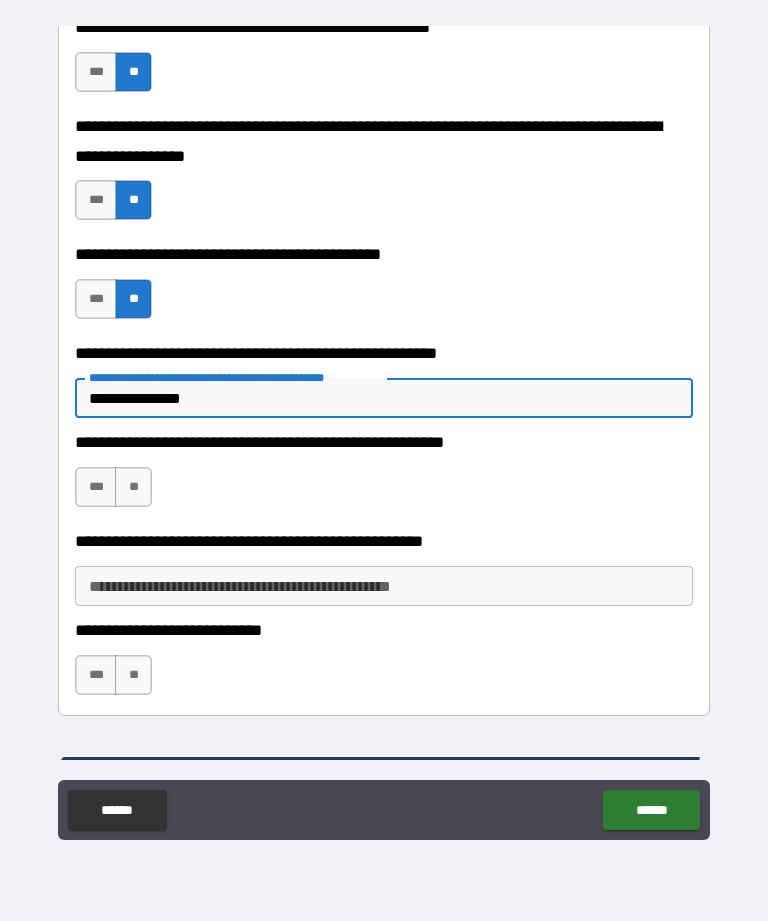 type on "*" 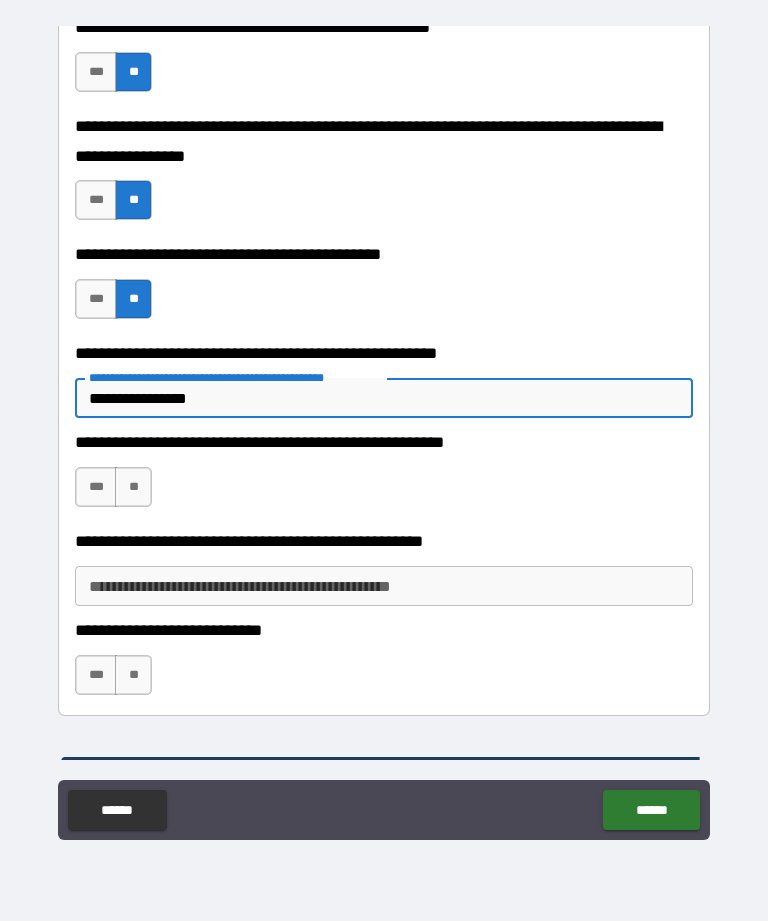 type on "*" 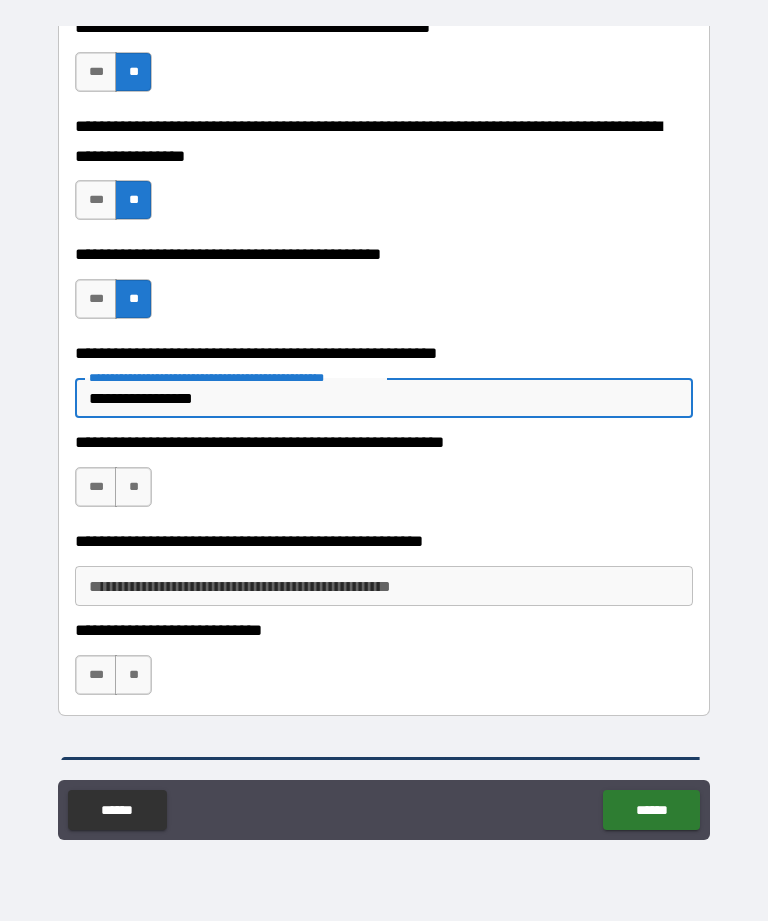 type on "*" 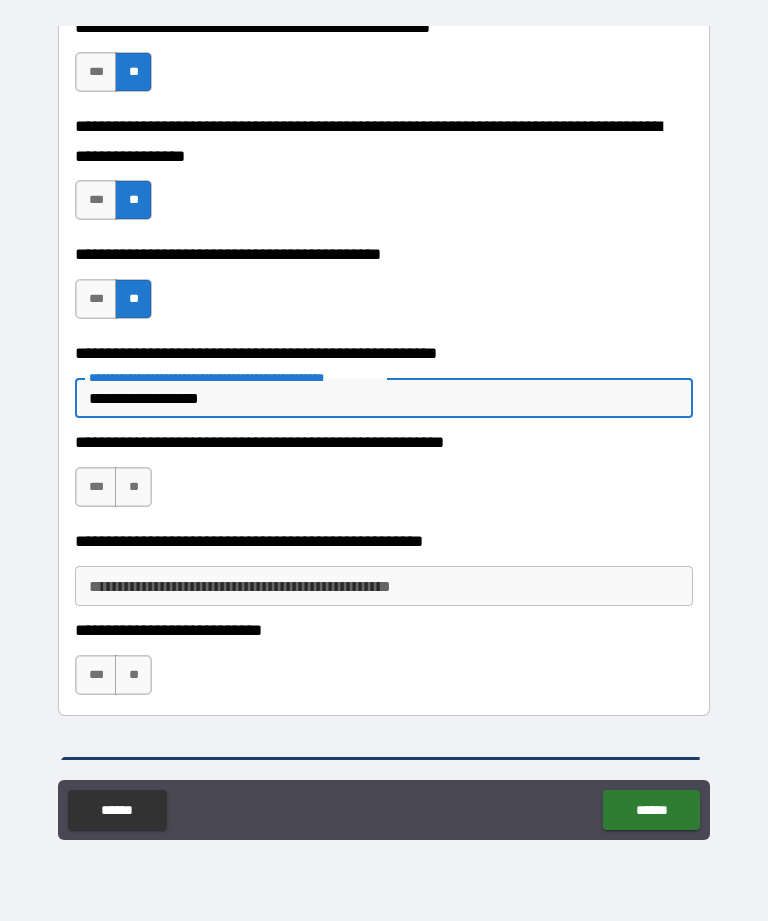 type on "**********" 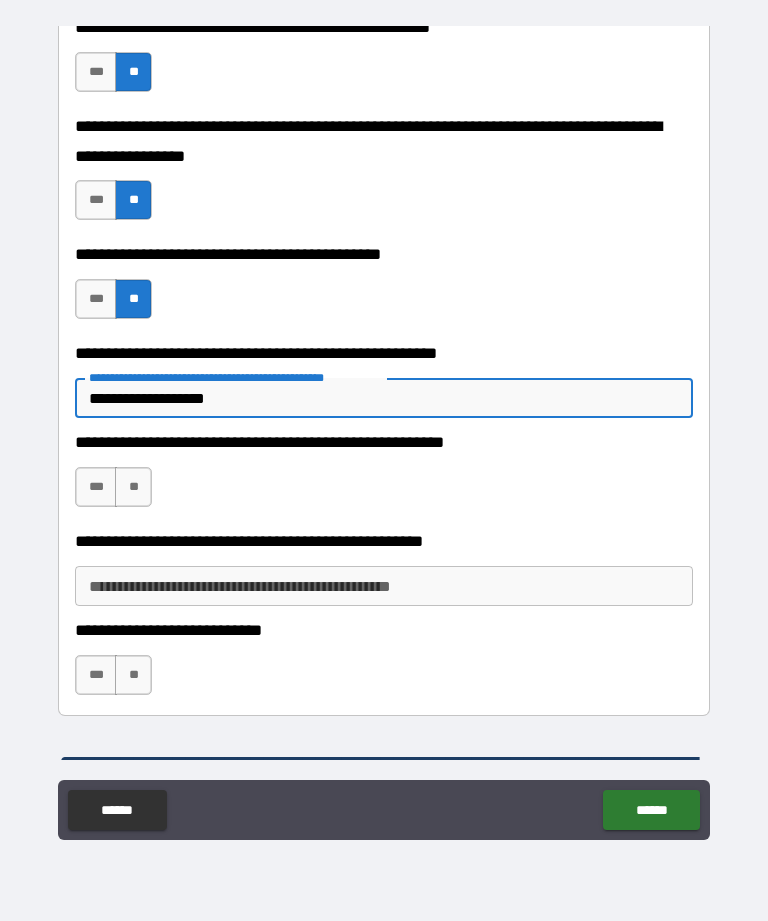 type on "*" 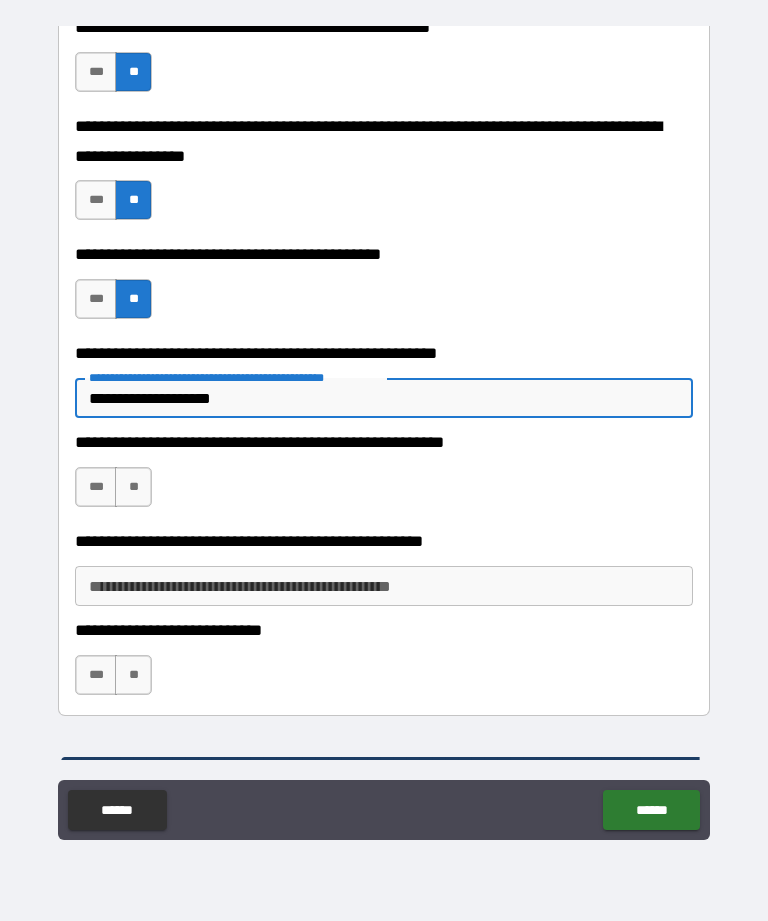 type on "*" 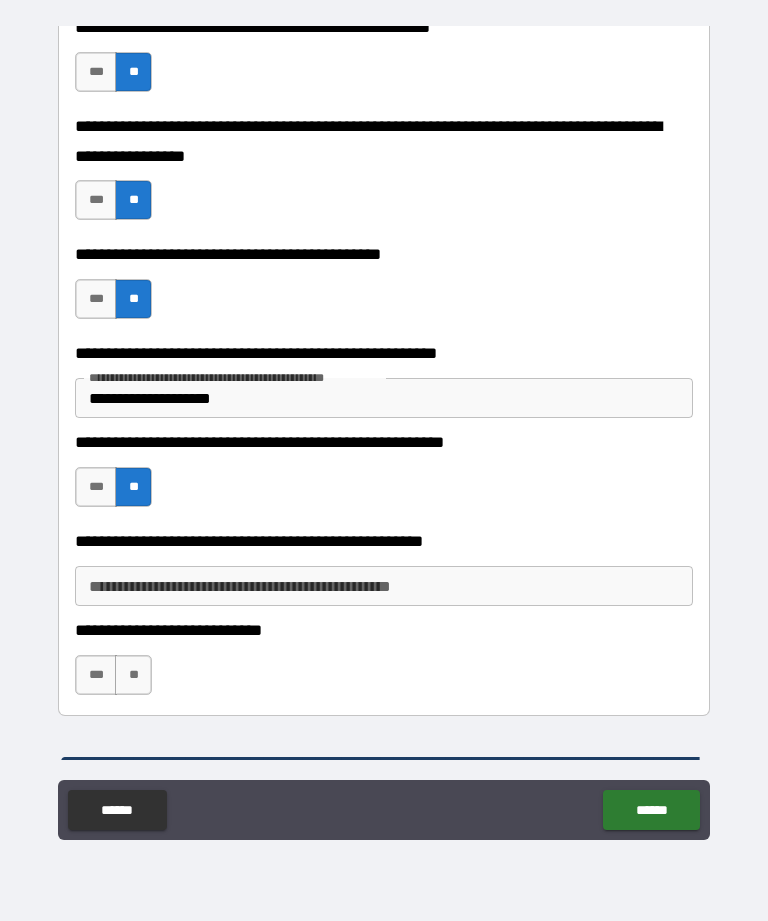 type on "*" 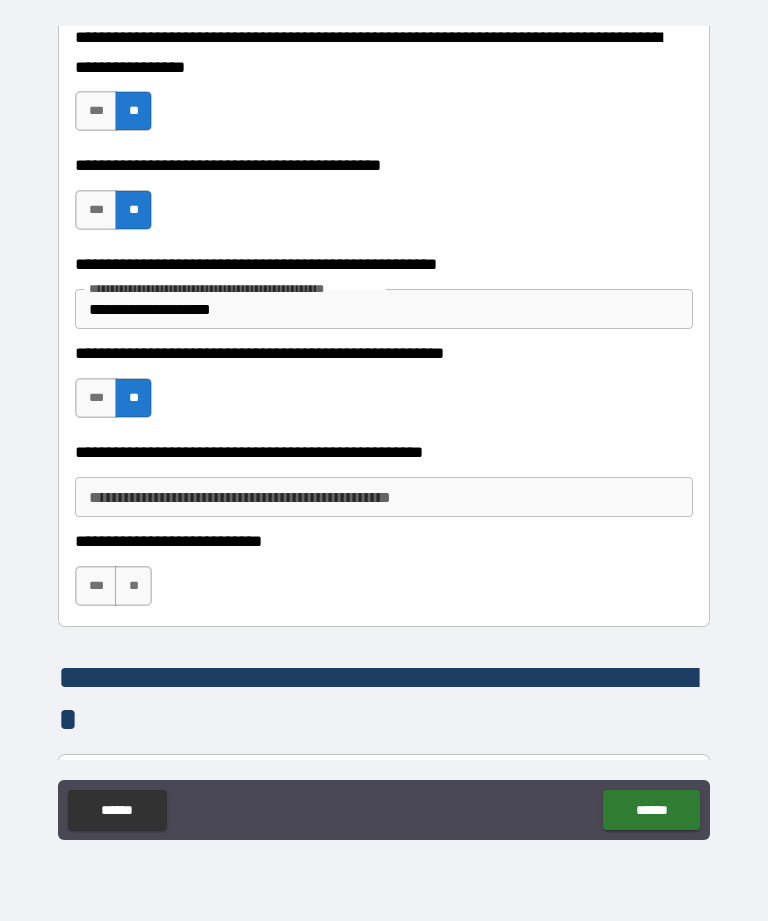 scroll, scrollTop: 884, scrollLeft: 0, axis: vertical 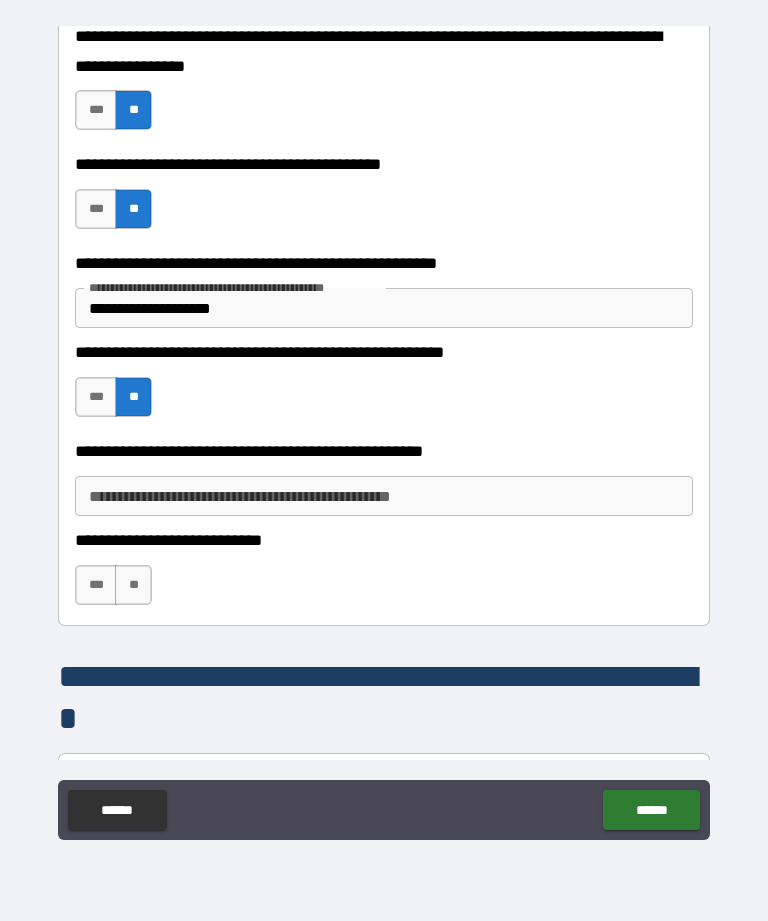 click on "**********" at bounding box center (384, 496) 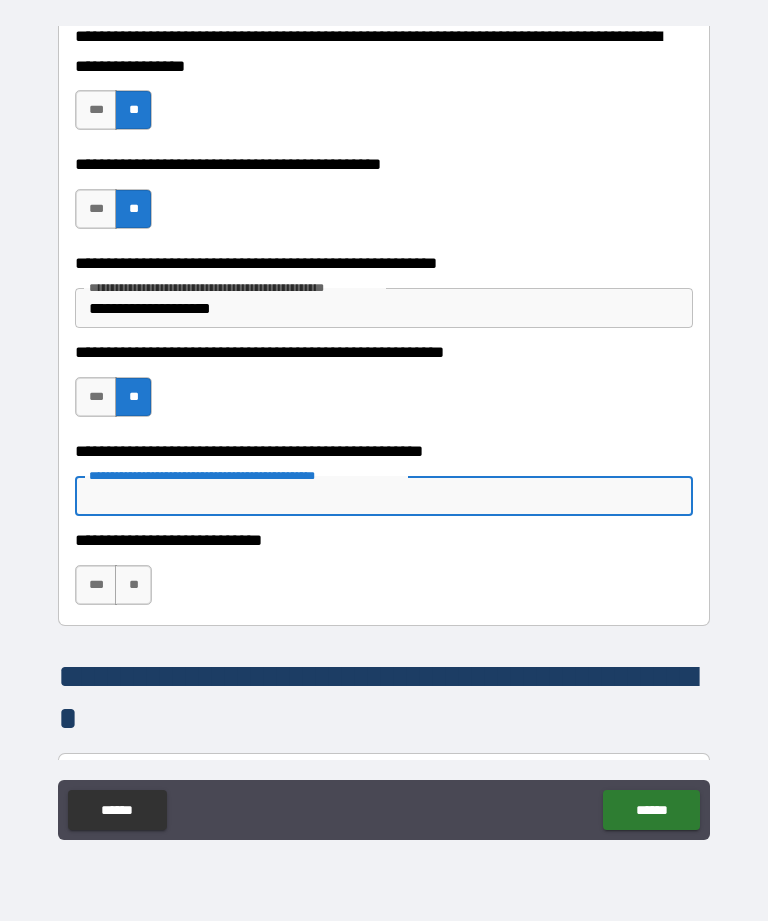 type on "*" 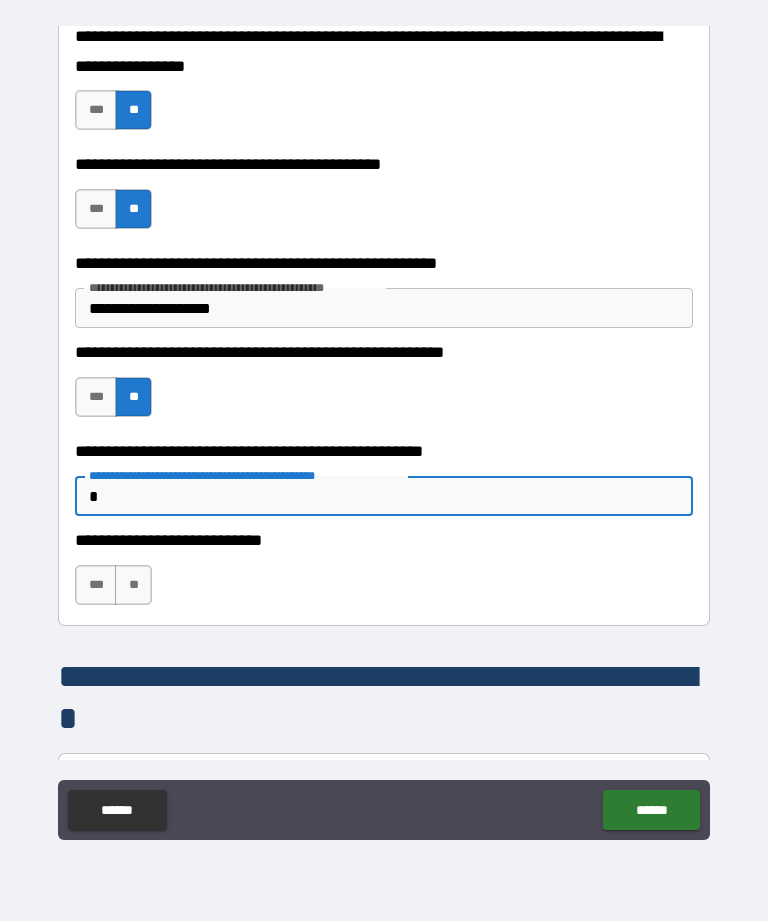 type on "*" 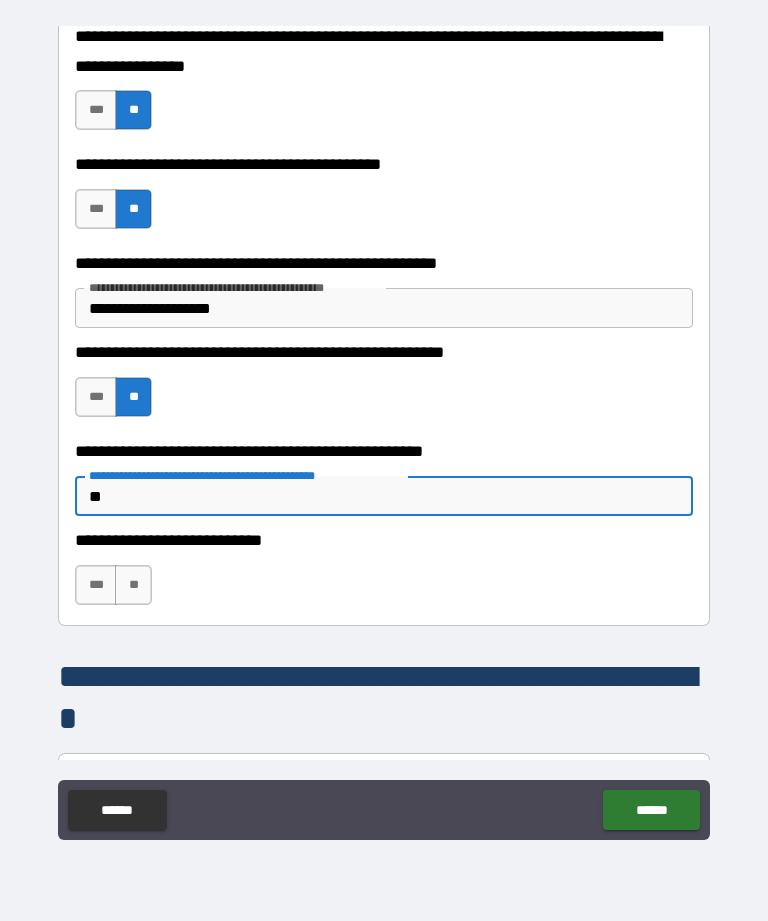 type on "***" 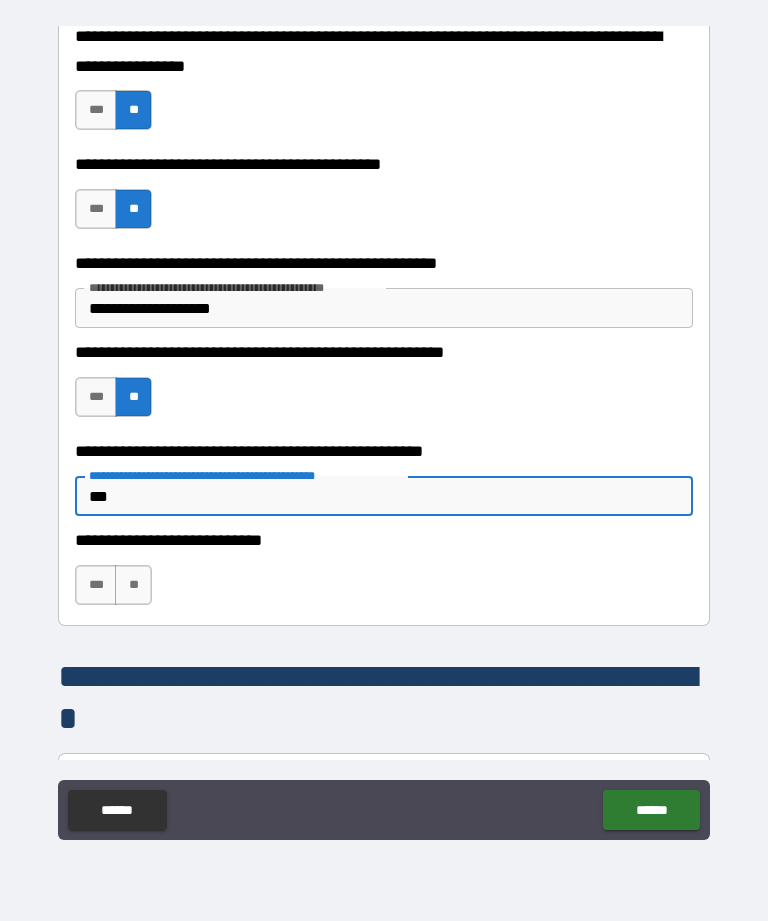 type on "****" 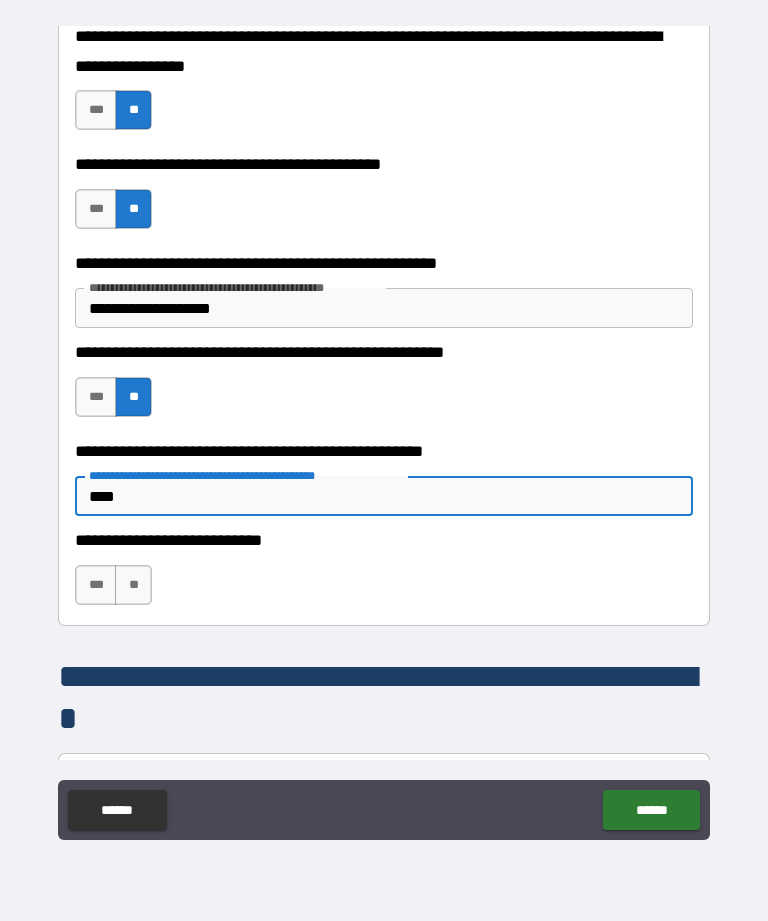 type on "****" 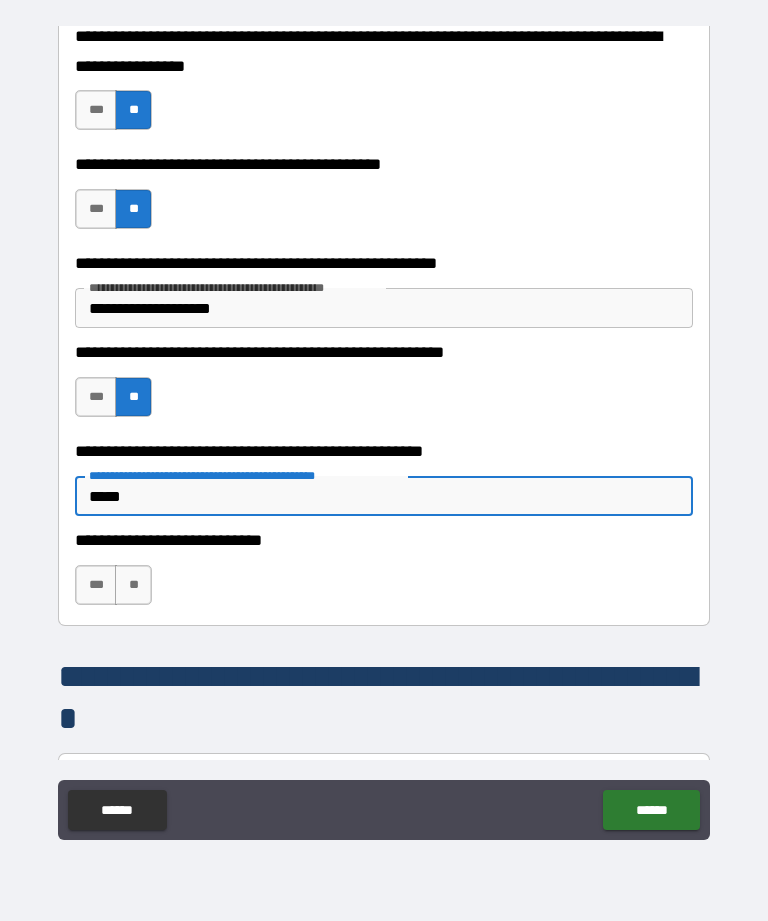 type on "*" 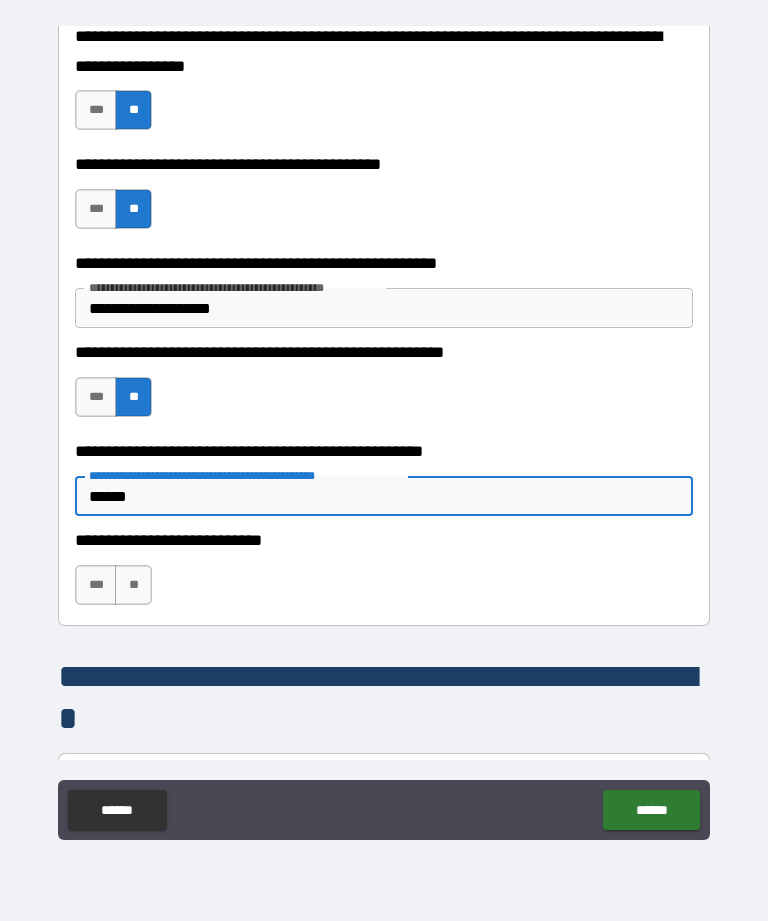 type on "*" 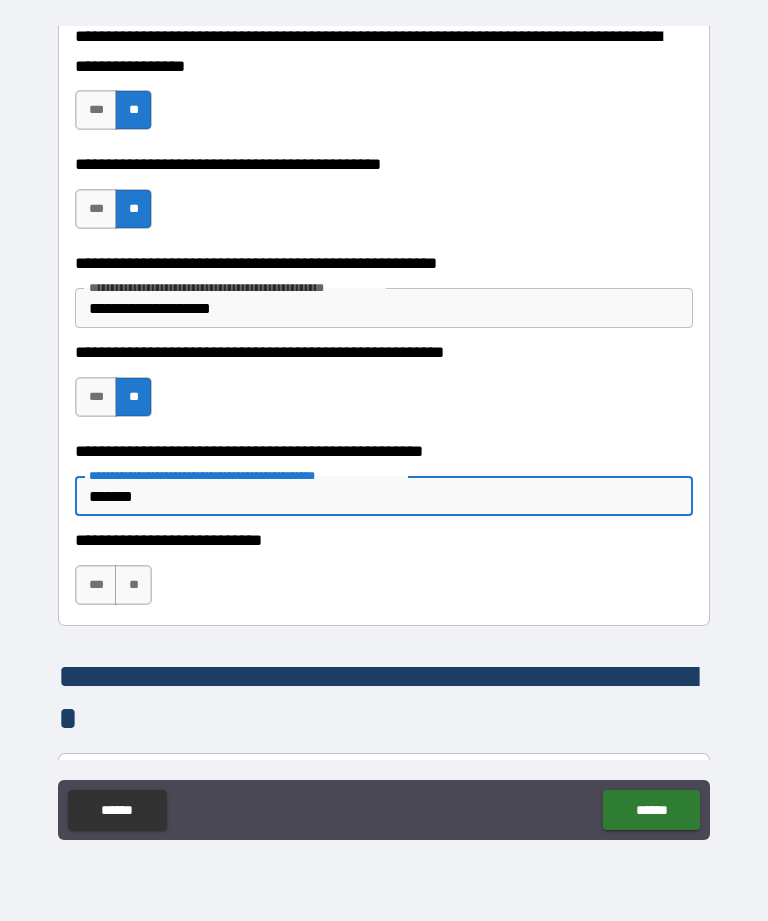 type on "********" 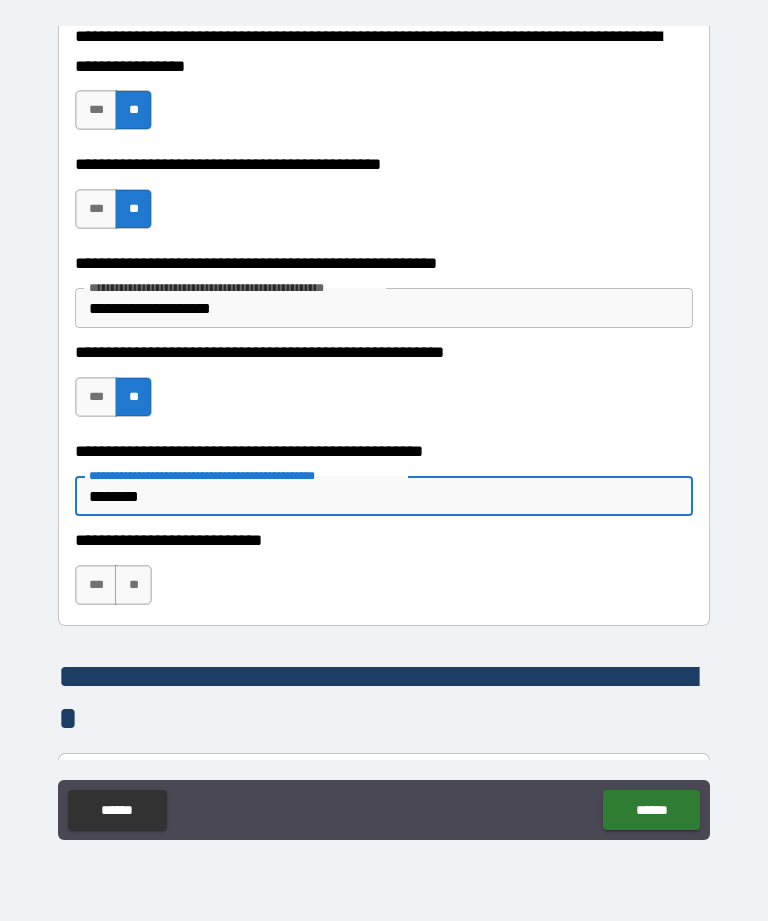 type on "*" 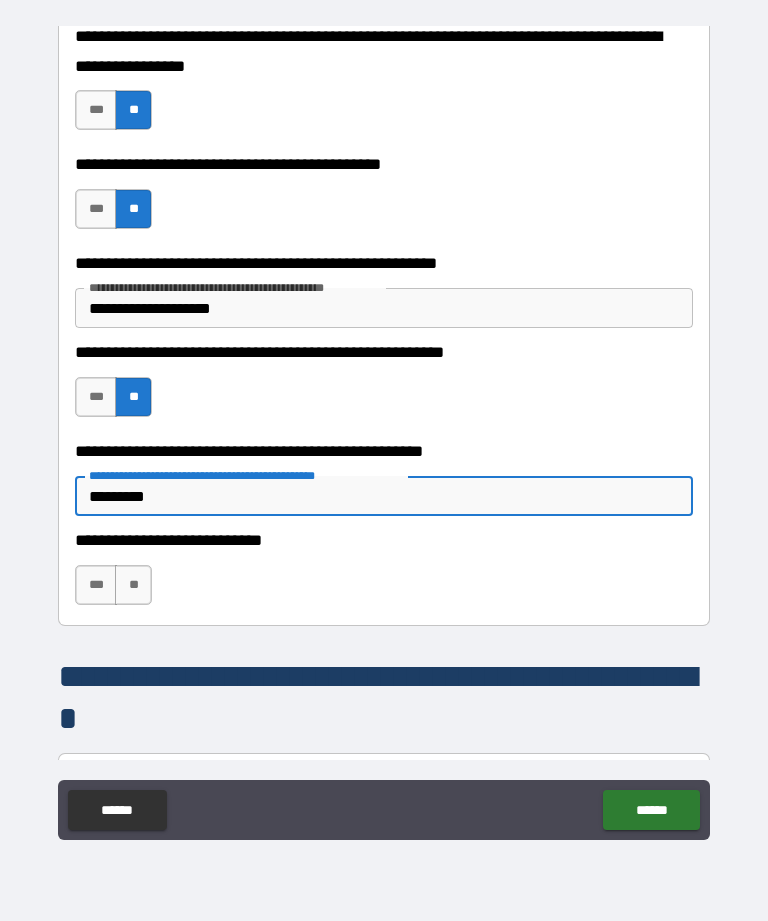 type on "*" 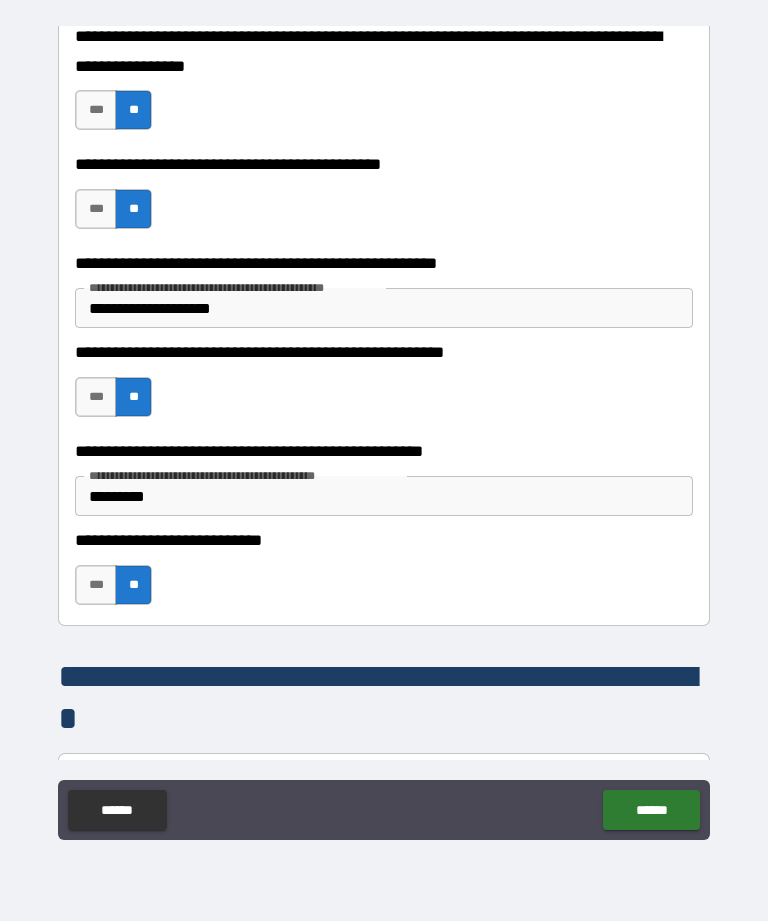 type on "*" 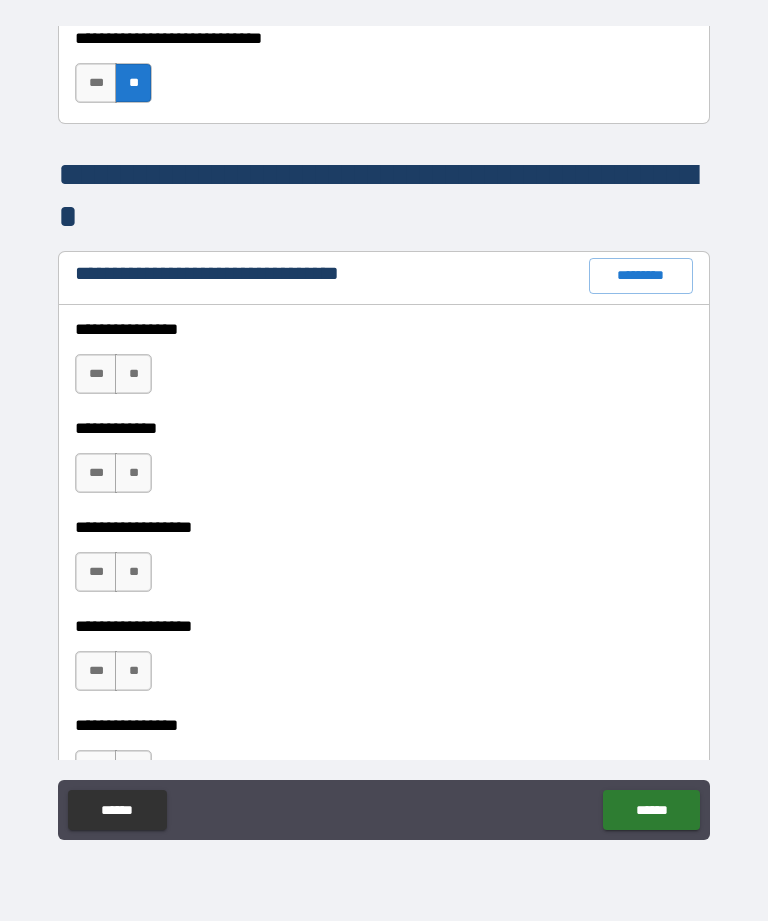 scroll, scrollTop: 1387, scrollLeft: 0, axis: vertical 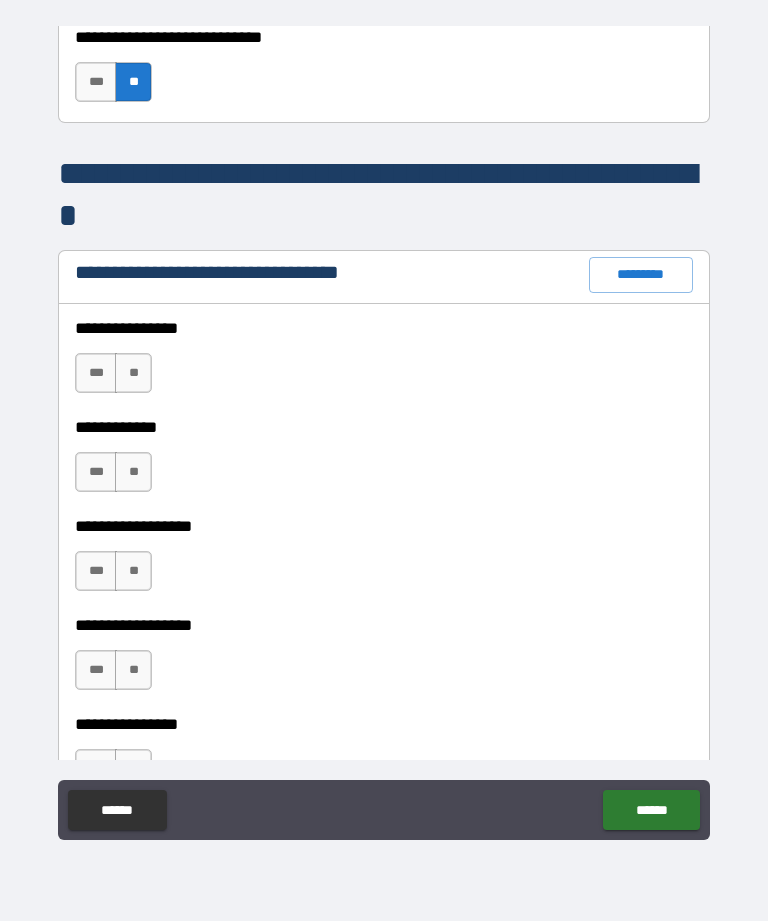 click on "**" at bounding box center (133, 373) 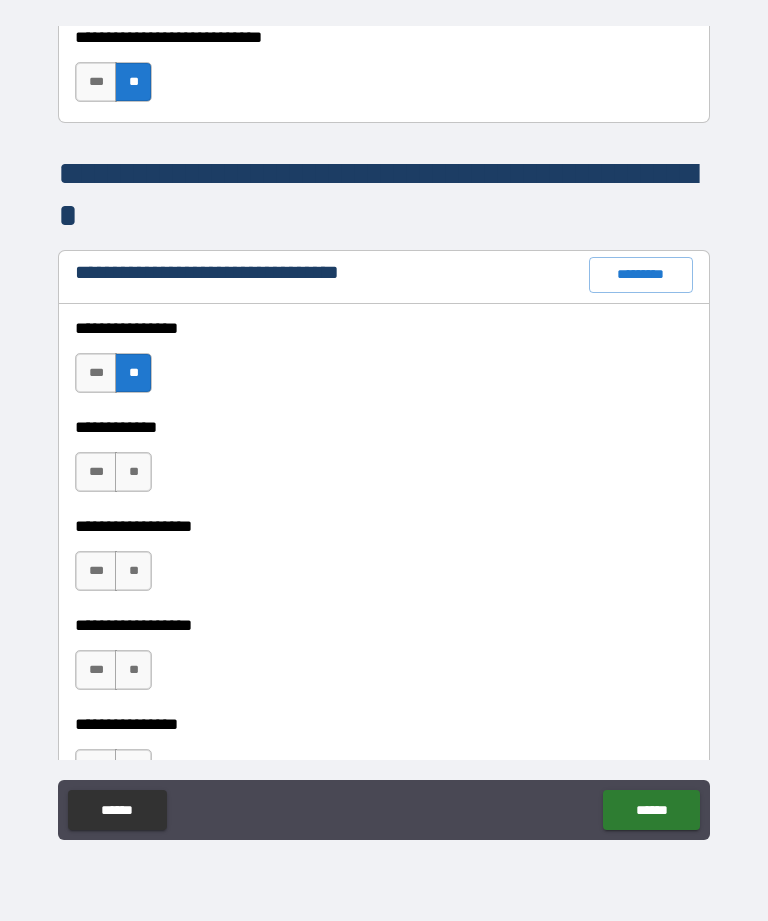type on "*" 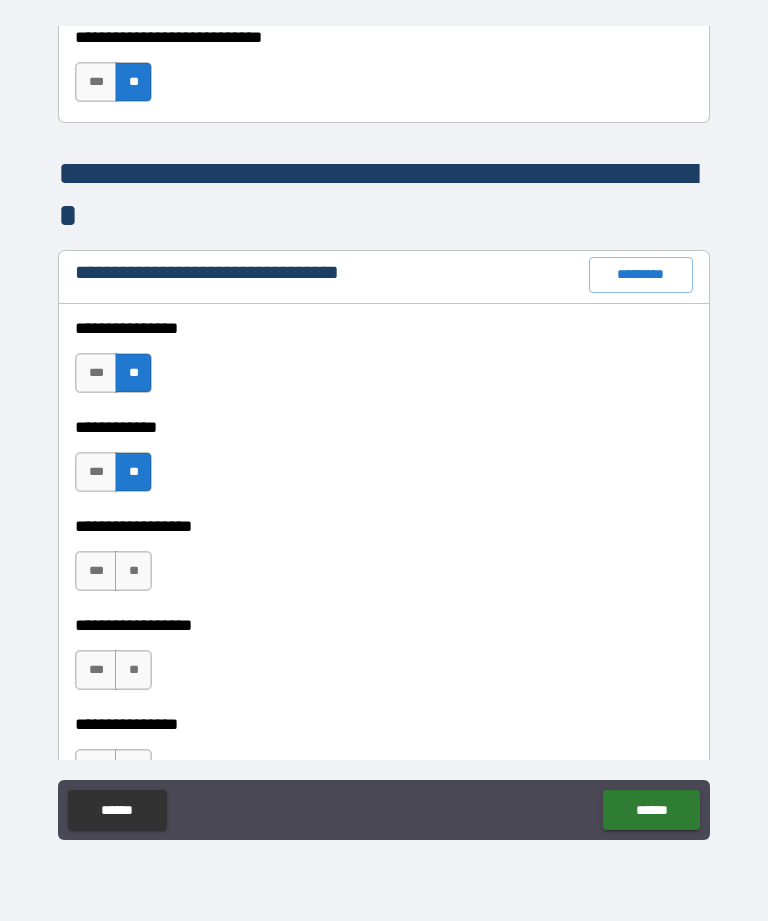type on "*" 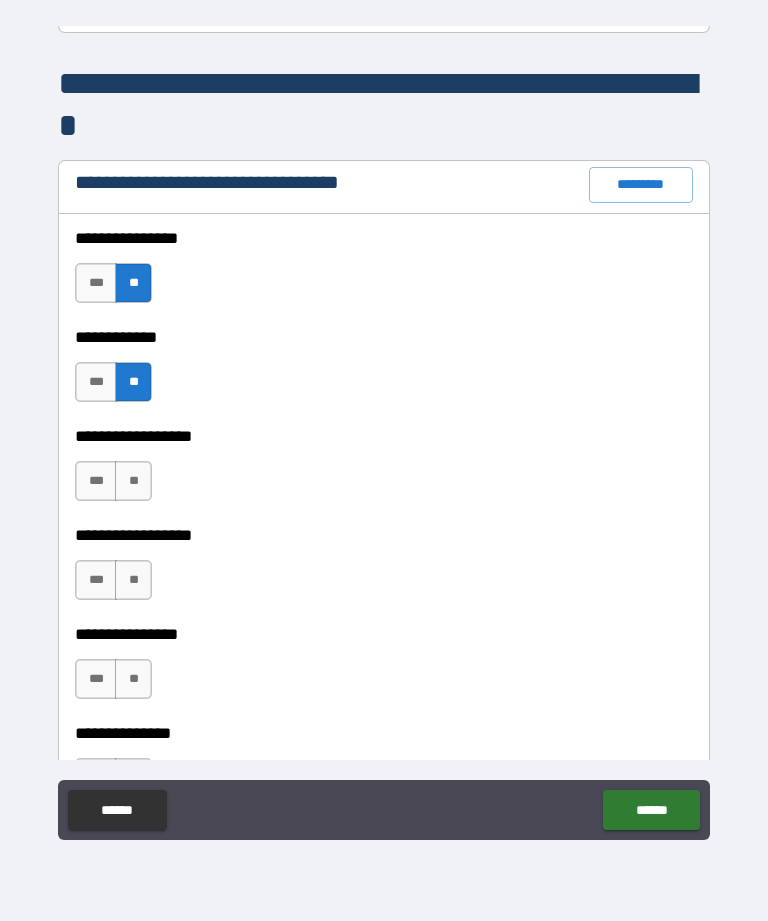 scroll, scrollTop: 1483, scrollLeft: 0, axis: vertical 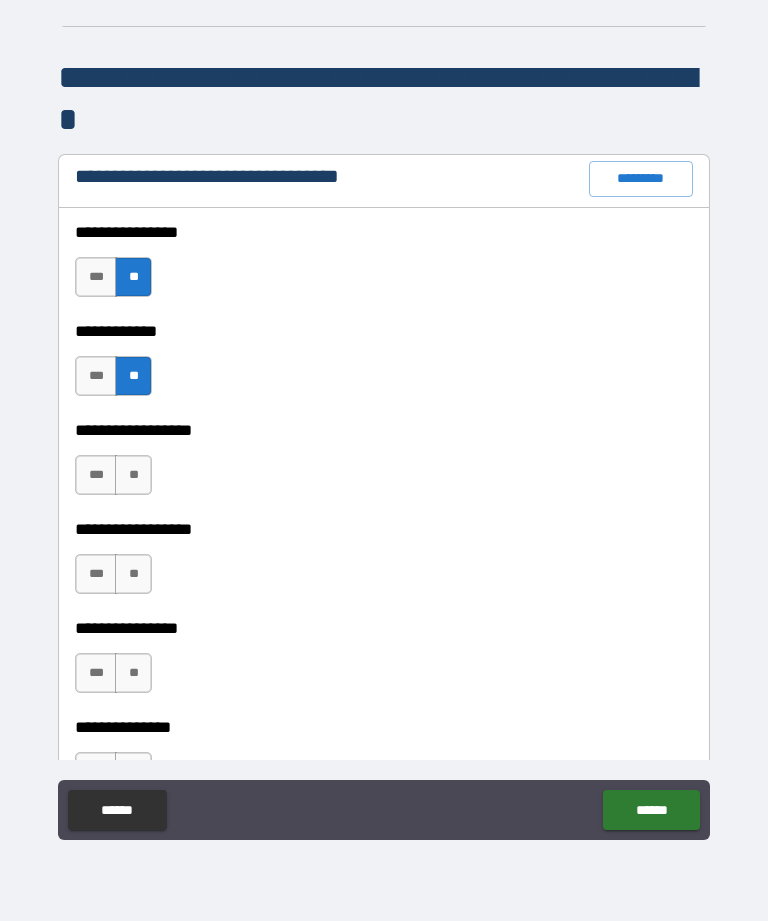 click on "**" at bounding box center [133, 475] 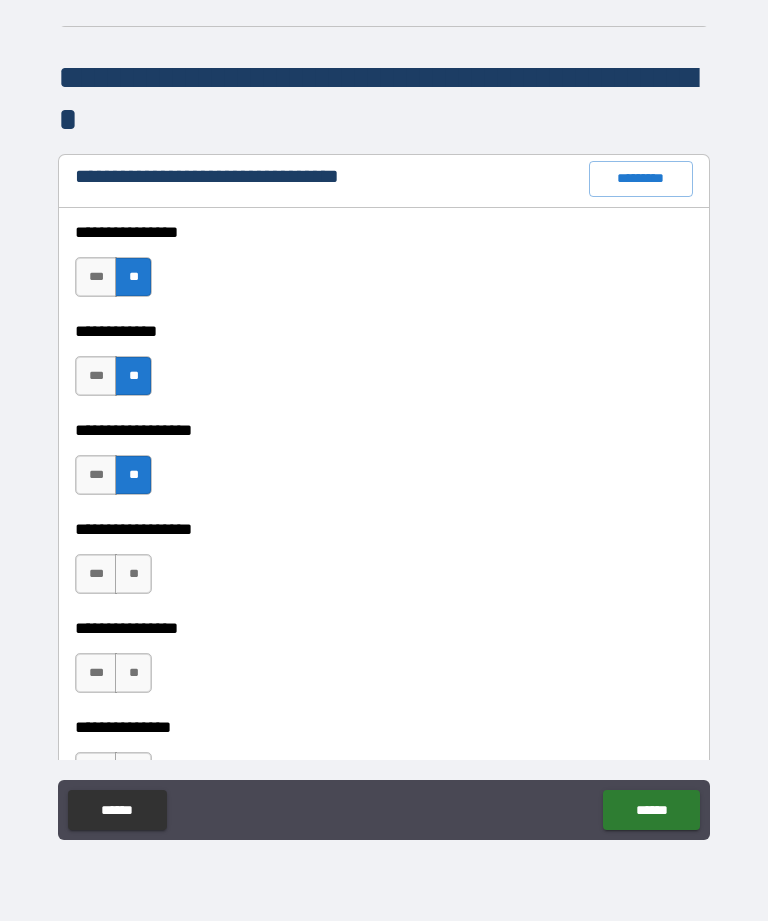 type on "*" 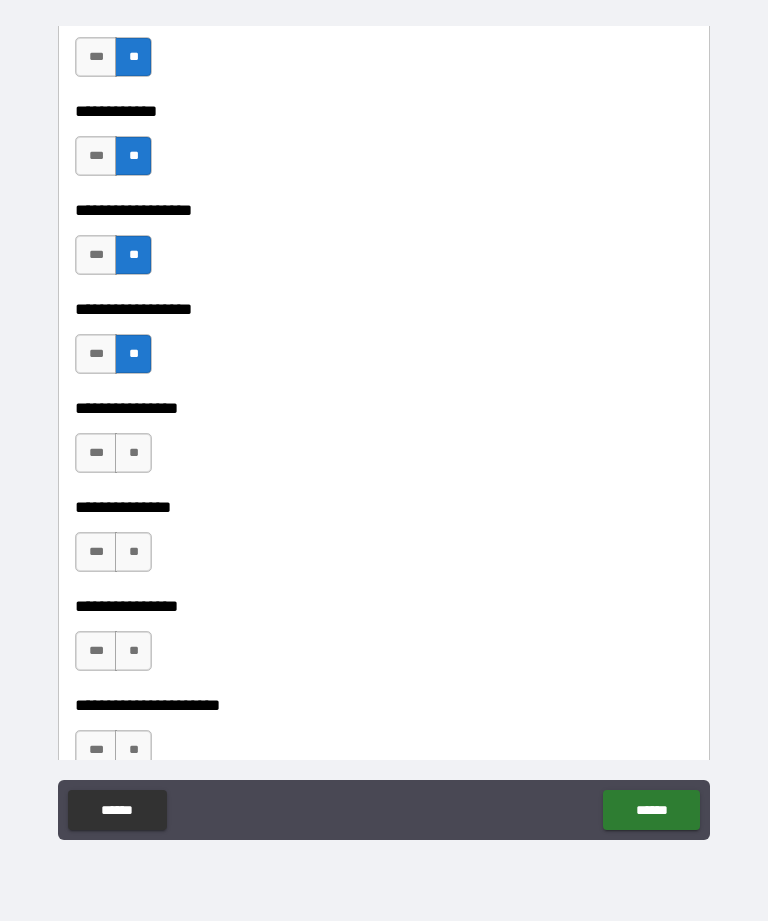 scroll, scrollTop: 1706, scrollLeft: 0, axis: vertical 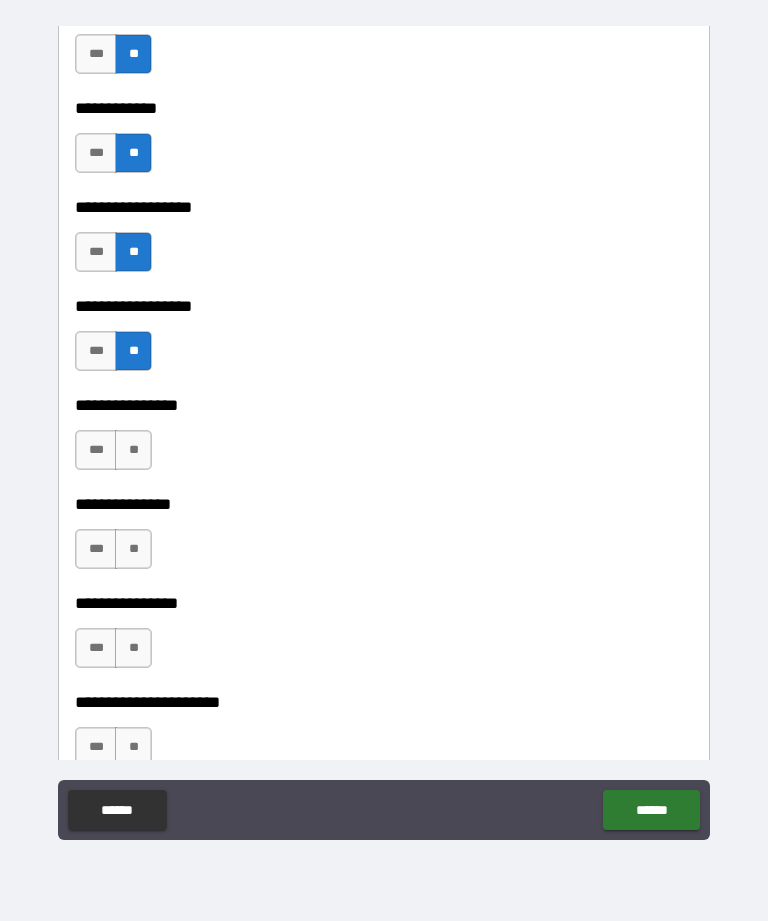 click on "**" at bounding box center (133, 450) 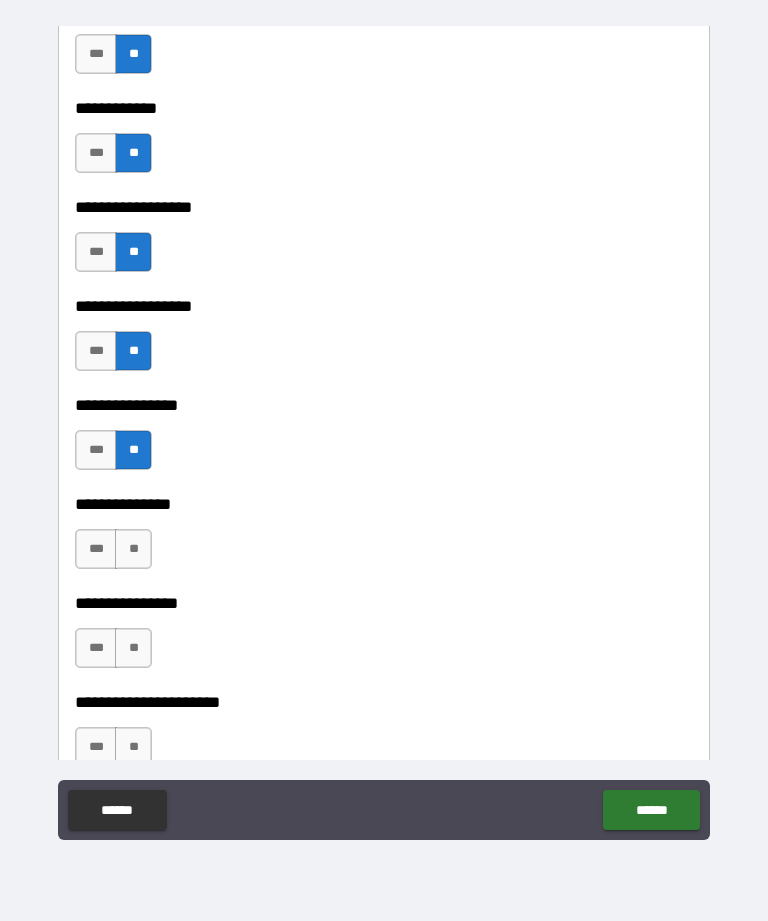 click on "**" at bounding box center [133, 549] 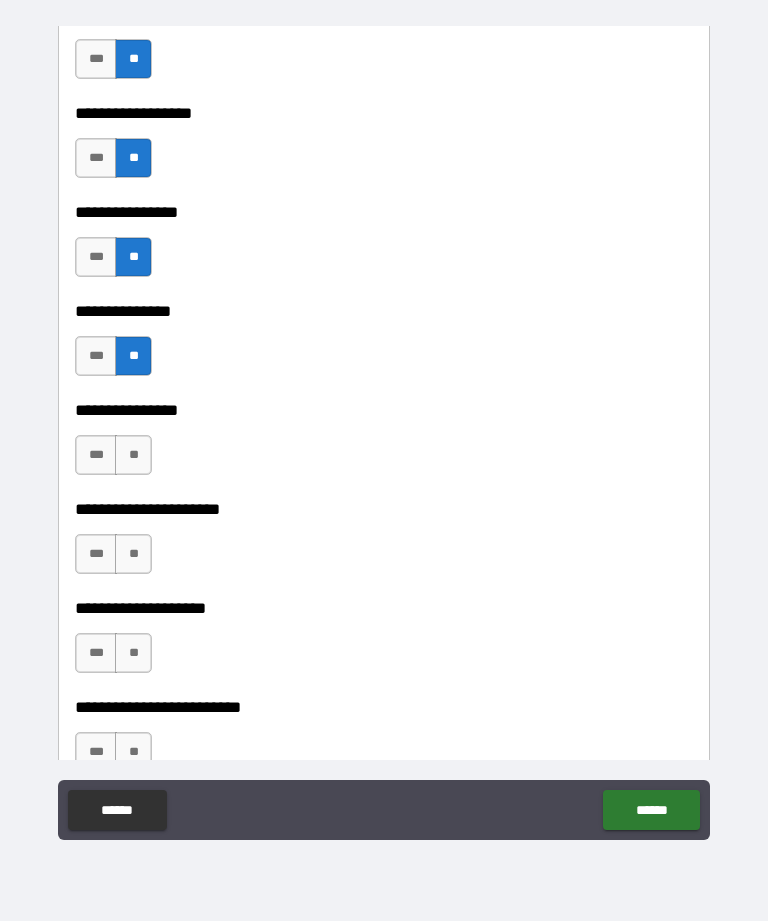 scroll, scrollTop: 1958, scrollLeft: 0, axis: vertical 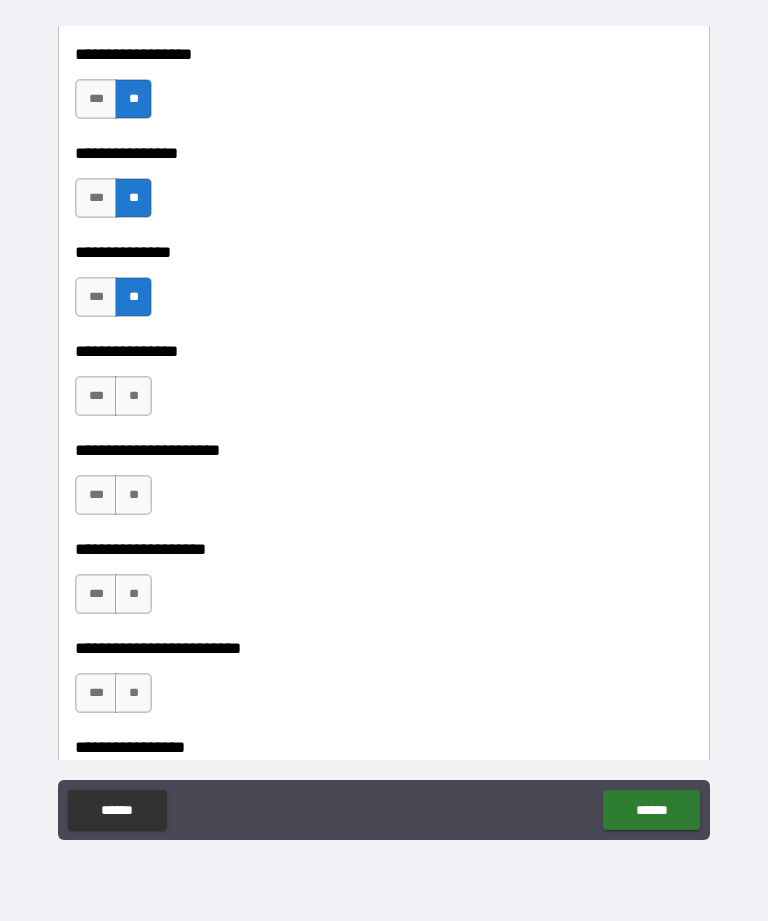 click on "**" at bounding box center [133, 396] 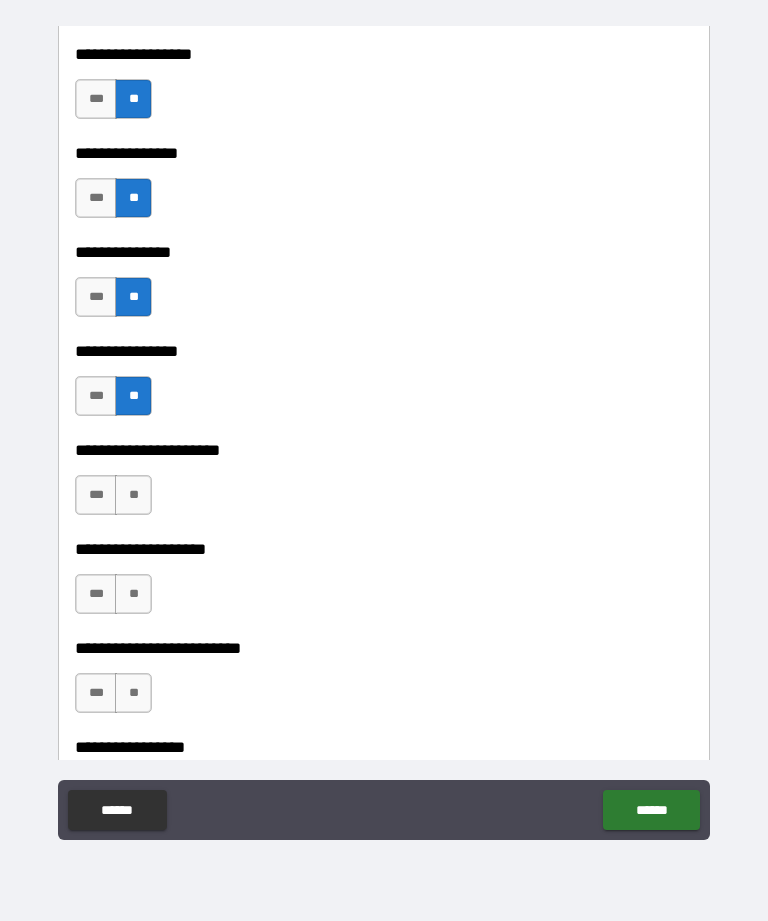 click on "**" at bounding box center [133, 495] 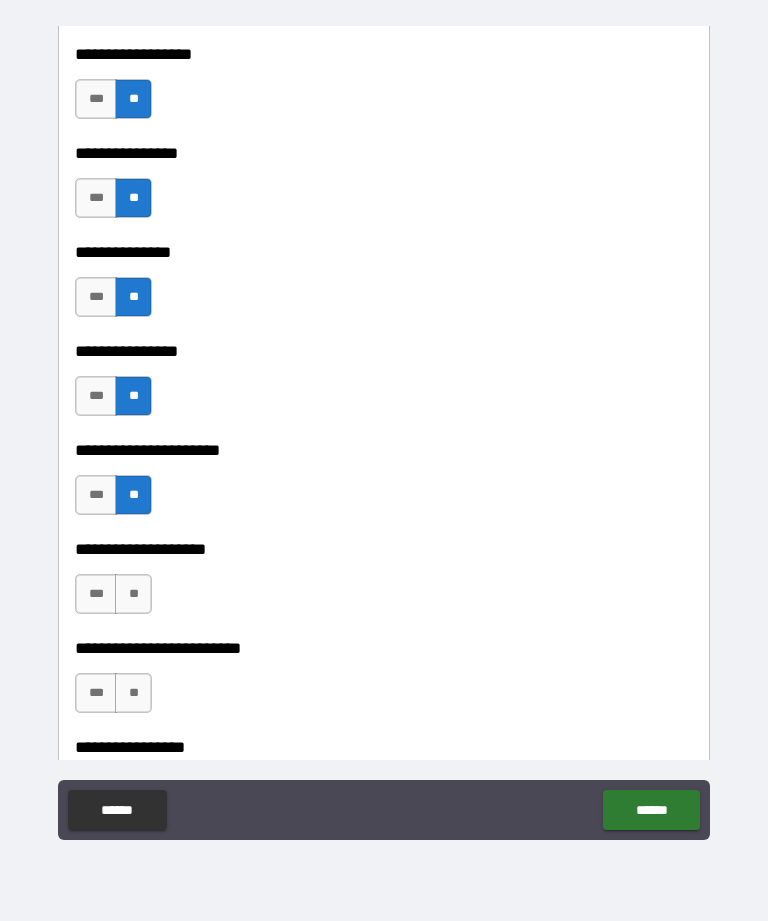 click on "**" at bounding box center (133, 594) 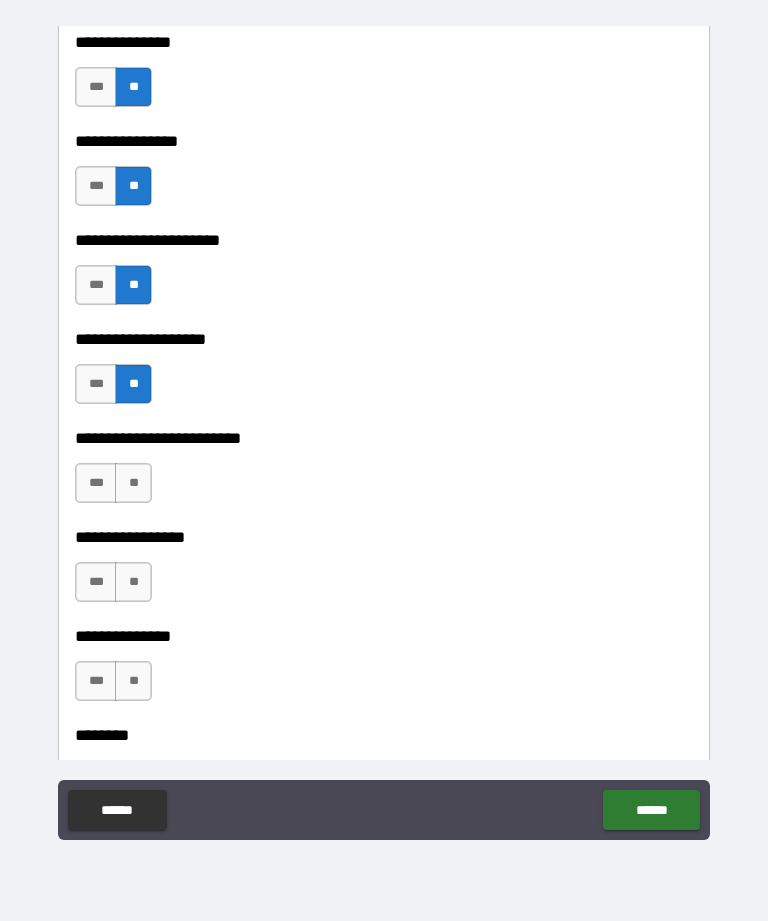 scroll, scrollTop: 2176, scrollLeft: 0, axis: vertical 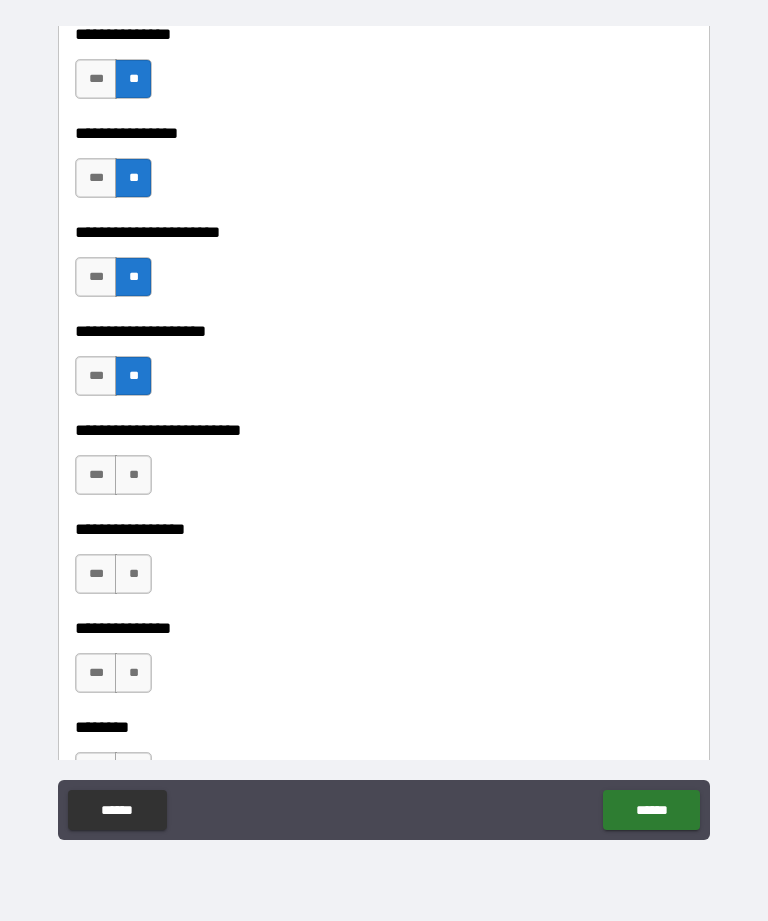 click on "**" at bounding box center (133, 475) 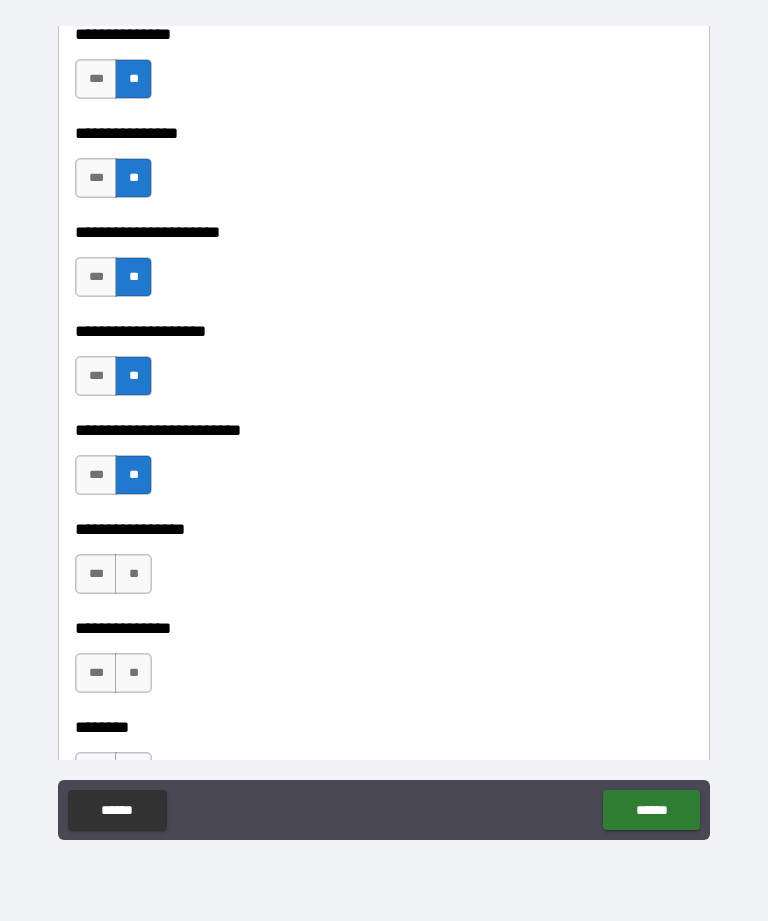 click on "**" at bounding box center (133, 574) 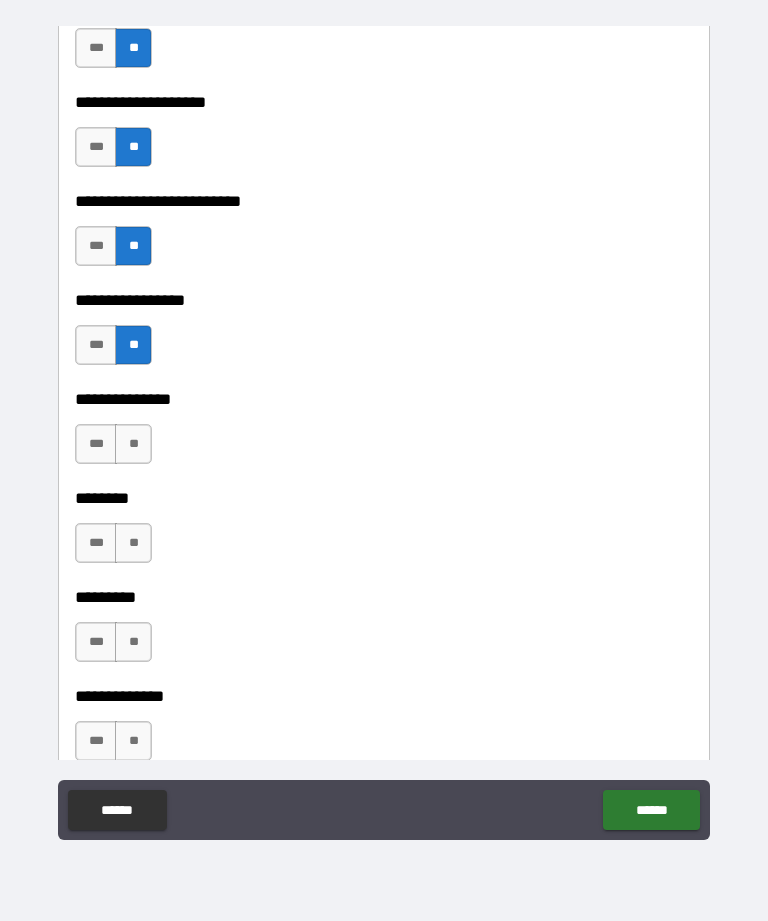 scroll, scrollTop: 2413, scrollLeft: 0, axis: vertical 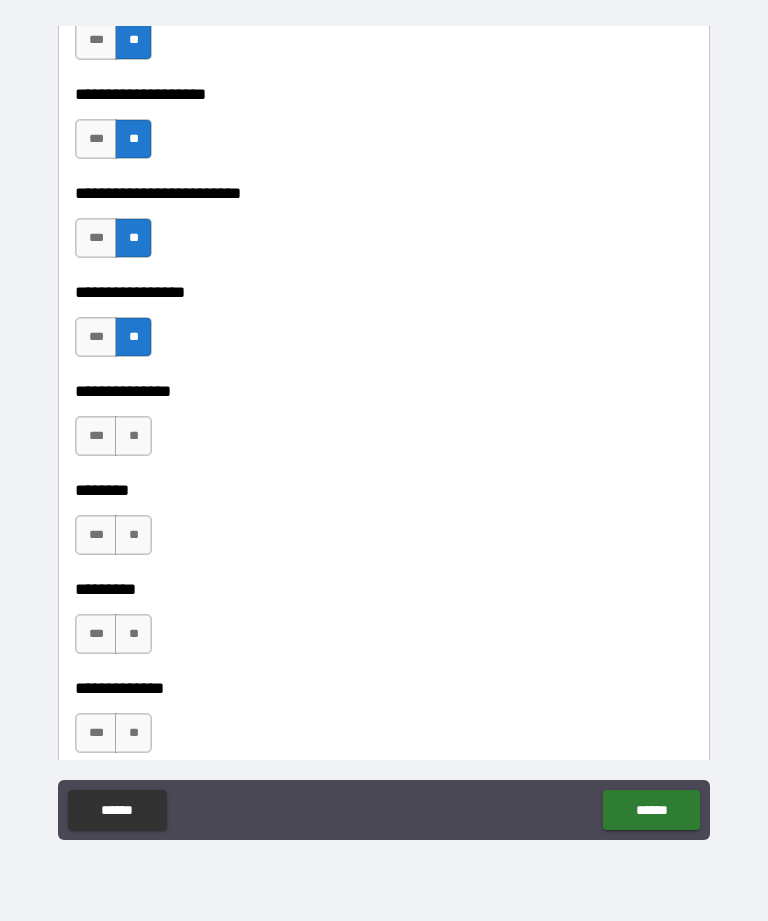 click on "**" at bounding box center [133, 436] 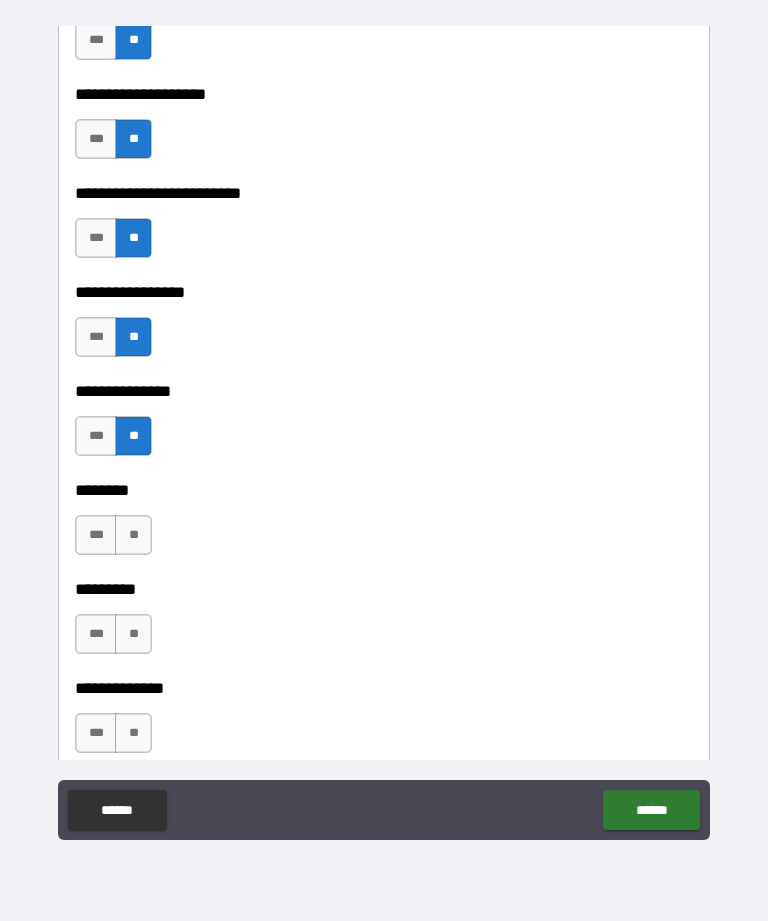 click on "**" at bounding box center [133, 535] 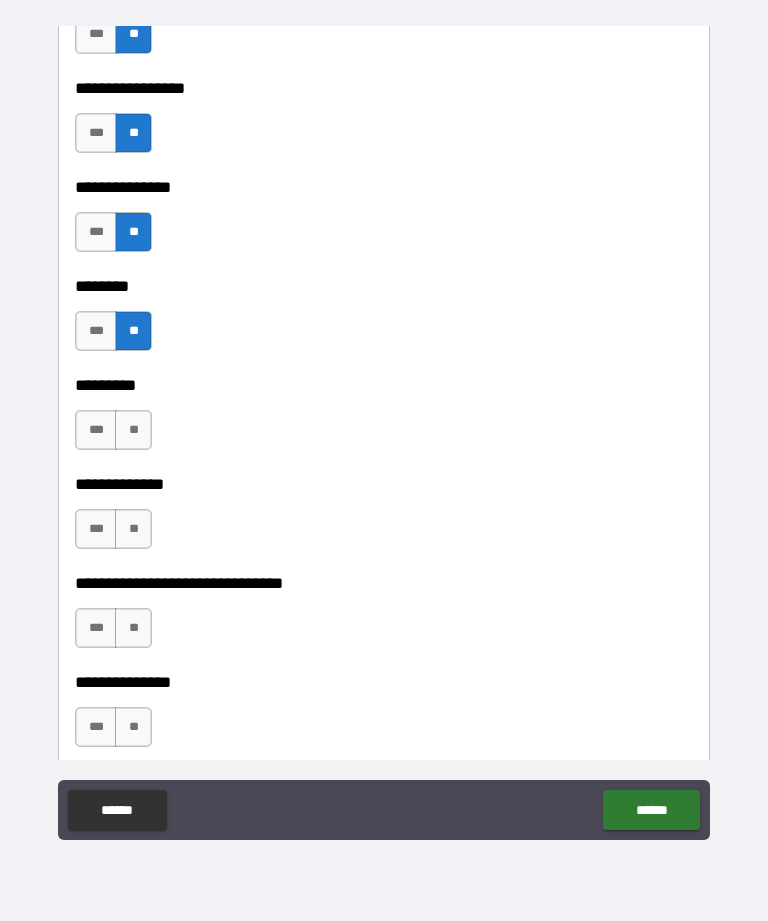 scroll, scrollTop: 2653, scrollLeft: 0, axis: vertical 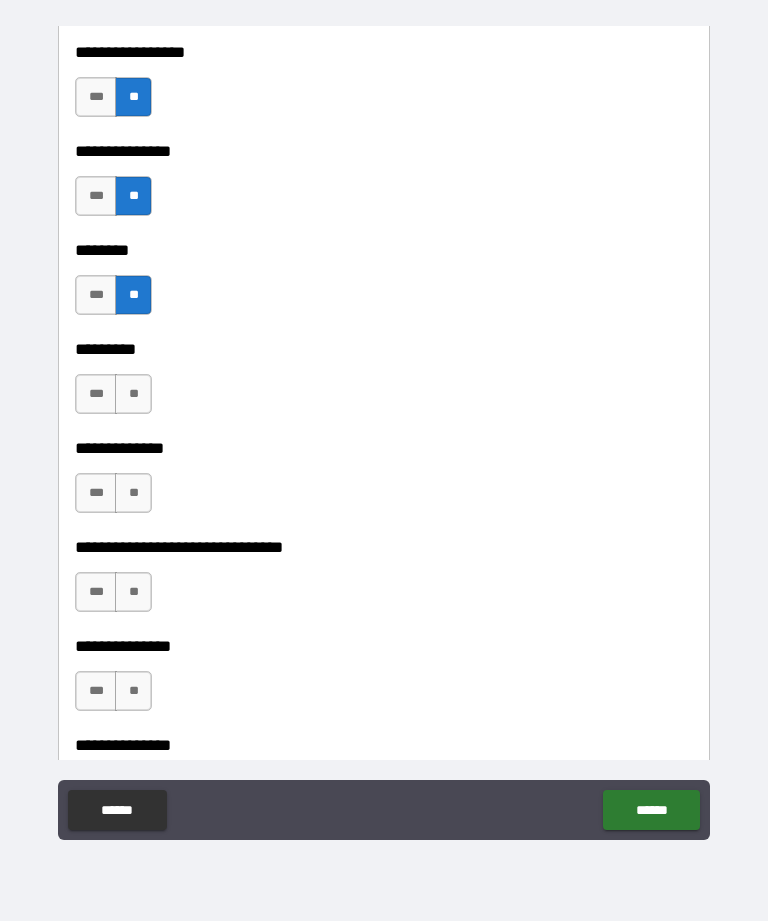 click on "**" at bounding box center (133, 394) 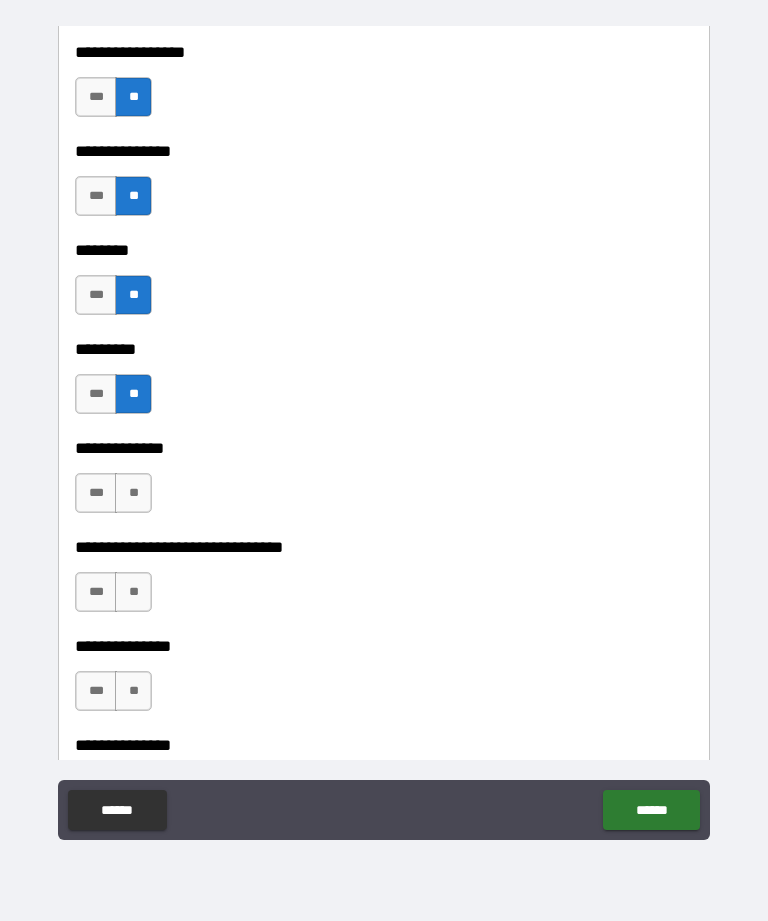 click on "**" at bounding box center [133, 493] 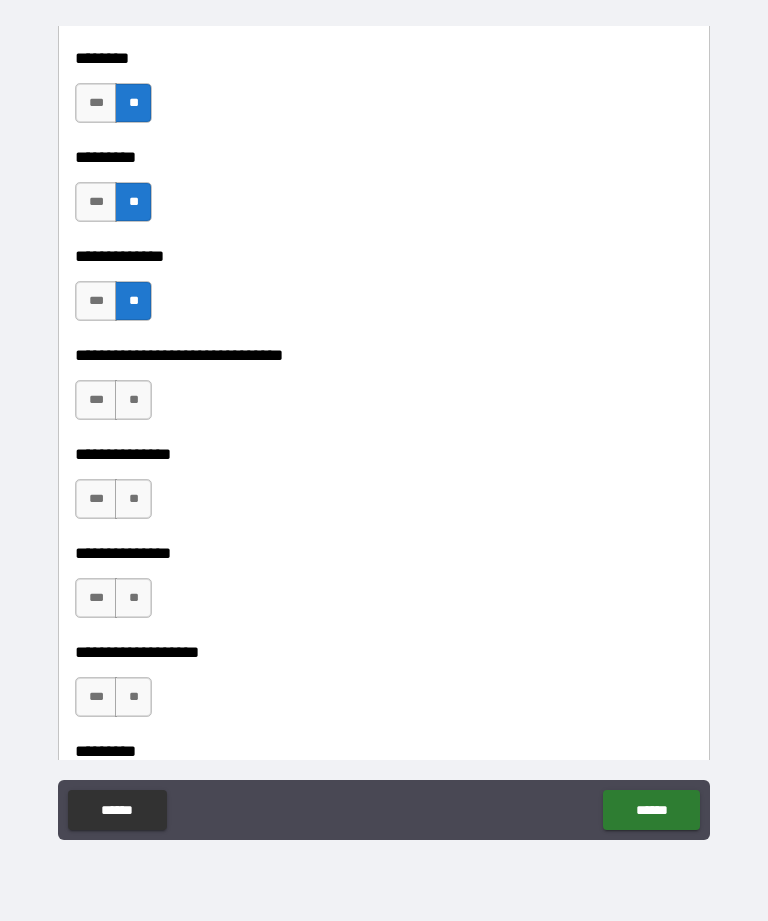 scroll, scrollTop: 2863, scrollLeft: 0, axis: vertical 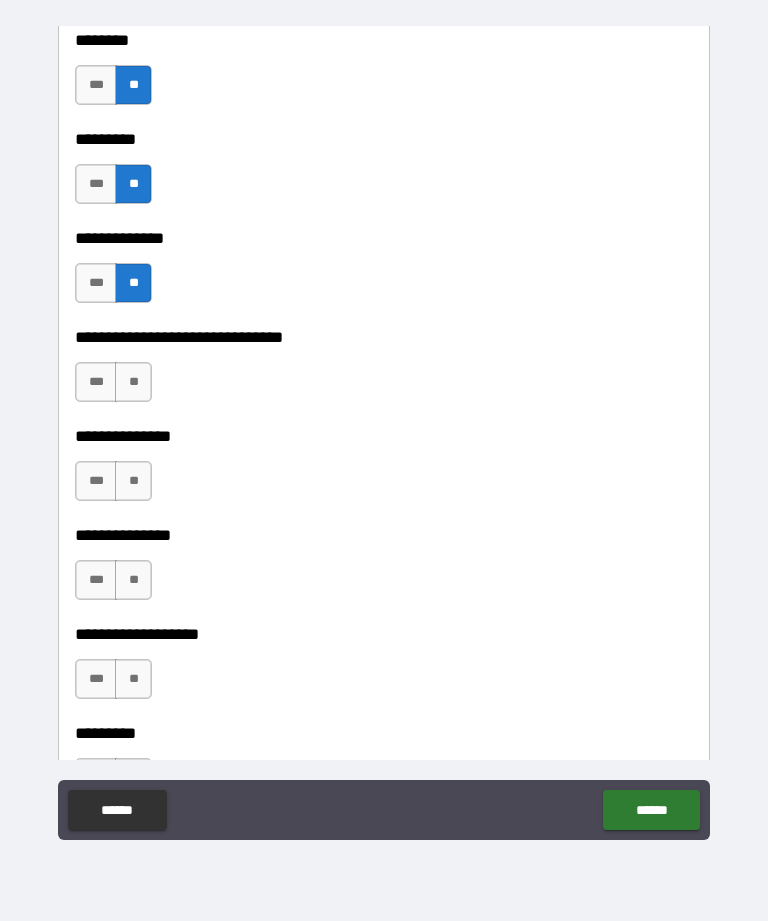 click on "**" at bounding box center (133, 382) 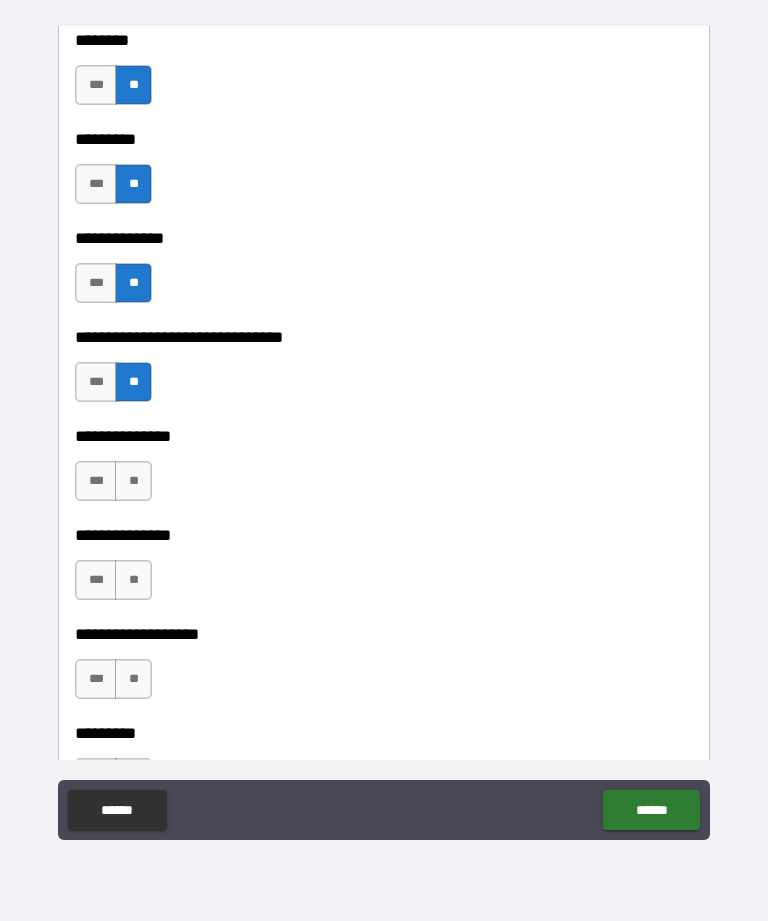 click on "**" at bounding box center [133, 481] 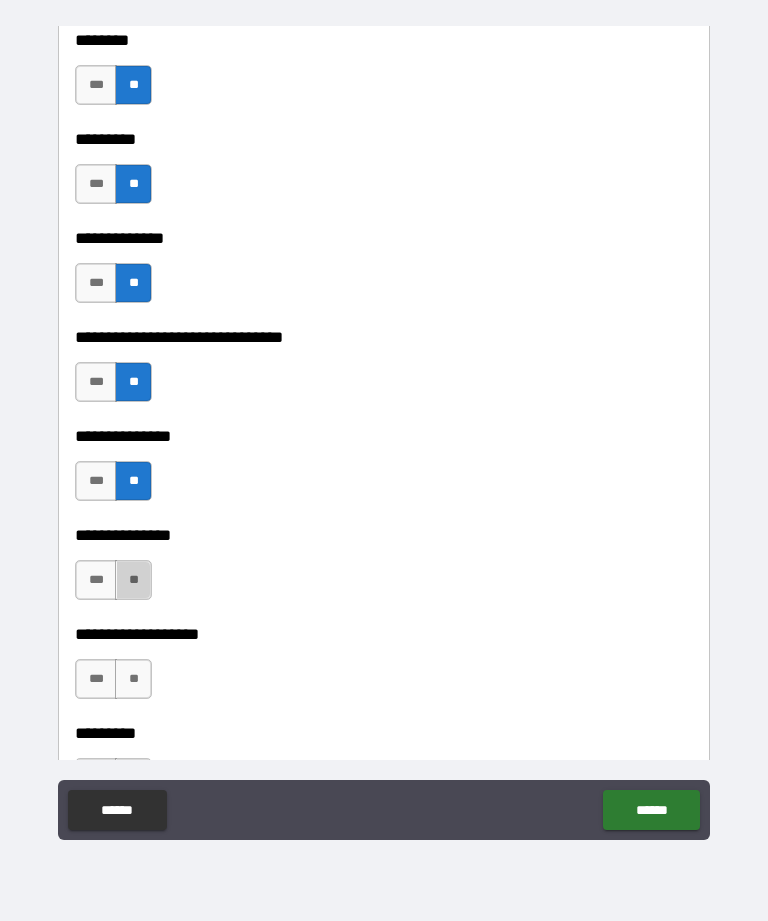 click on "**" at bounding box center (133, 580) 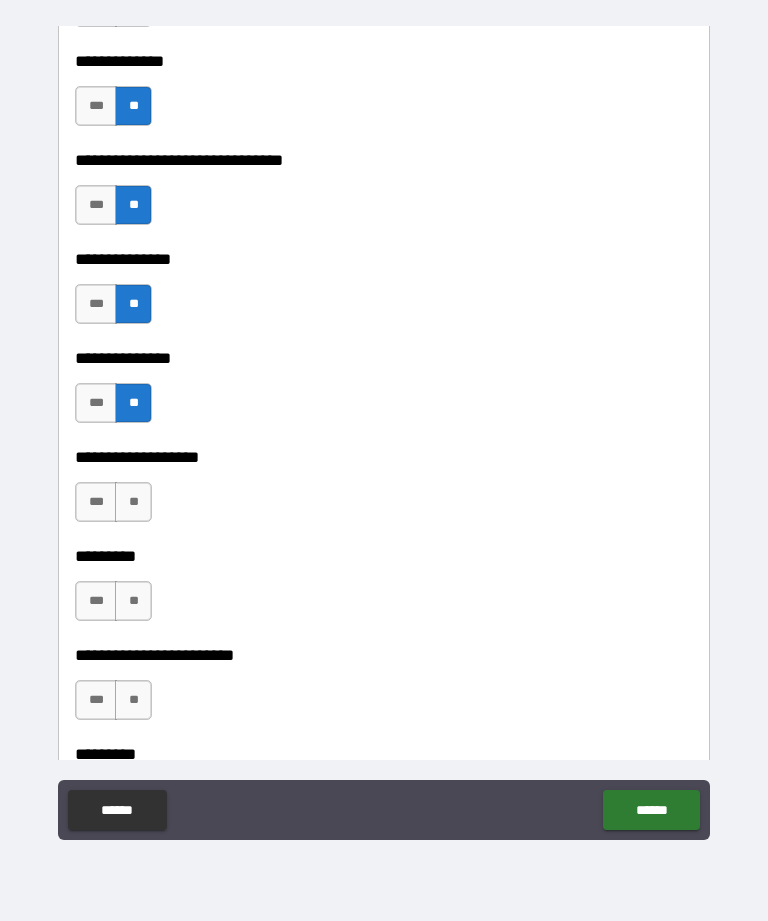 scroll, scrollTop: 3102, scrollLeft: 0, axis: vertical 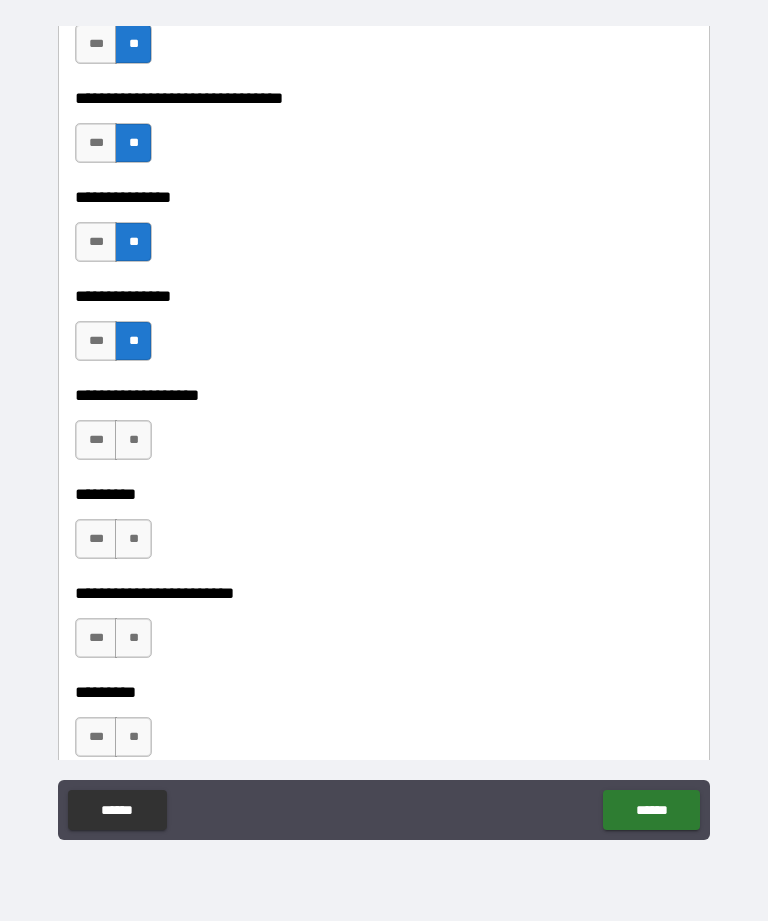 click on "**" at bounding box center [133, 440] 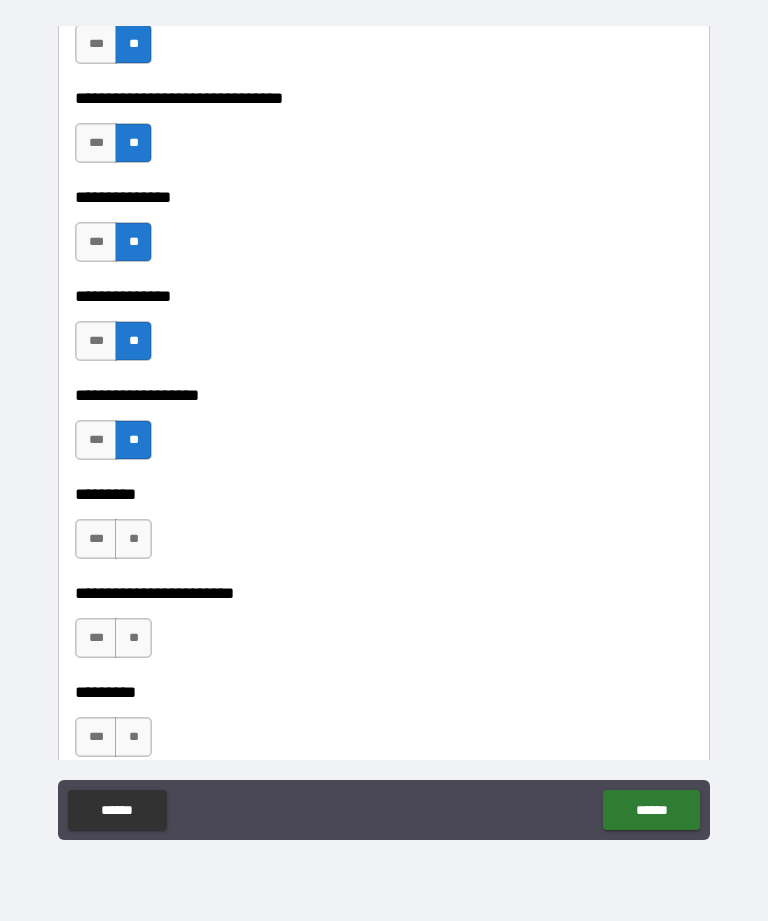 click on "**" at bounding box center [133, 539] 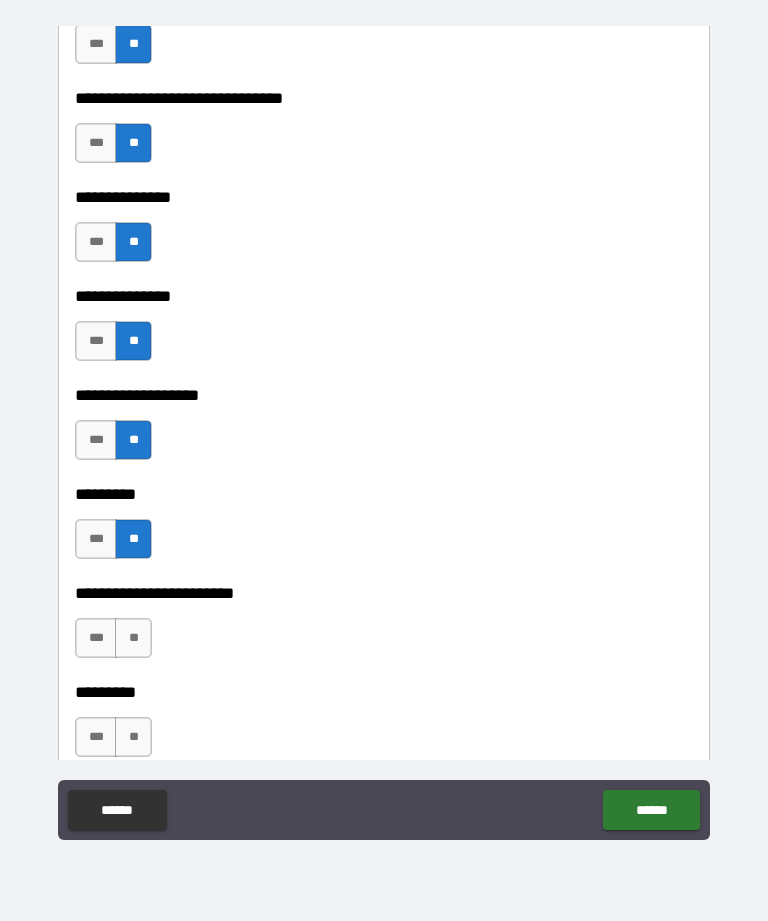 click on "**" at bounding box center [133, 638] 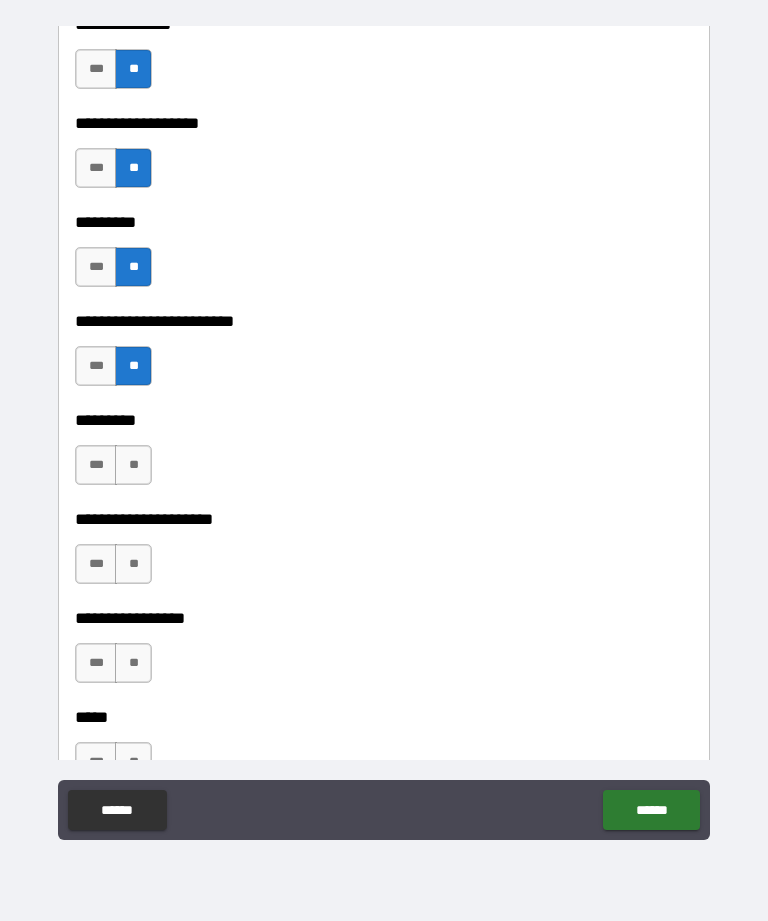 scroll, scrollTop: 3403, scrollLeft: 0, axis: vertical 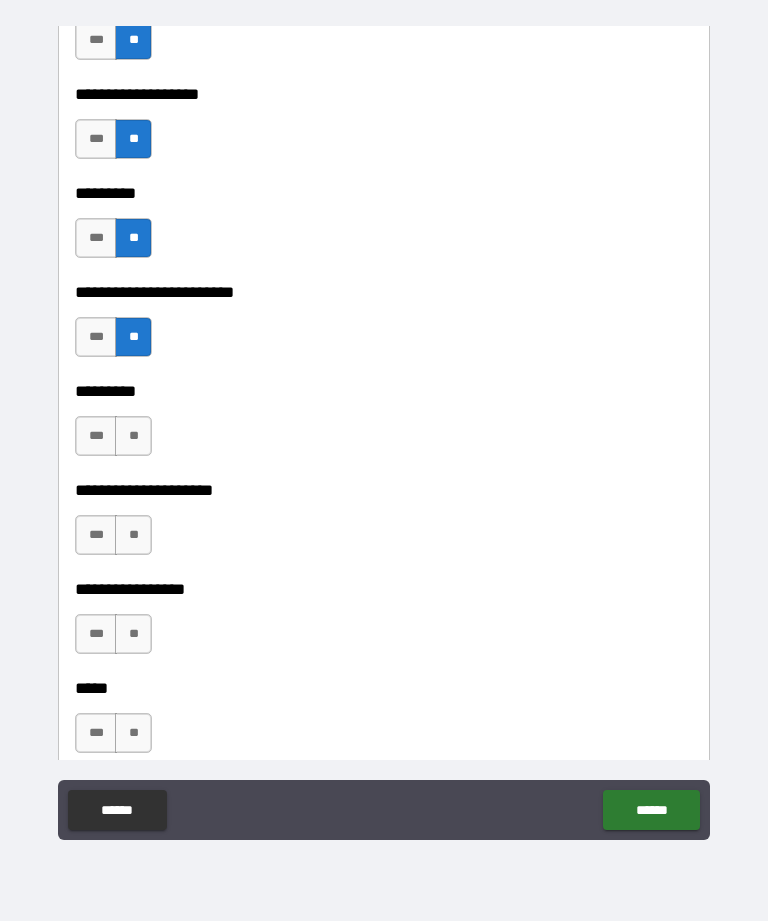 click on "**" at bounding box center (133, 436) 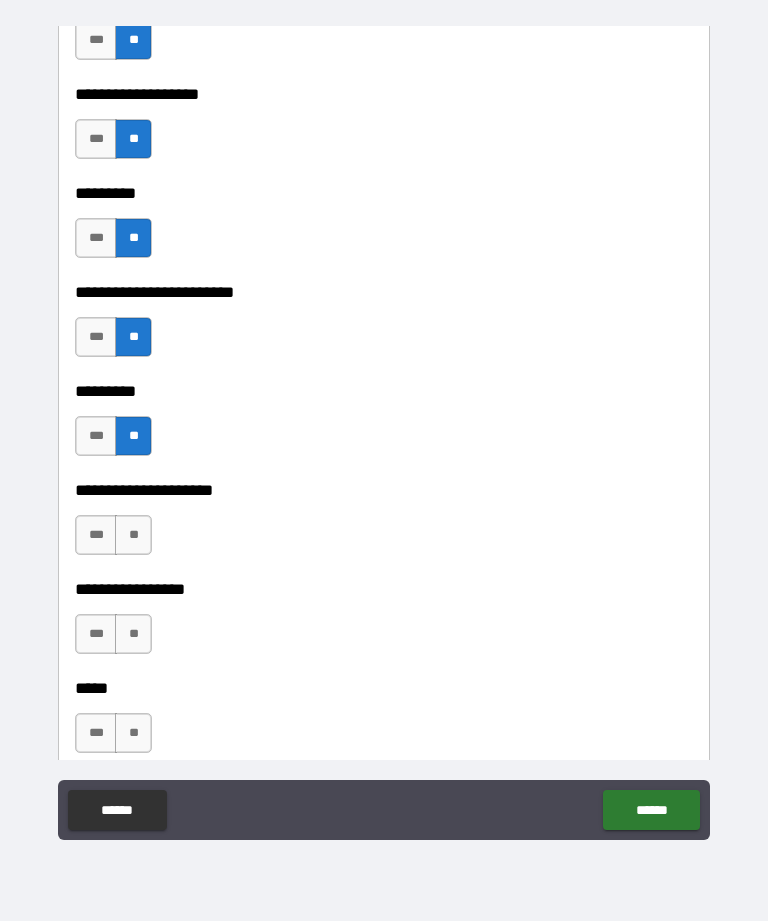 click on "**" at bounding box center [133, 535] 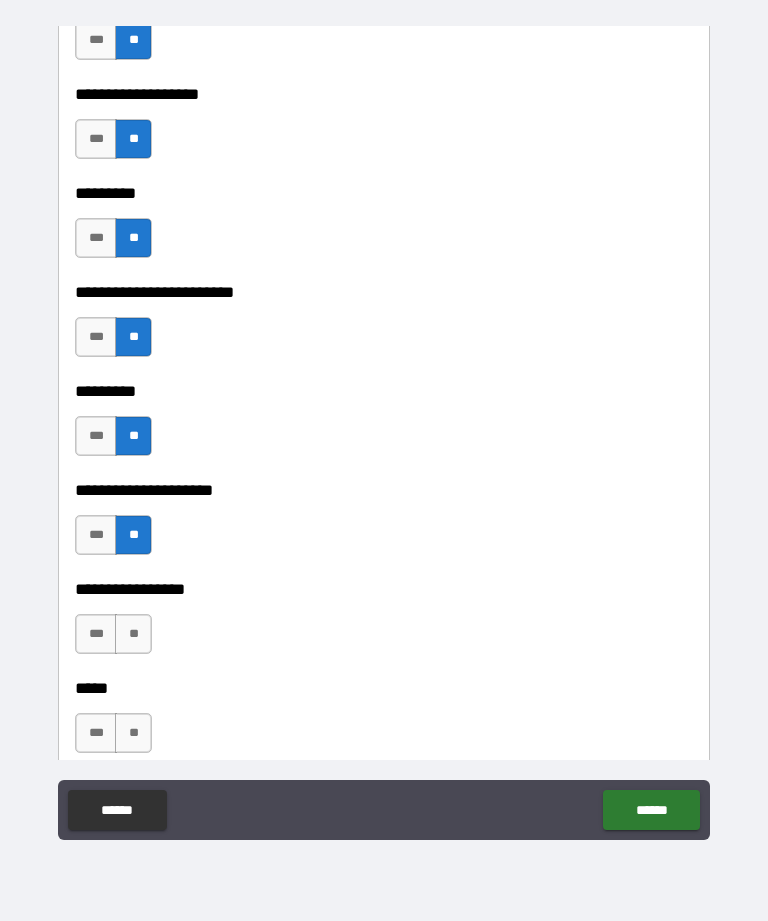 click on "**" at bounding box center (133, 634) 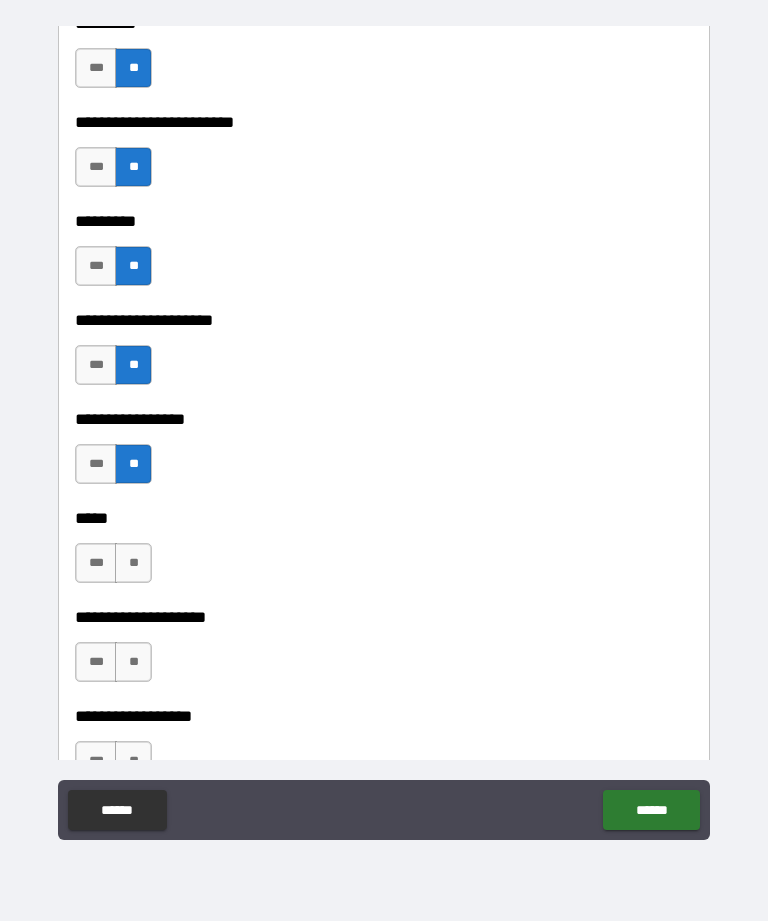scroll, scrollTop: 3605, scrollLeft: 0, axis: vertical 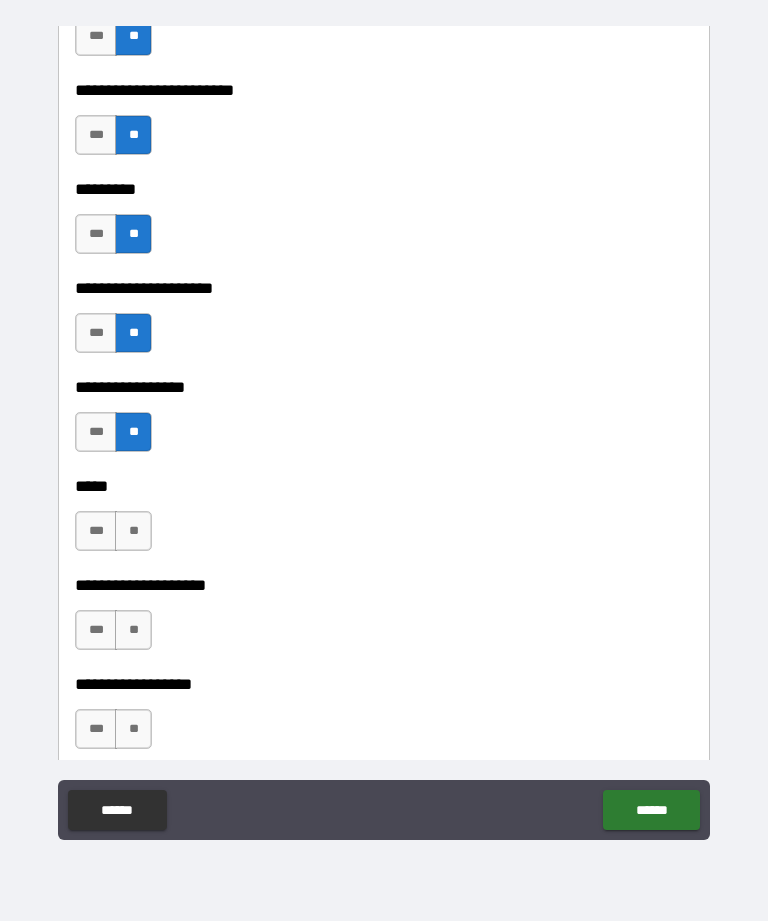 click on "**" at bounding box center (133, 531) 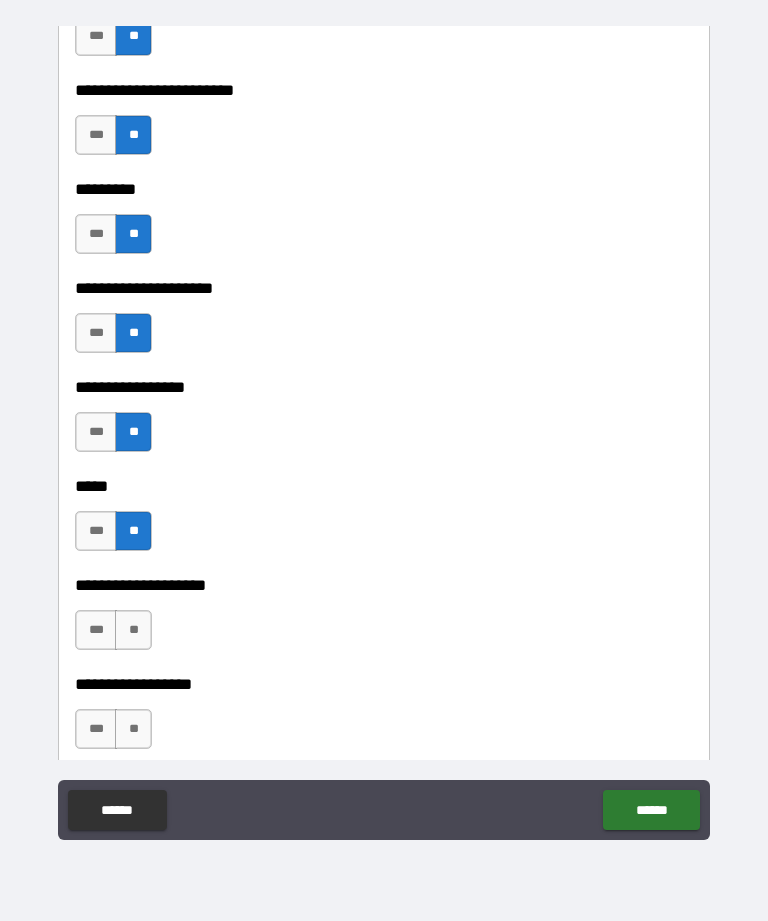 click on "**" at bounding box center (133, 630) 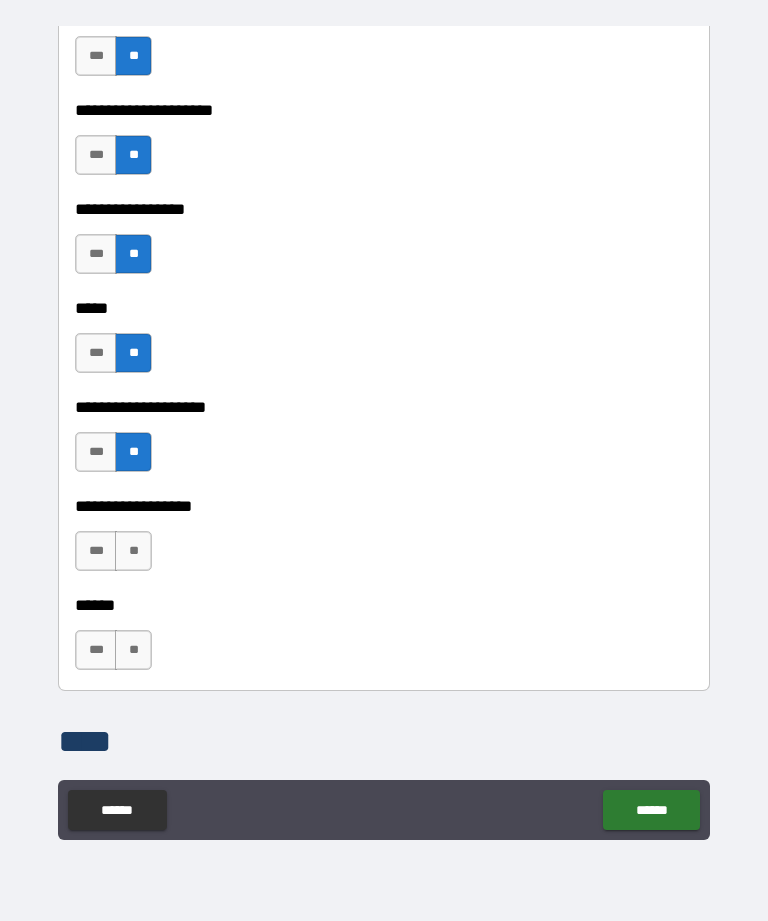 scroll, scrollTop: 3837, scrollLeft: 0, axis: vertical 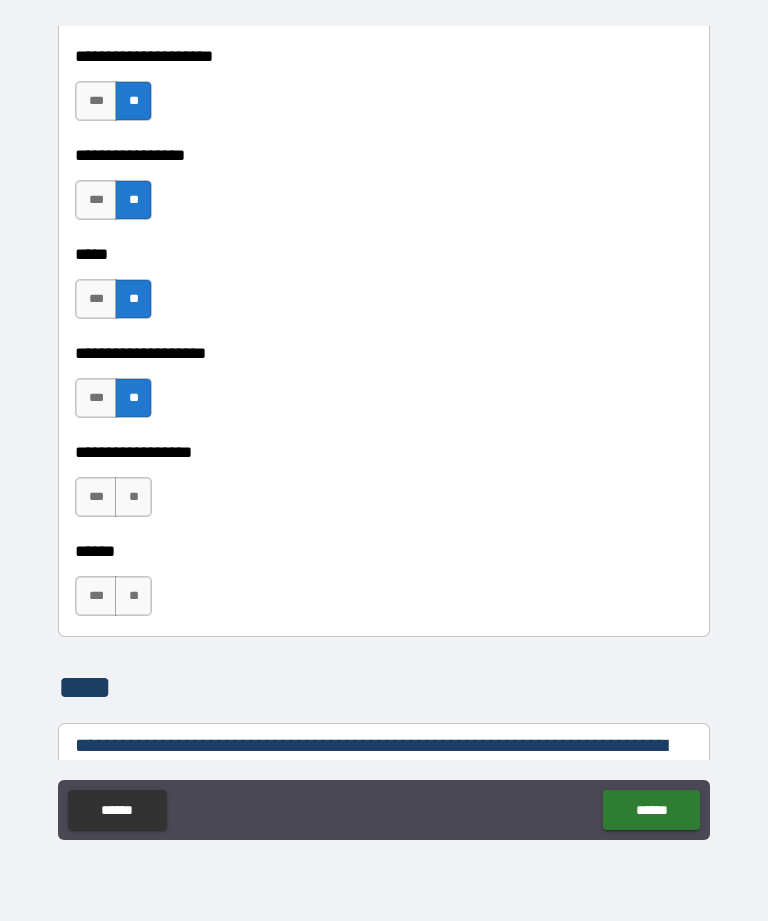 click on "**" at bounding box center [133, 497] 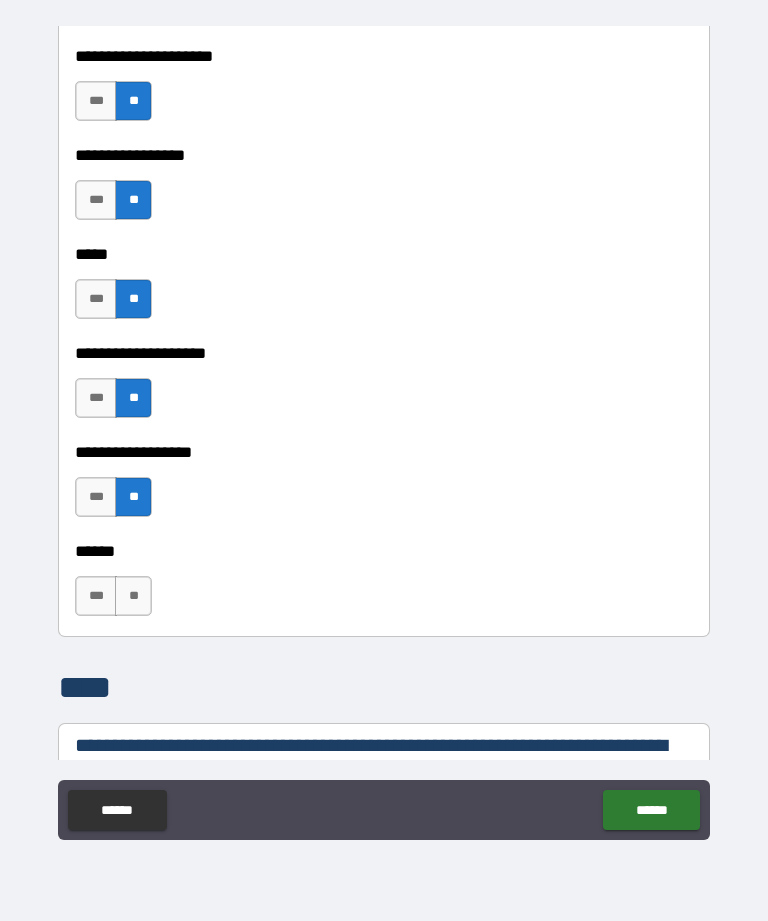 click on "**" at bounding box center (133, 596) 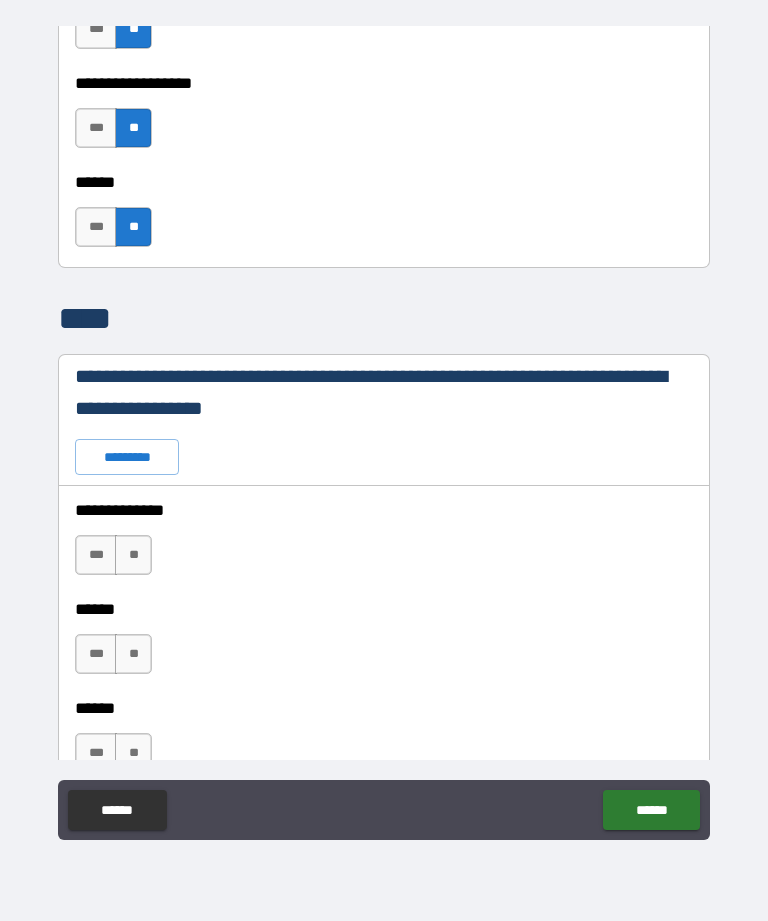 scroll, scrollTop: 4230, scrollLeft: 0, axis: vertical 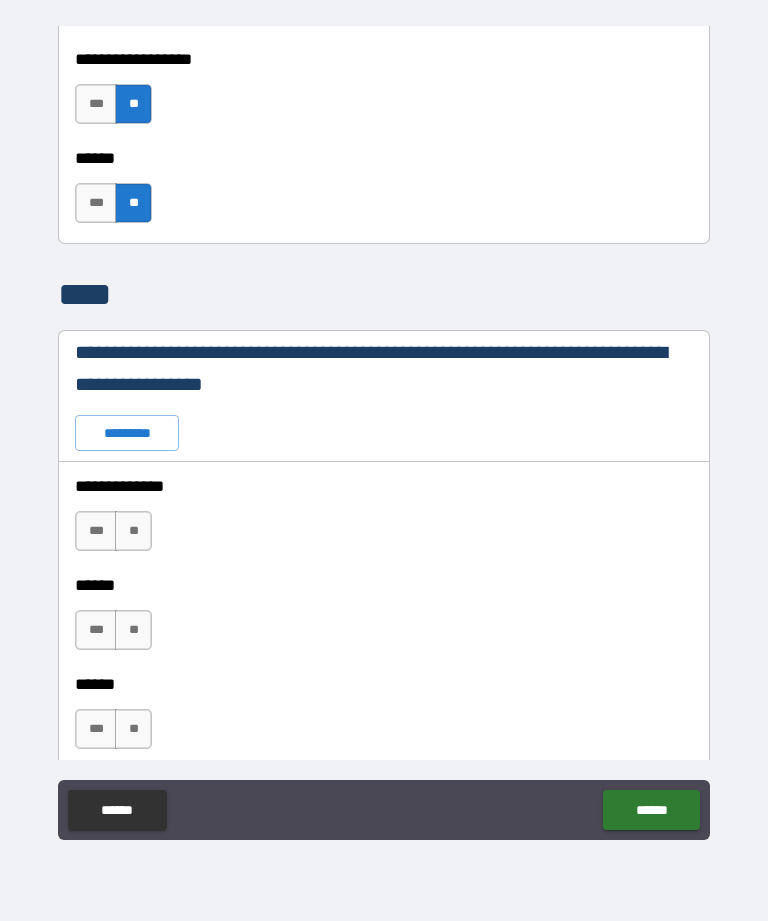 click on "***" at bounding box center (96, 630) 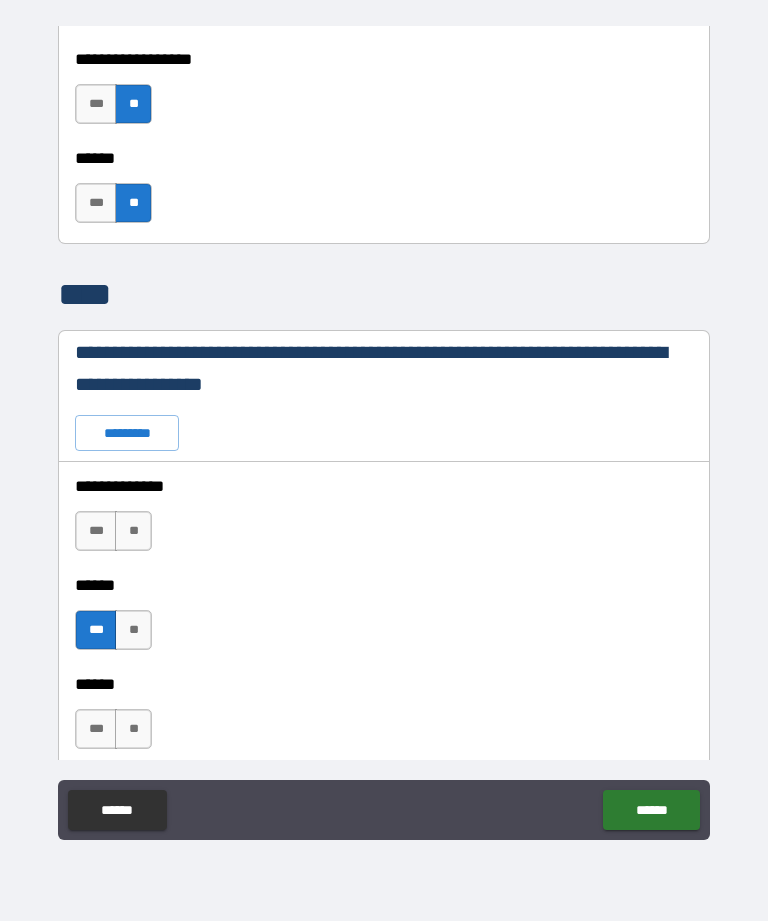 click on "**" at bounding box center [133, 531] 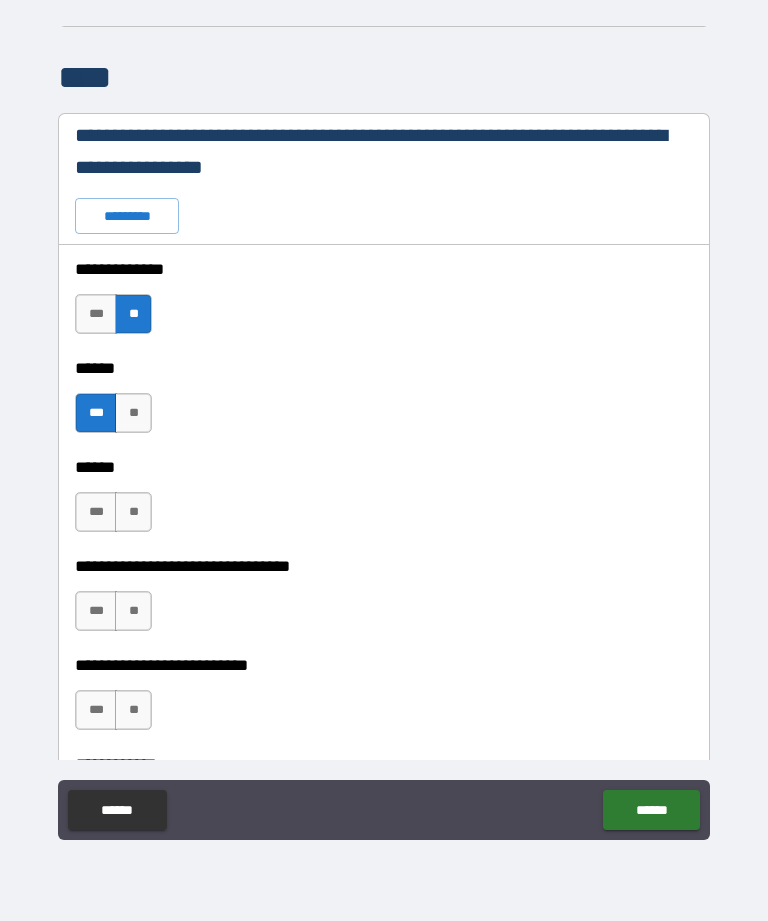 scroll, scrollTop: 4516, scrollLeft: 0, axis: vertical 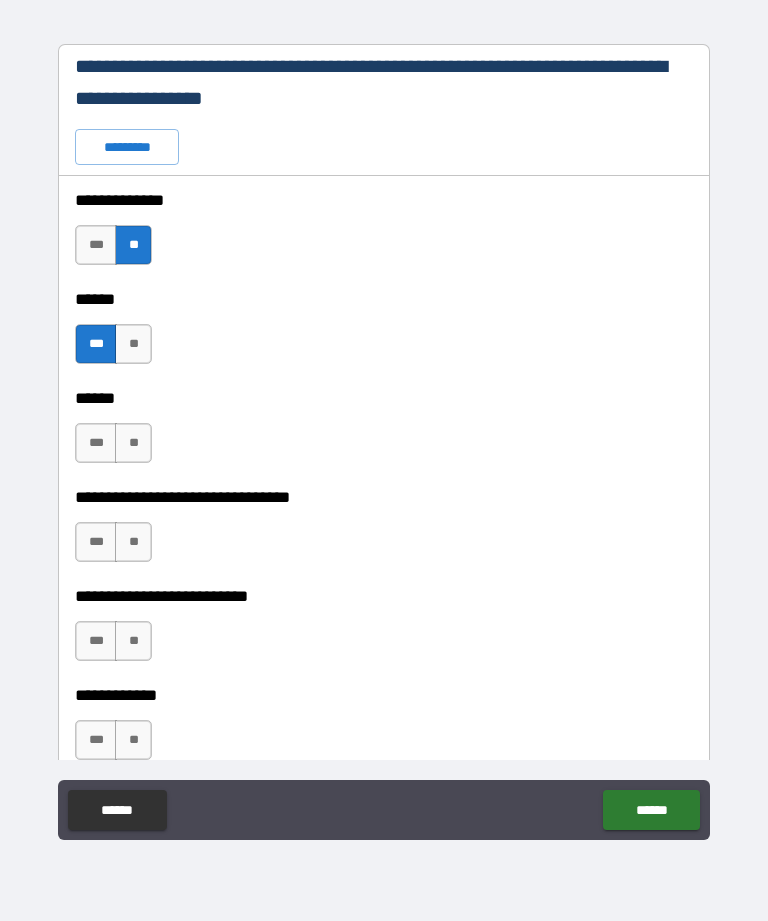click on "**" at bounding box center (133, 443) 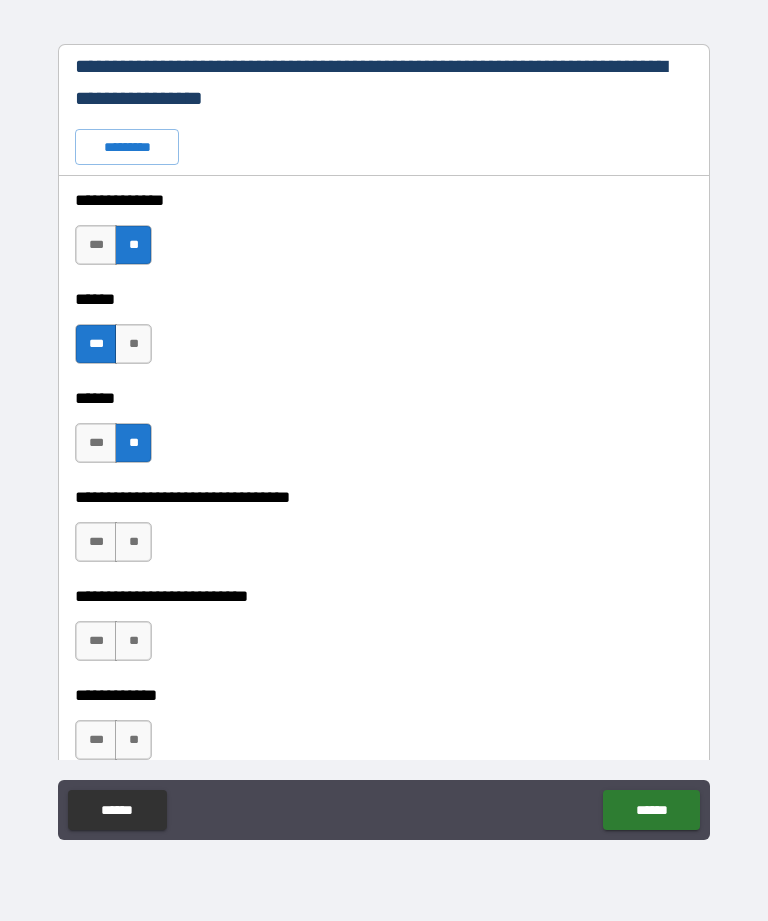 click on "**" at bounding box center (133, 443) 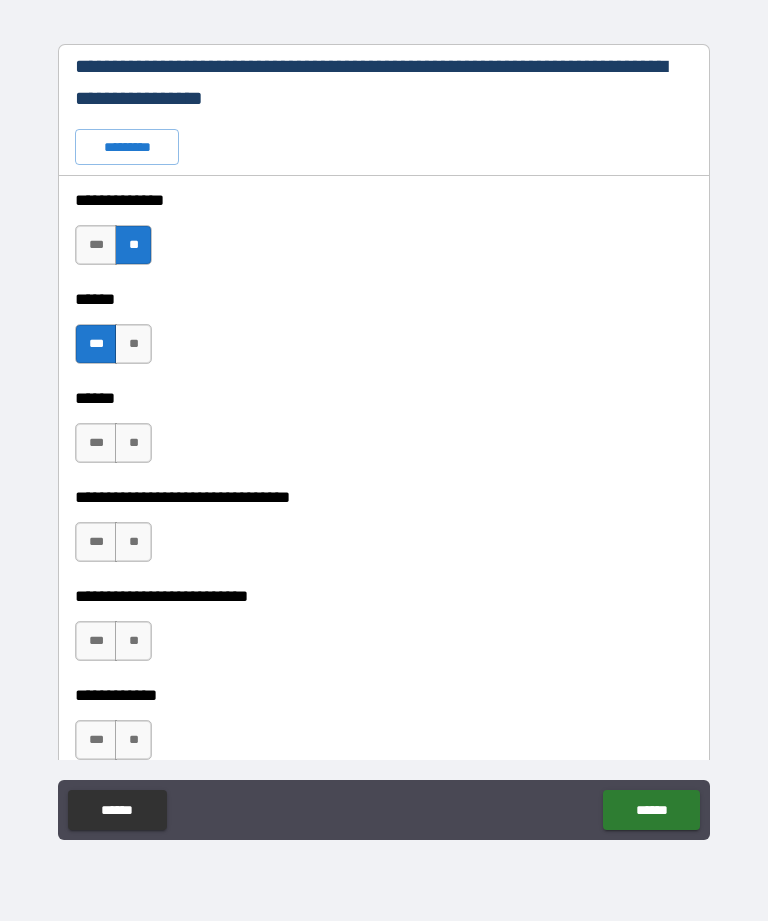 click on "**" at bounding box center [133, 443] 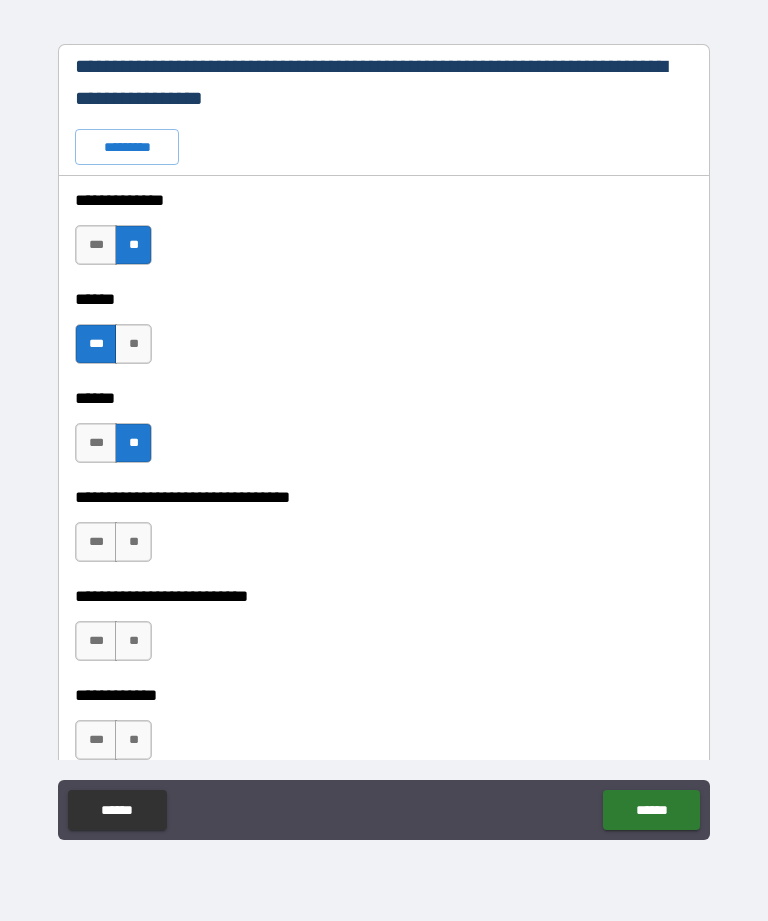 click on "***" at bounding box center (96, 542) 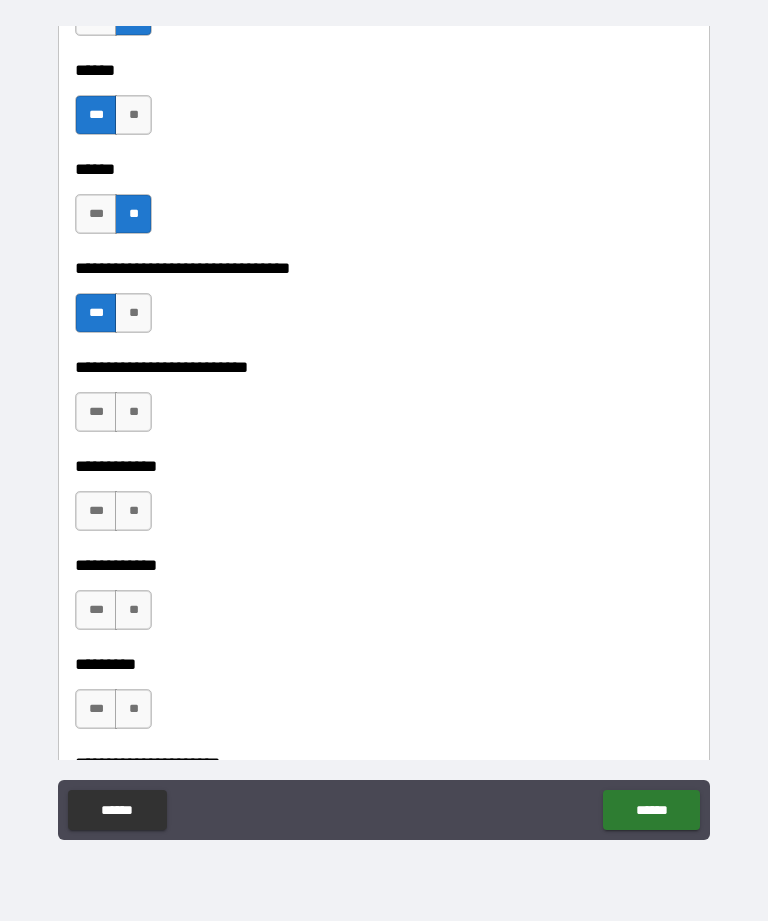 scroll, scrollTop: 4753, scrollLeft: 0, axis: vertical 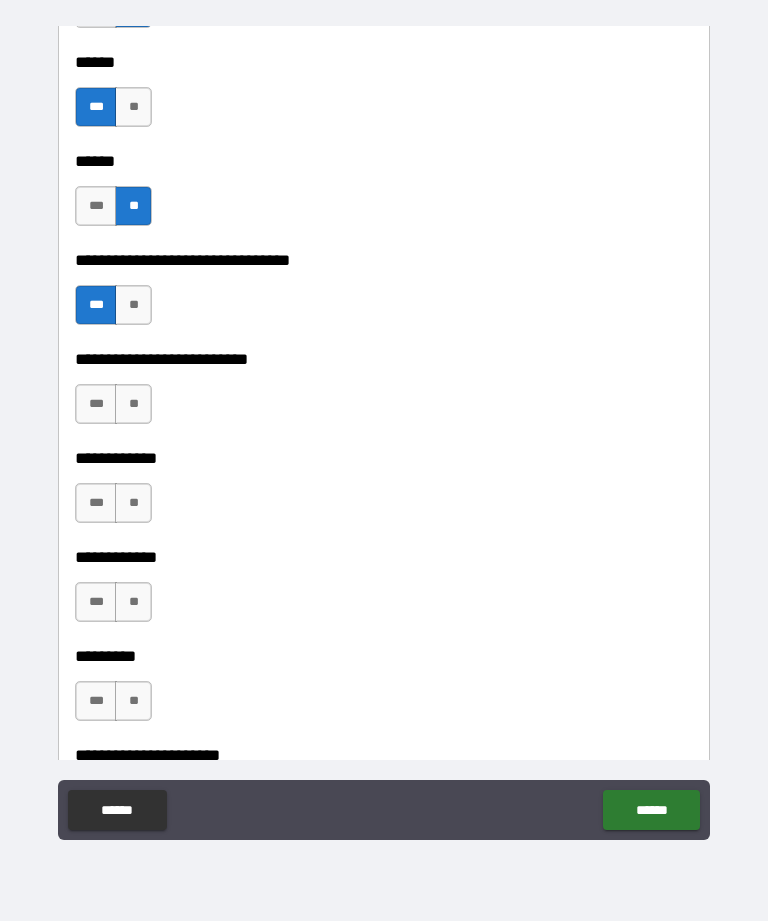 click on "**" at bounding box center (133, 404) 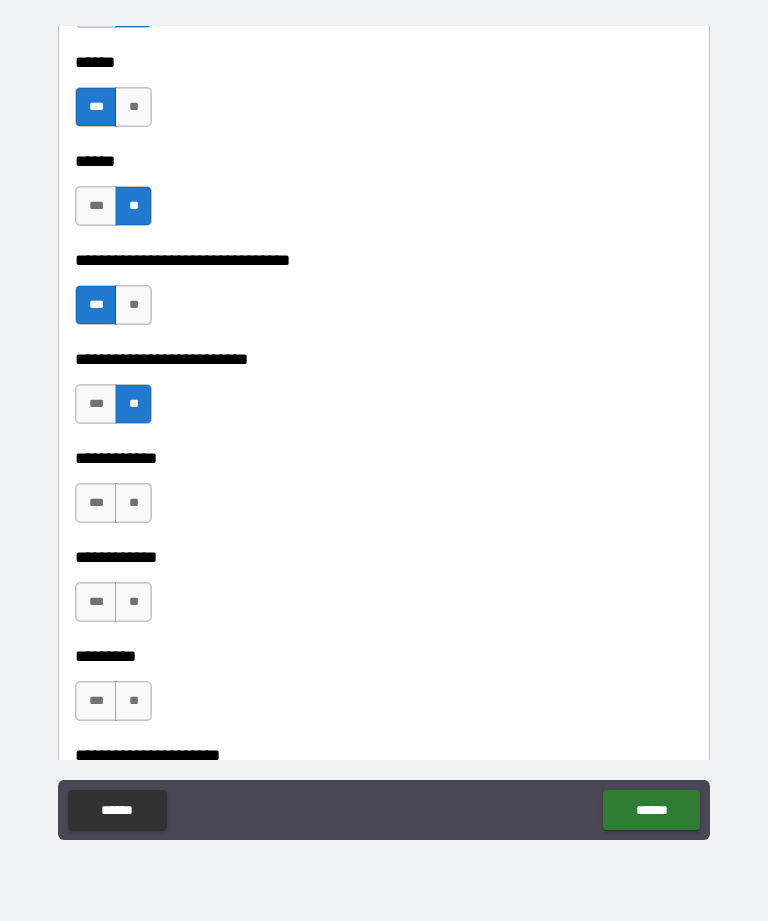 click on "**" at bounding box center (133, 503) 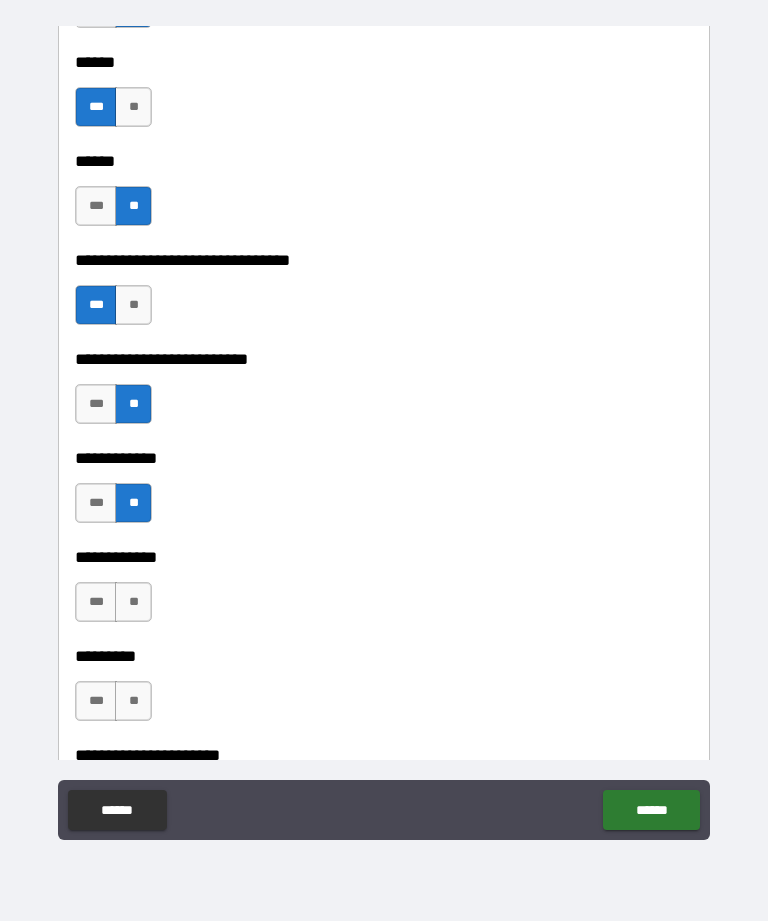 click on "**" at bounding box center (133, 602) 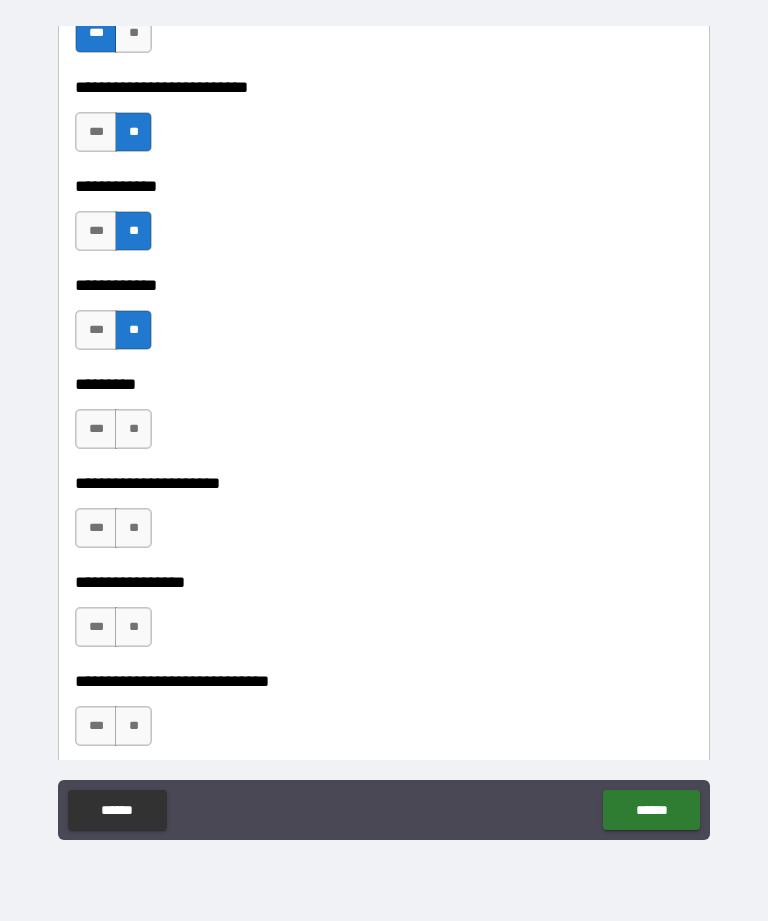 scroll, scrollTop: 5050, scrollLeft: 0, axis: vertical 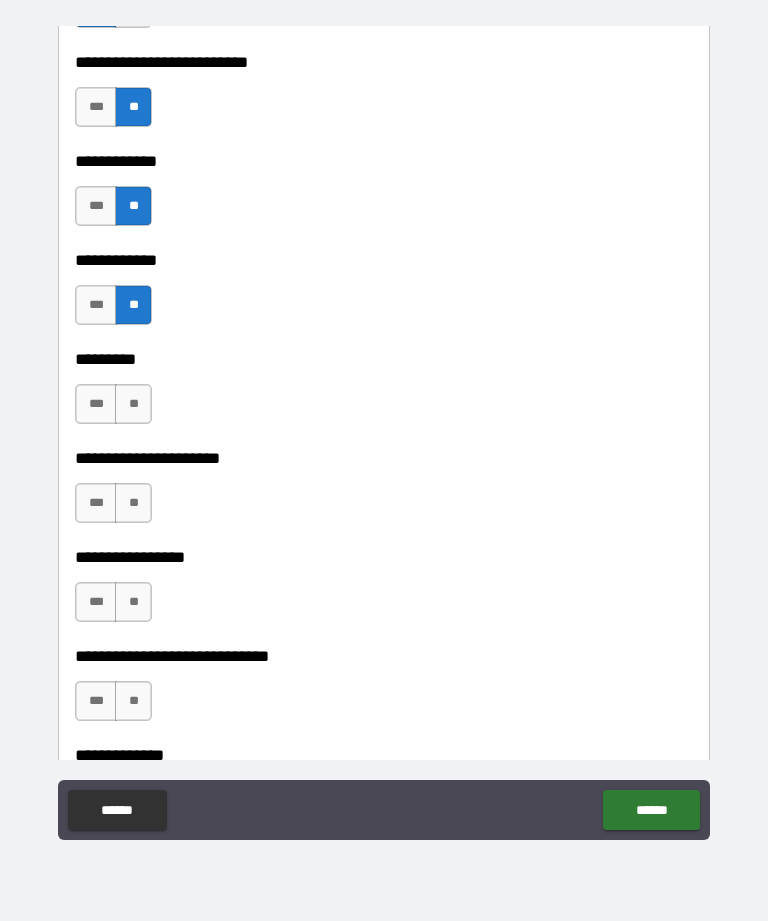 click on "**" at bounding box center (133, 404) 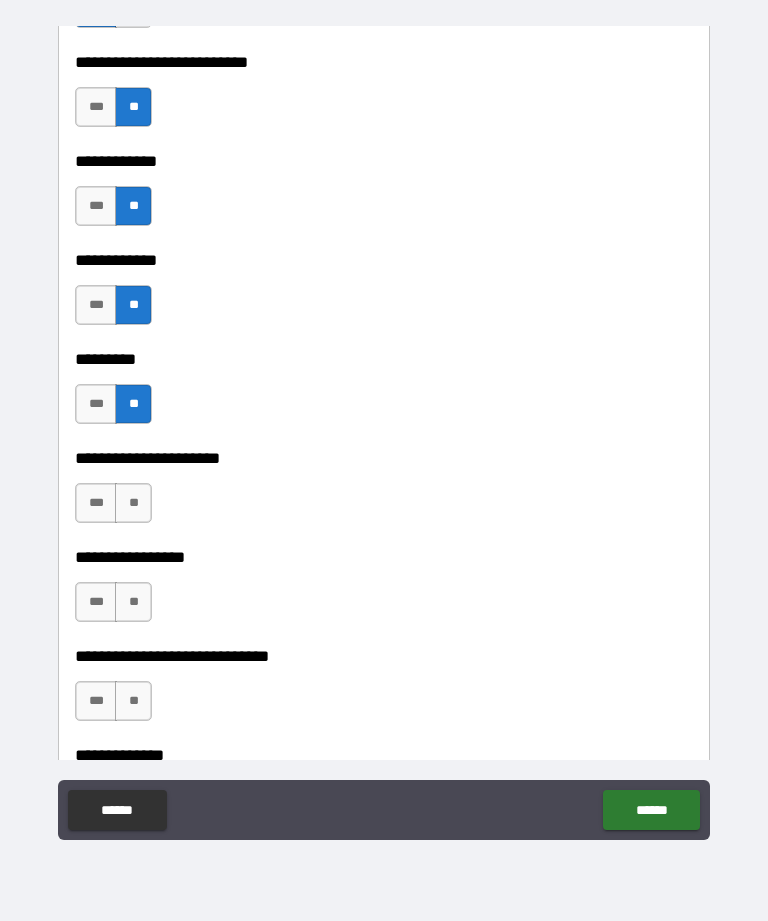 click on "**" at bounding box center [133, 503] 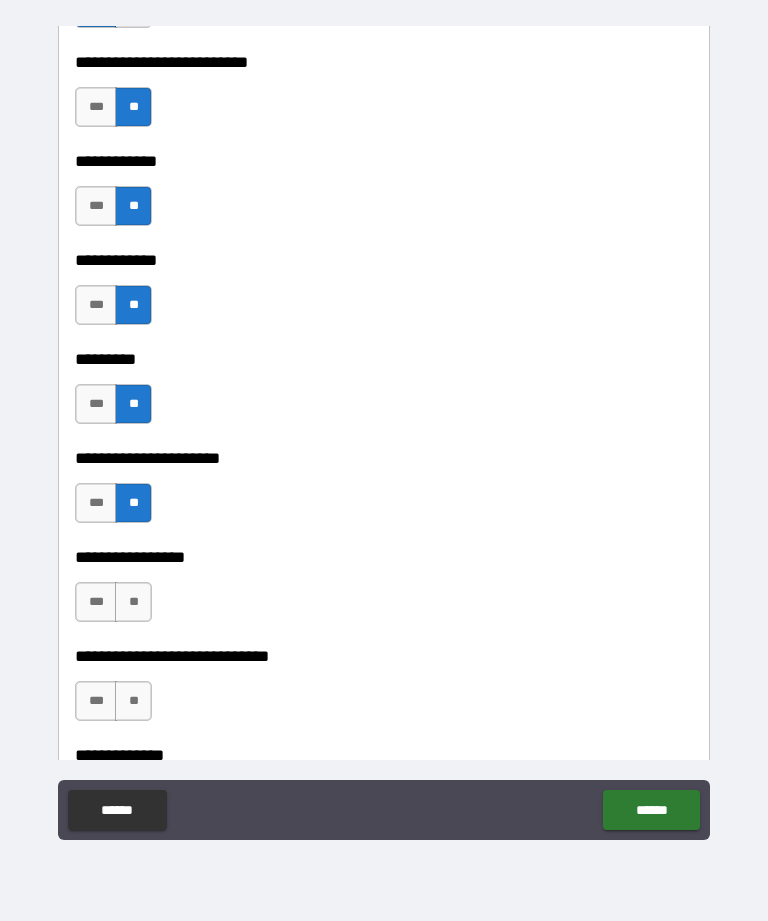 click on "**" at bounding box center [133, 602] 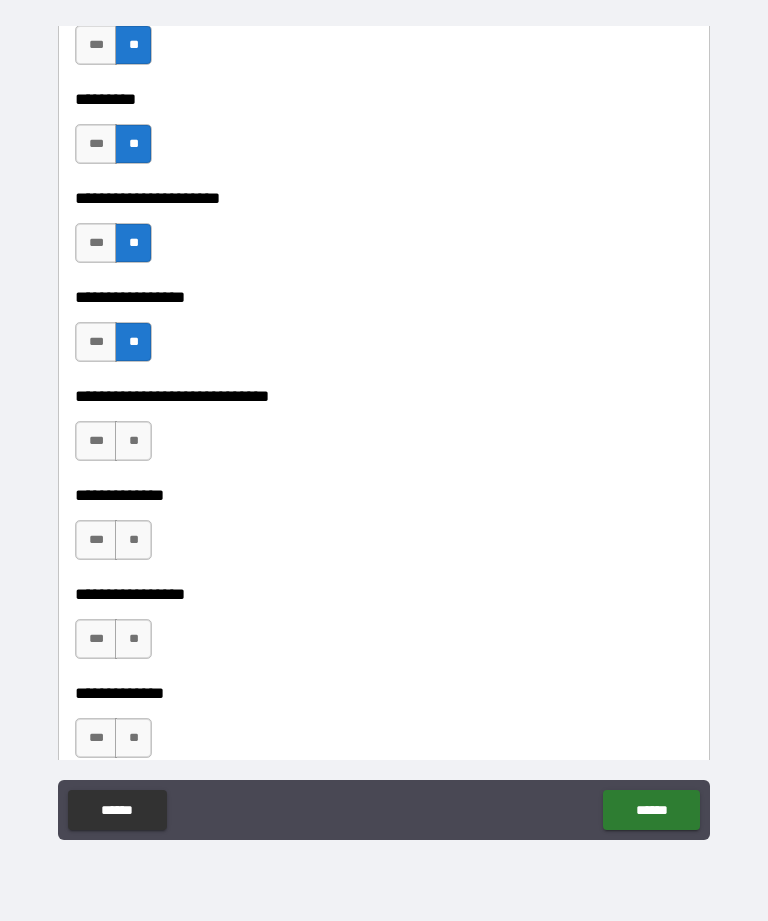 scroll, scrollTop: 5341, scrollLeft: 0, axis: vertical 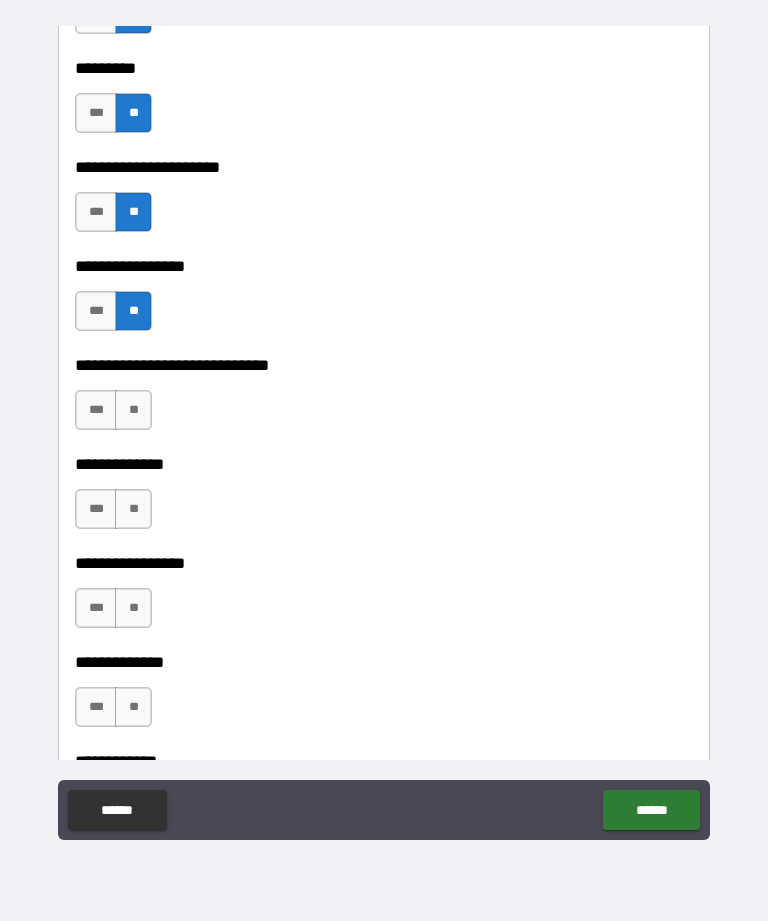 click on "**" at bounding box center [133, 410] 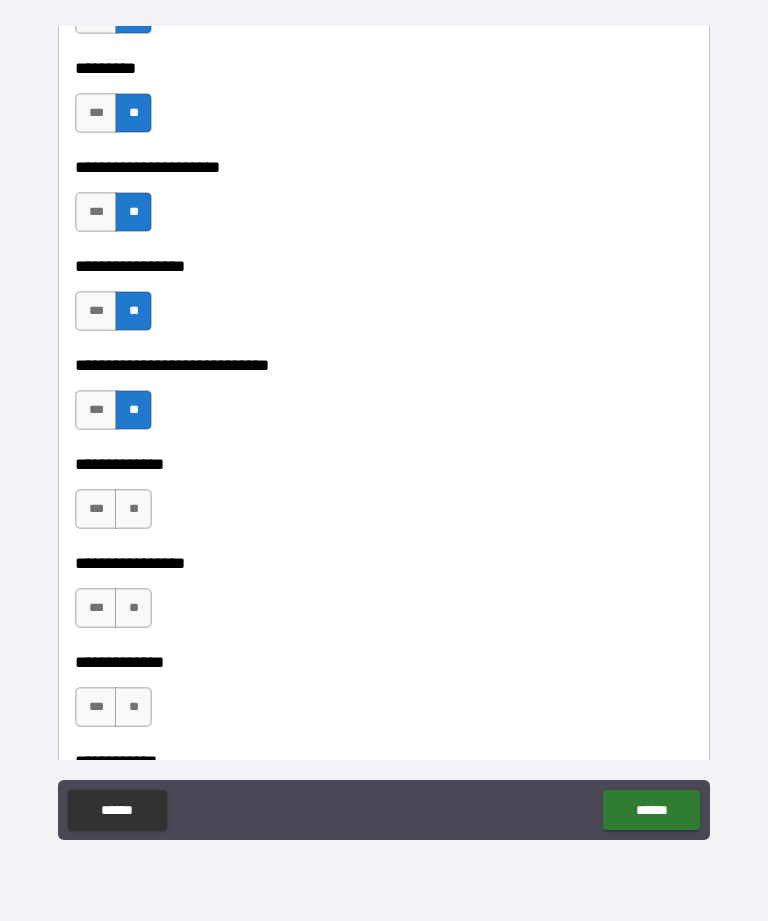click on "**" at bounding box center [133, 509] 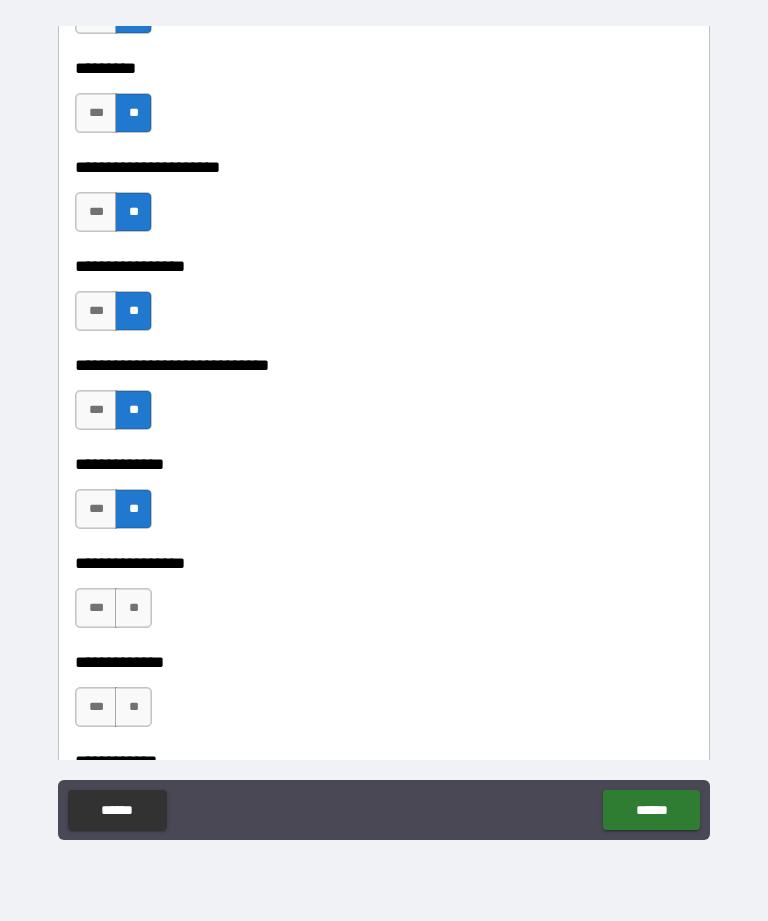 click on "**" at bounding box center [133, 608] 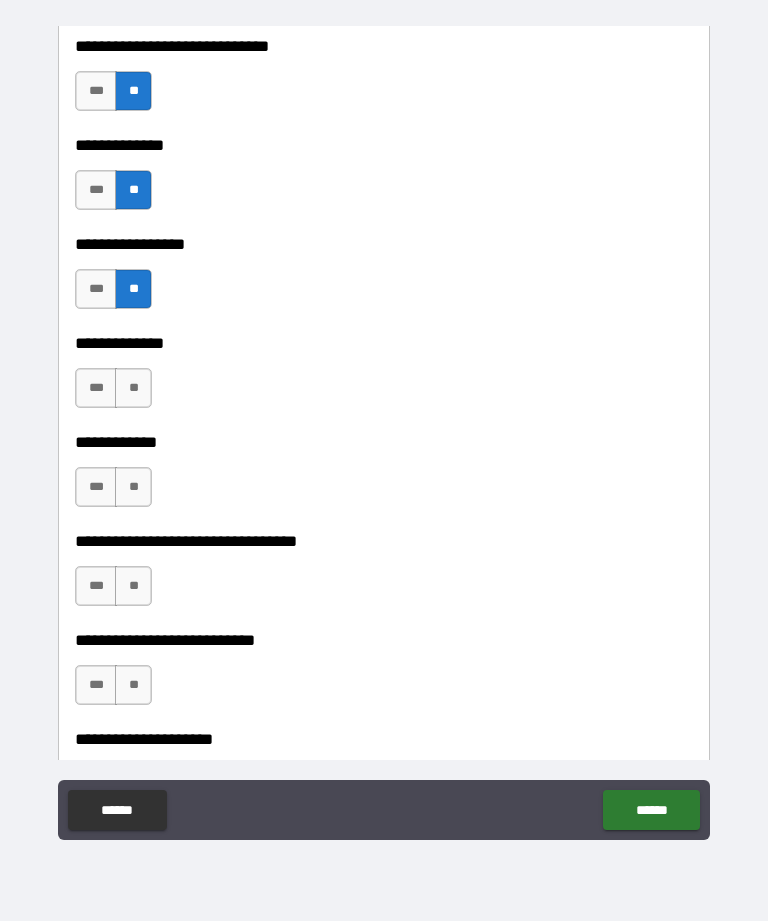 scroll, scrollTop: 5668, scrollLeft: 0, axis: vertical 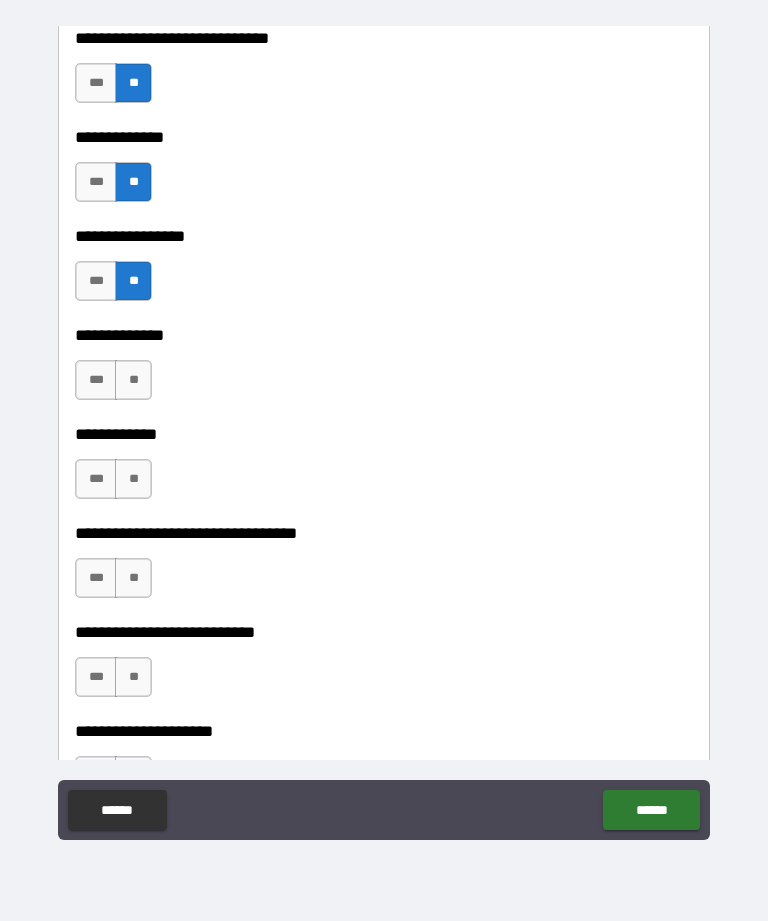 click on "**" at bounding box center (133, 380) 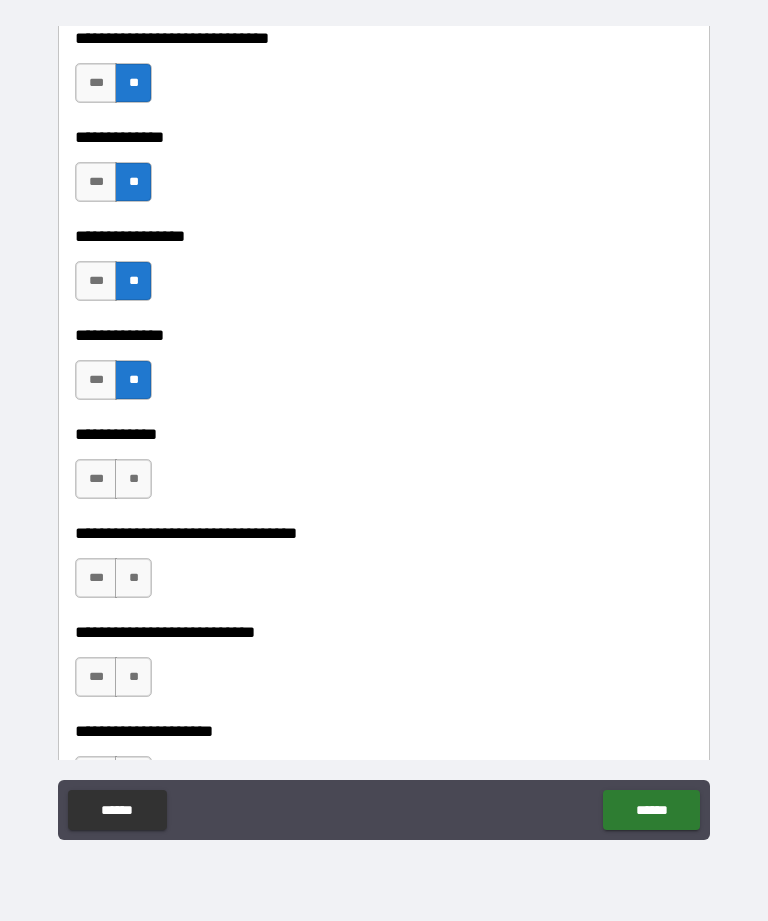 click on "**" at bounding box center (133, 479) 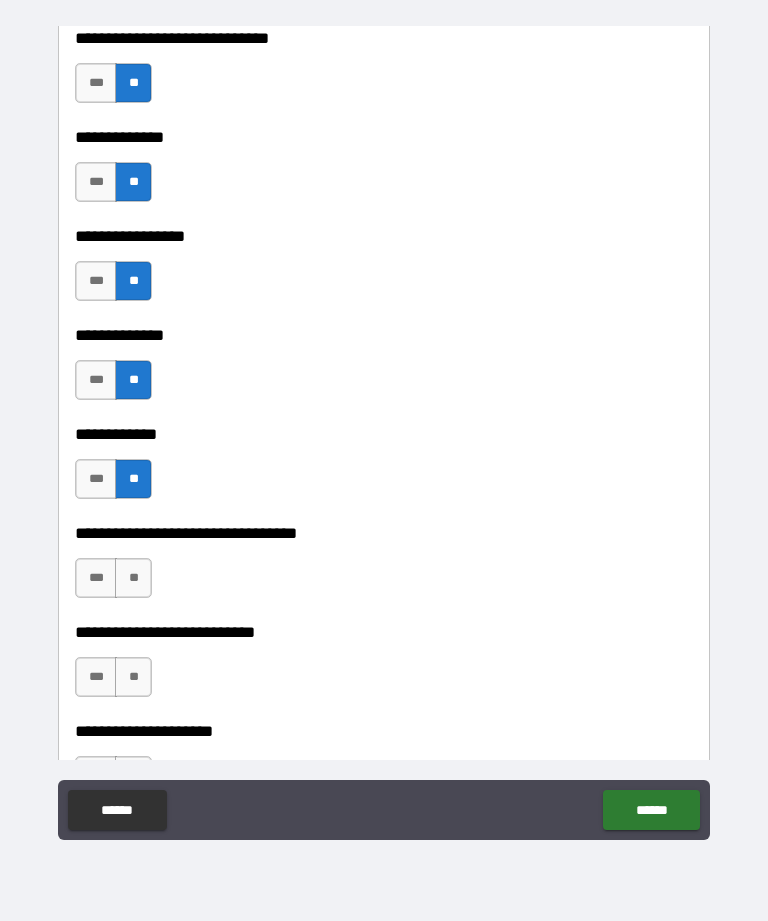 click on "**" at bounding box center [133, 578] 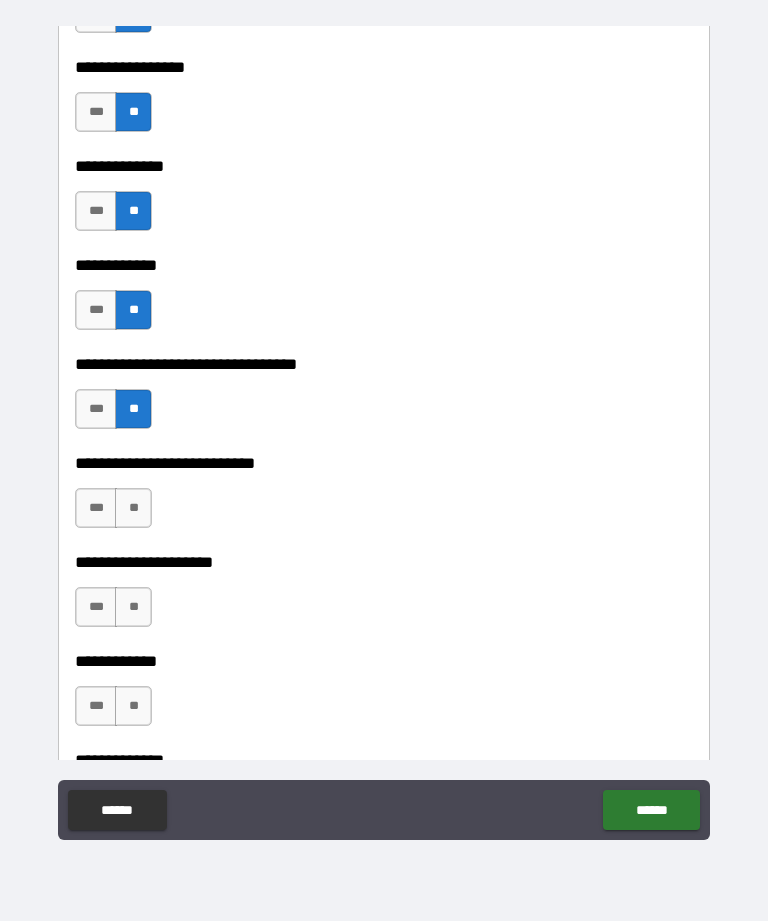 scroll, scrollTop: 5900, scrollLeft: 0, axis: vertical 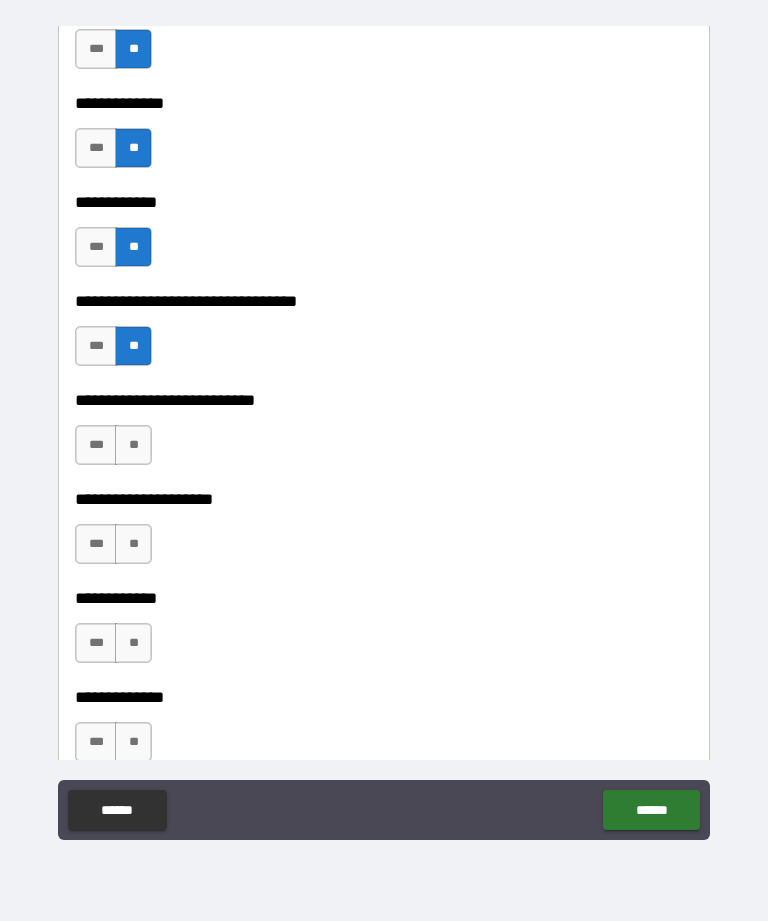 click on "**" at bounding box center [133, 445] 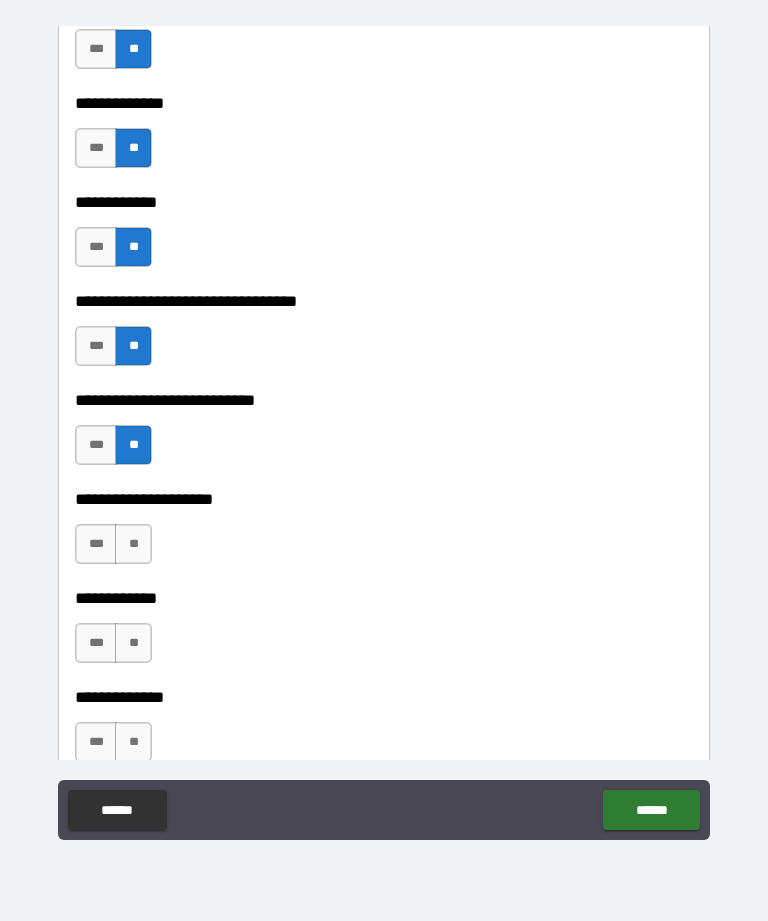 click on "**" at bounding box center (133, 544) 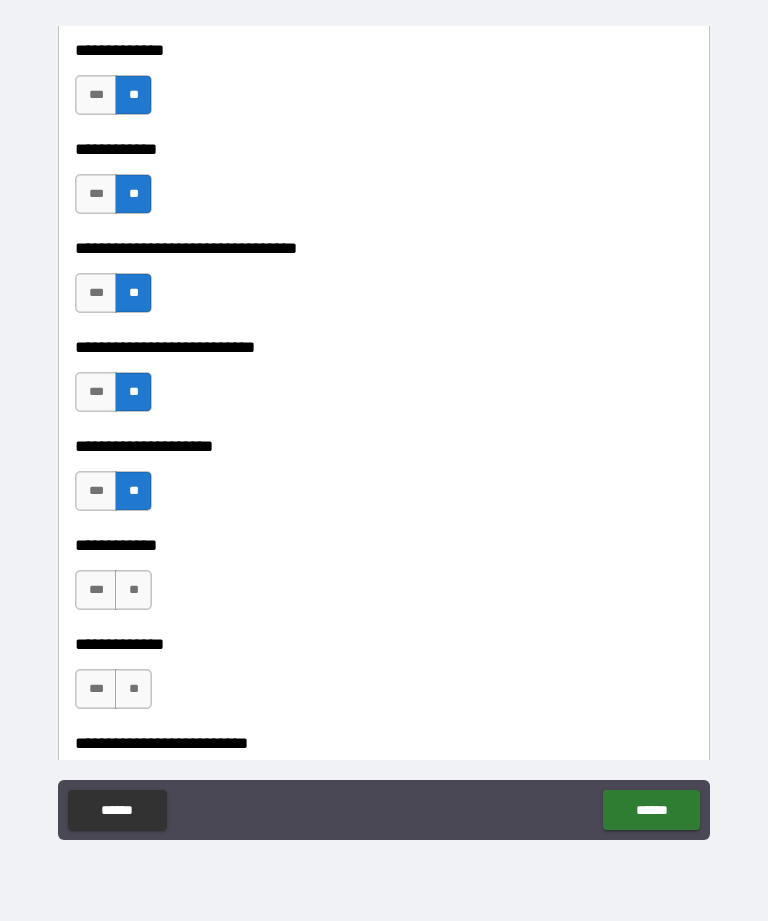 scroll, scrollTop: 5954, scrollLeft: 0, axis: vertical 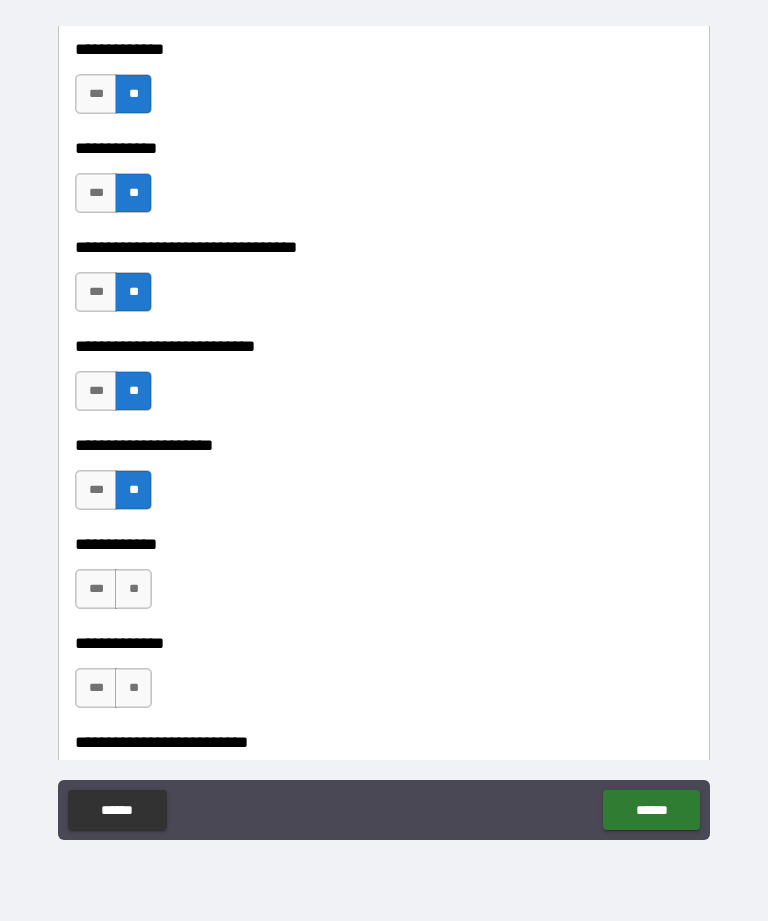 click on "**" at bounding box center (133, 589) 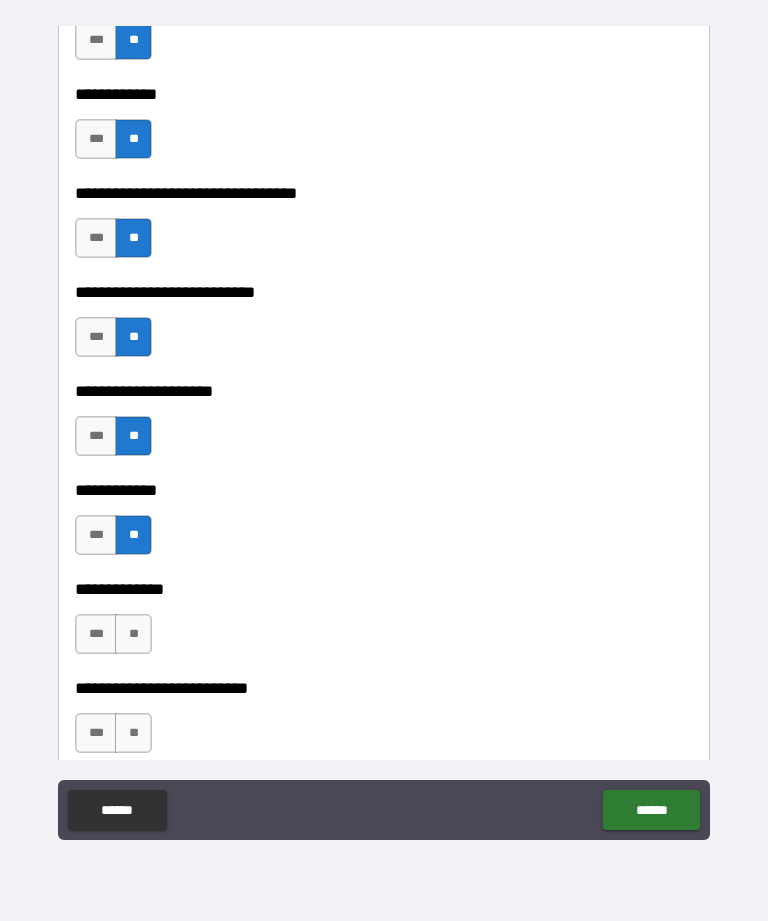 scroll, scrollTop: 6009, scrollLeft: 0, axis: vertical 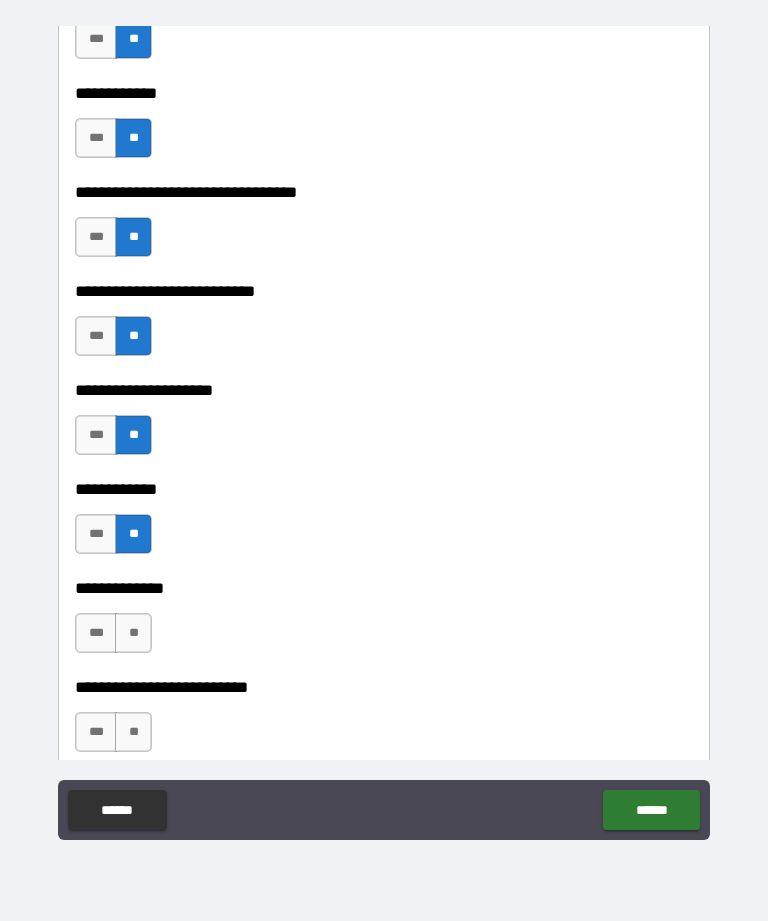 click on "**" at bounding box center (133, 633) 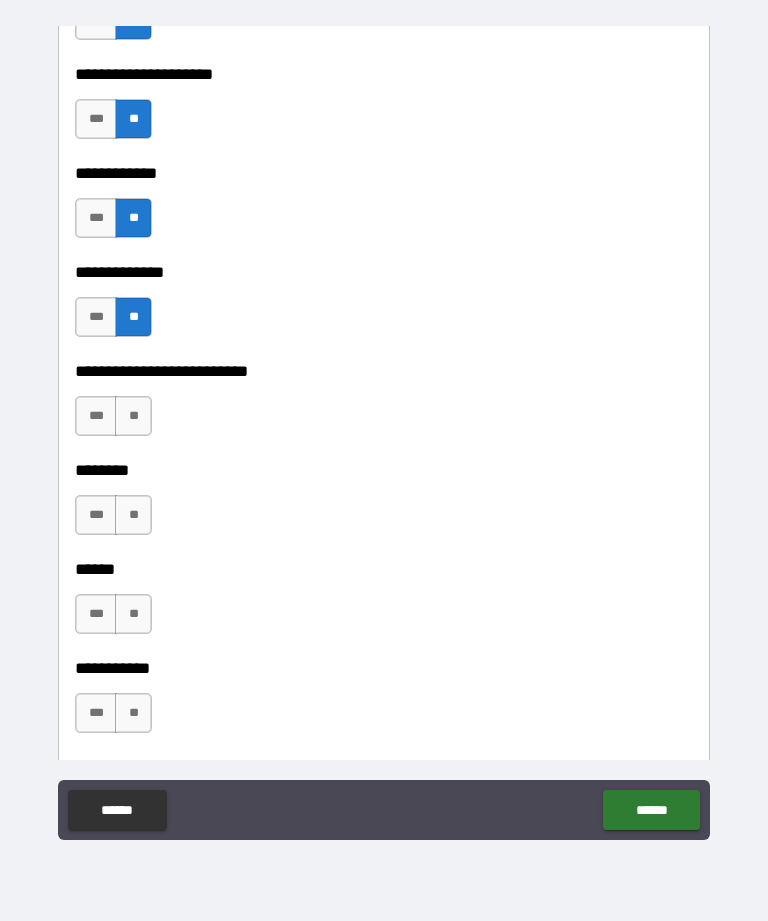 scroll, scrollTop: 6340, scrollLeft: 0, axis: vertical 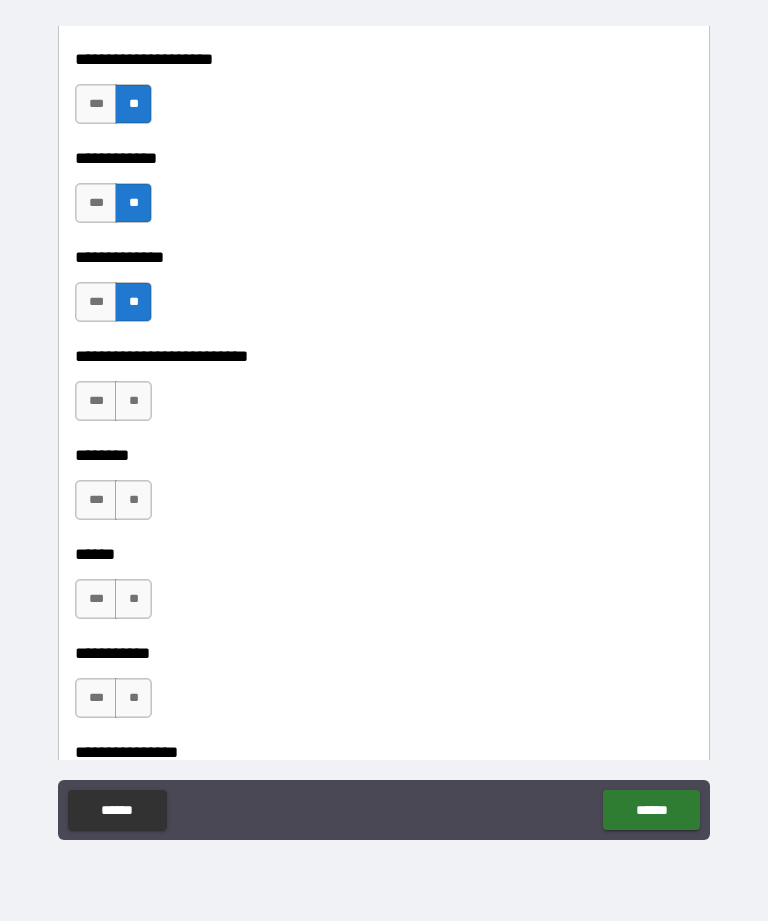 click on "**" at bounding box center (133, 401) 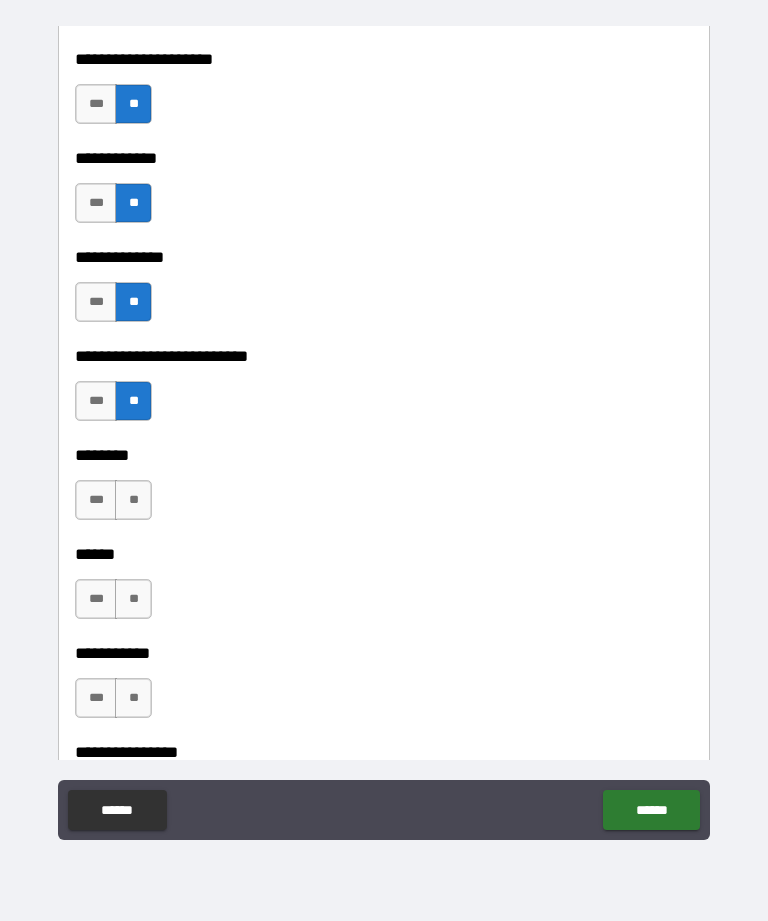 click on "**" at bounding box center [133, 500] 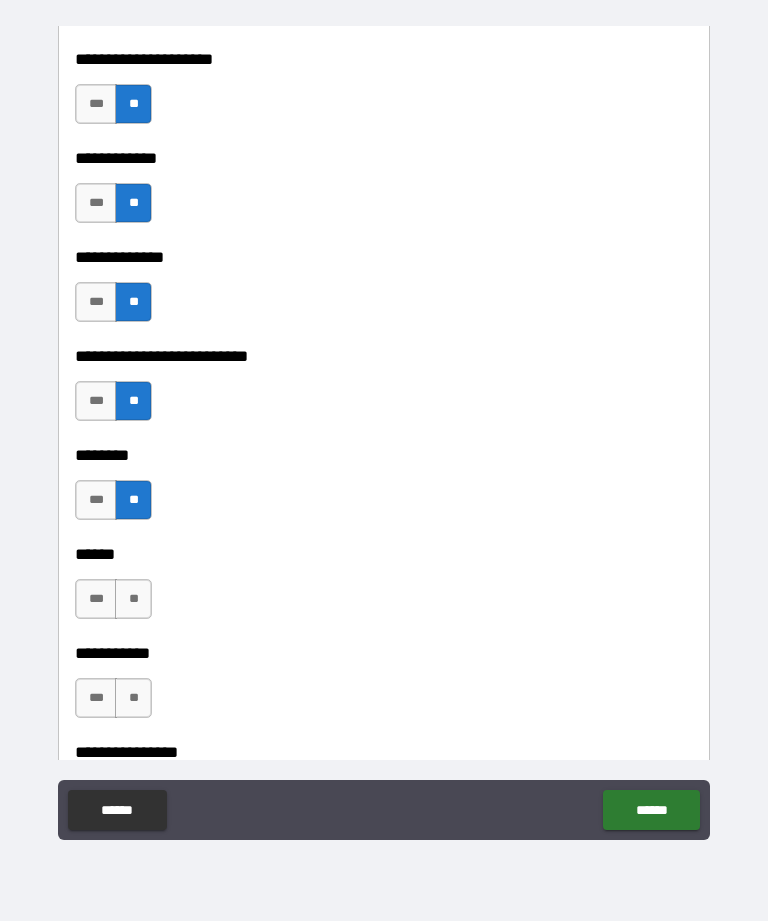 click on "**" at bounding box center (133, 599) 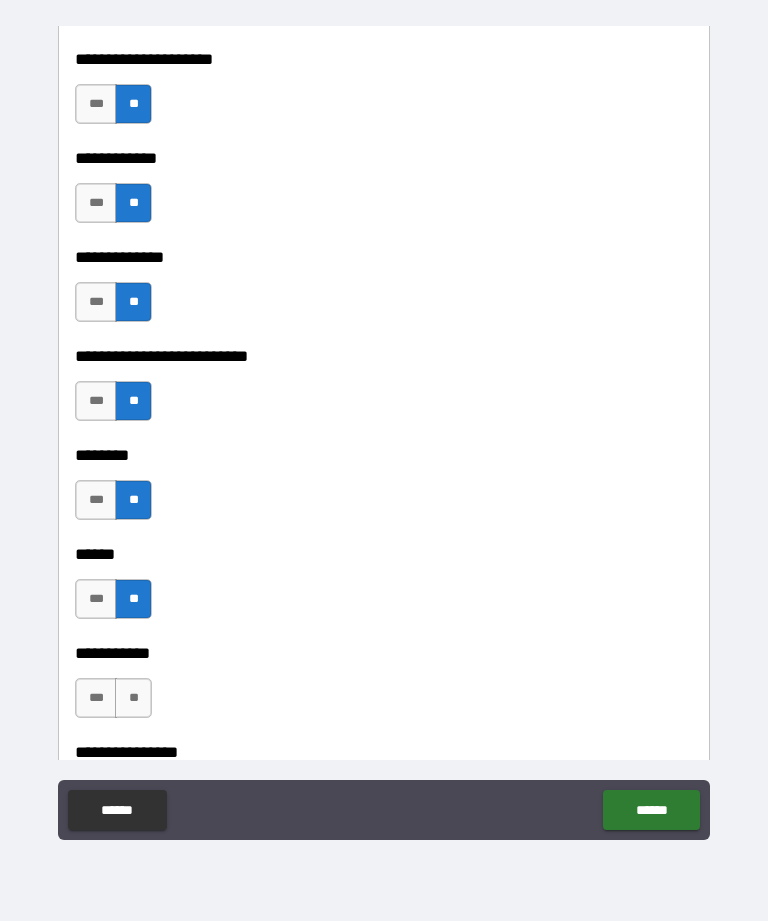 click on "**" at bounding box center [133, 698] 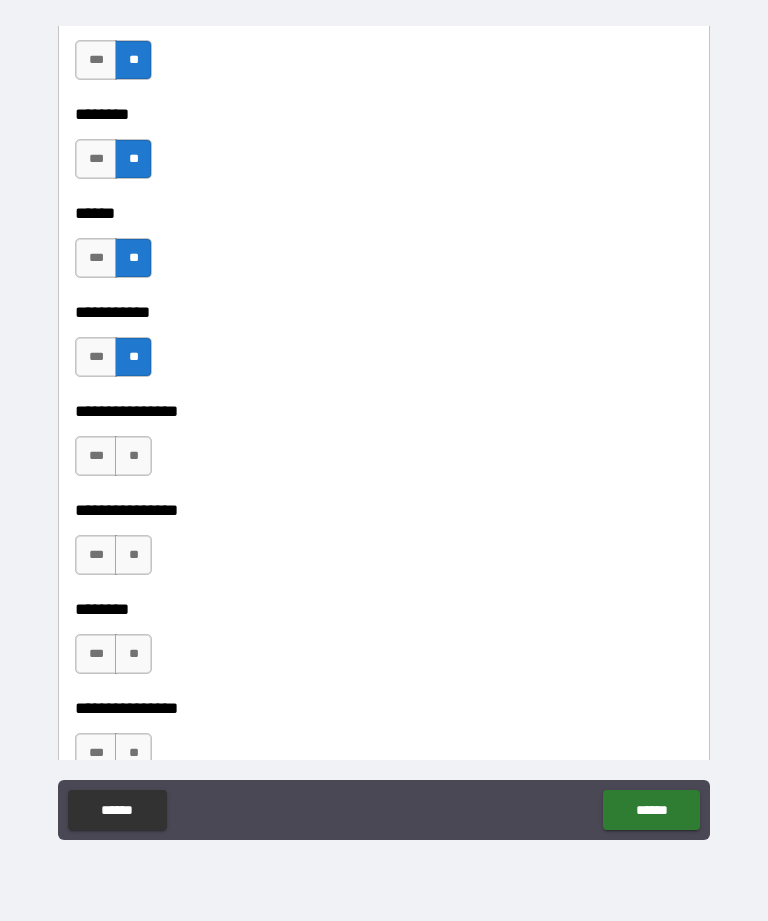 scroll, scrollTop: 6706, scrollLeft: 0, axis: vertical 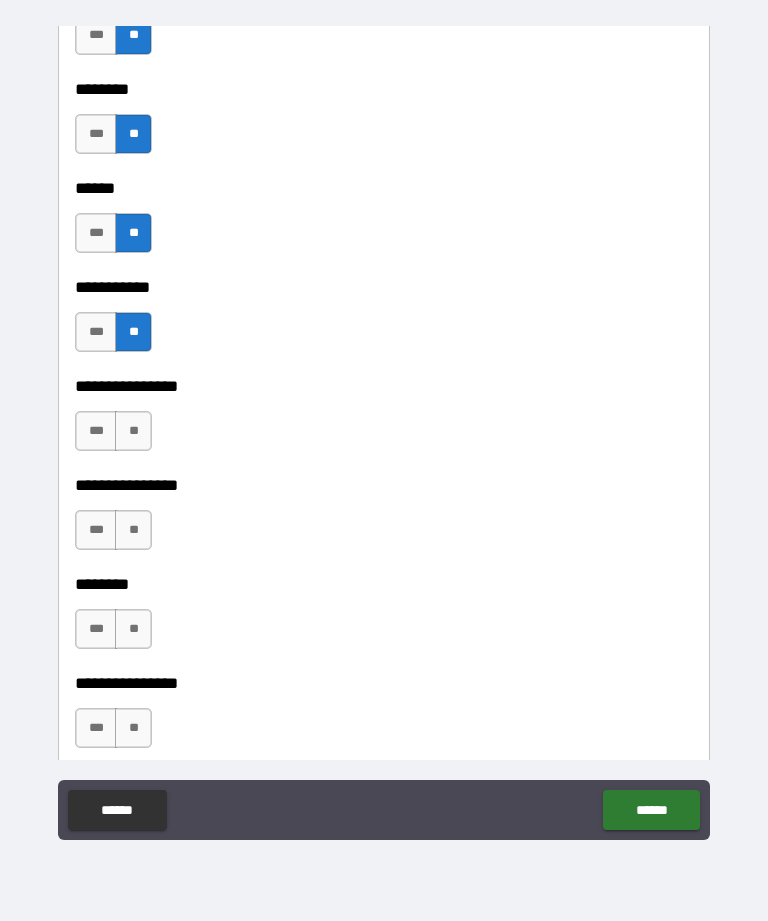 click on "**" at bounding box center [133, 431] 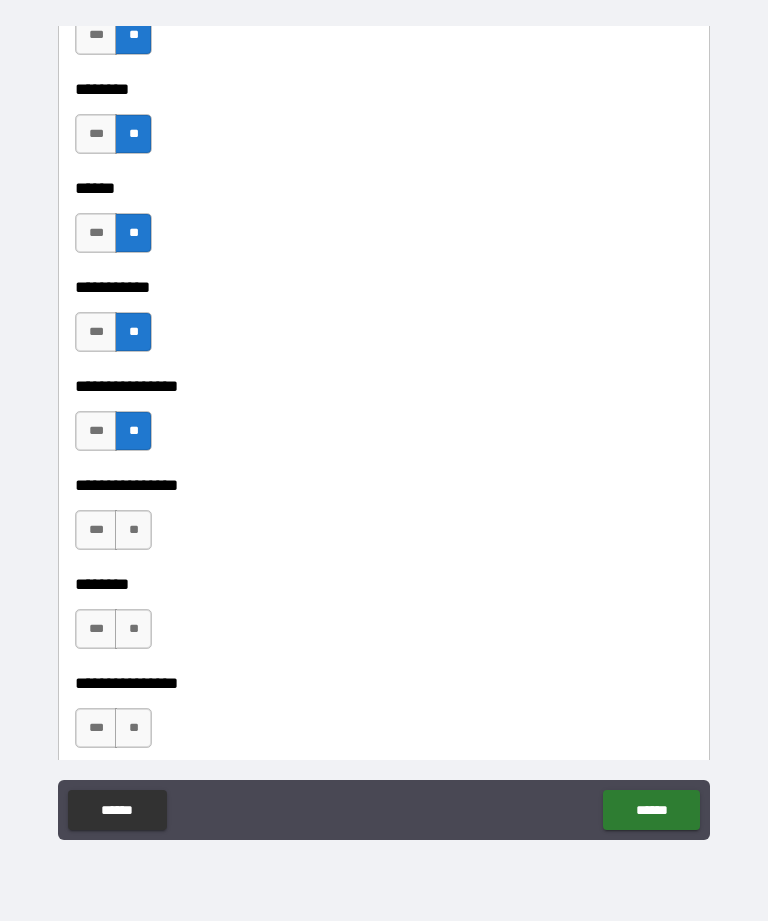 click on "**" at bounding box center (133, 530) 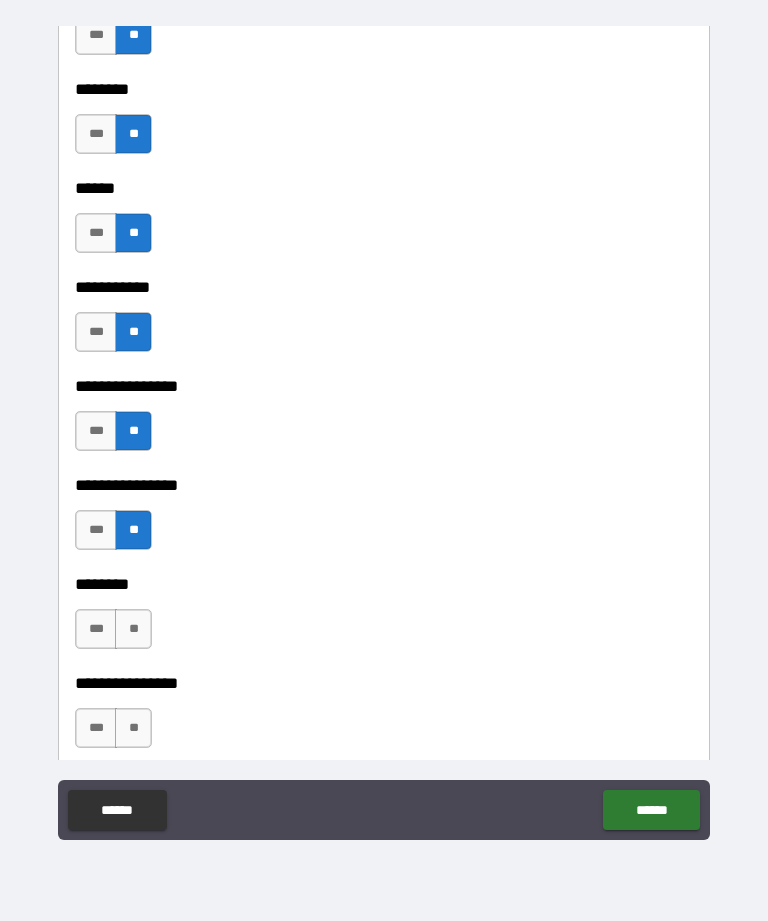 click on "**" at bounding box center [133, 629] 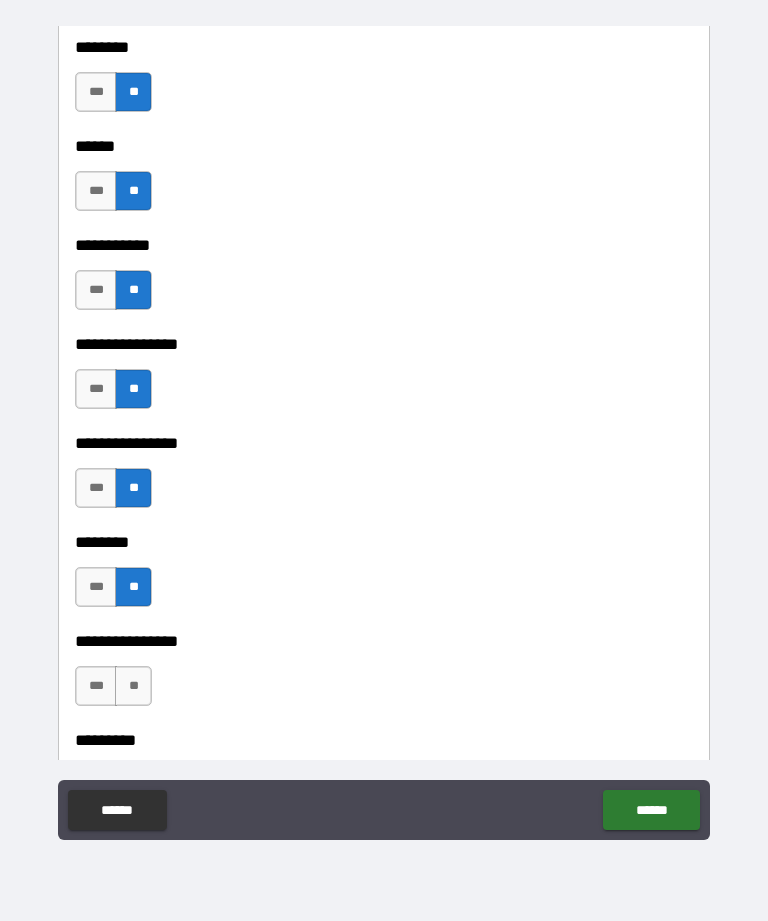 click on "**" at bounding box center (133, 686) 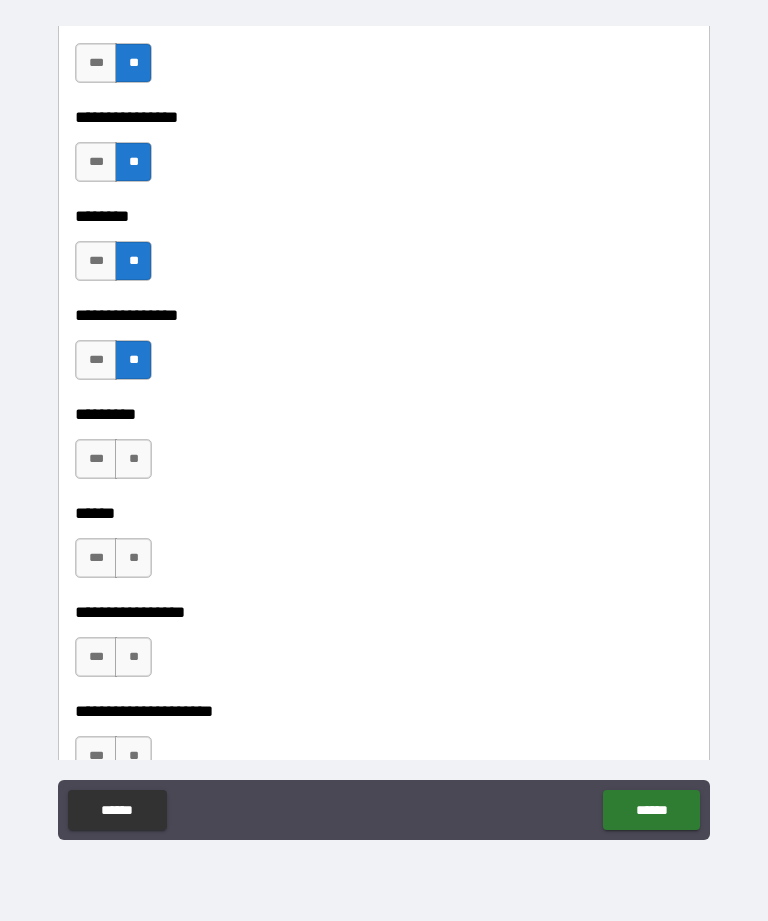 scroll, scrollTop: 7102, scrollLeft: 0, axis: vertical 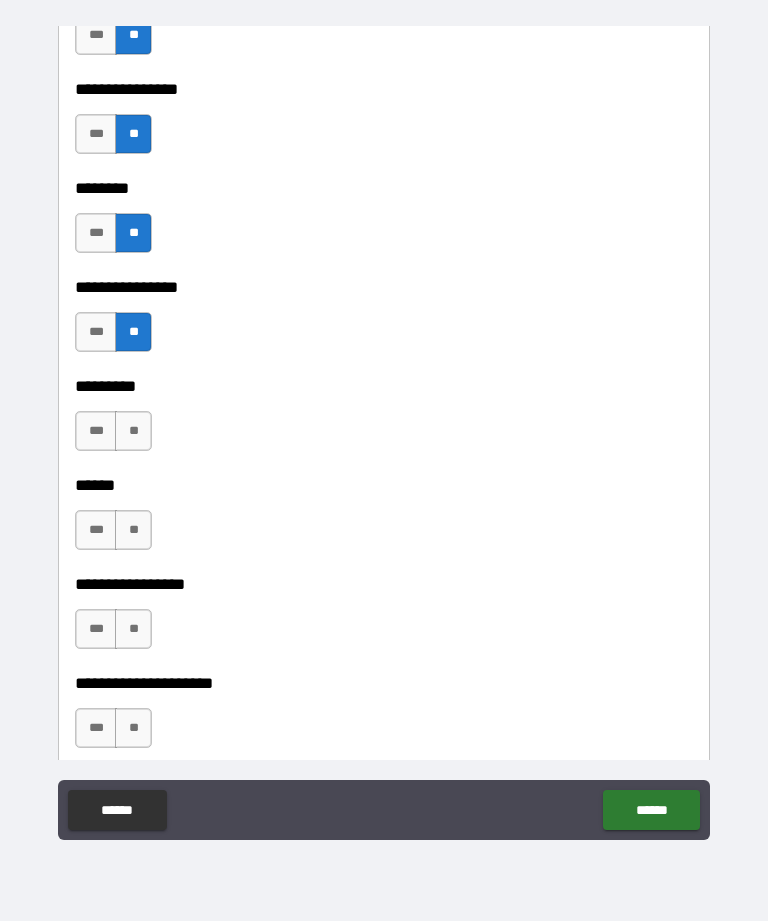 click on "**" at bounding box center [133, 431] 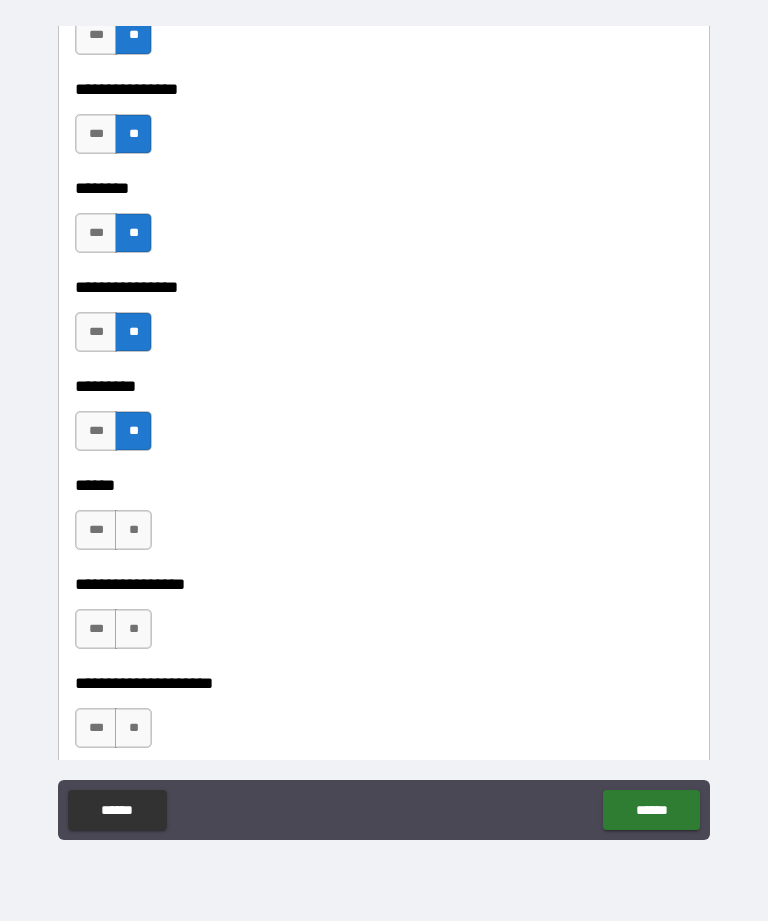 click on "**" at bounding box center (133, 530) 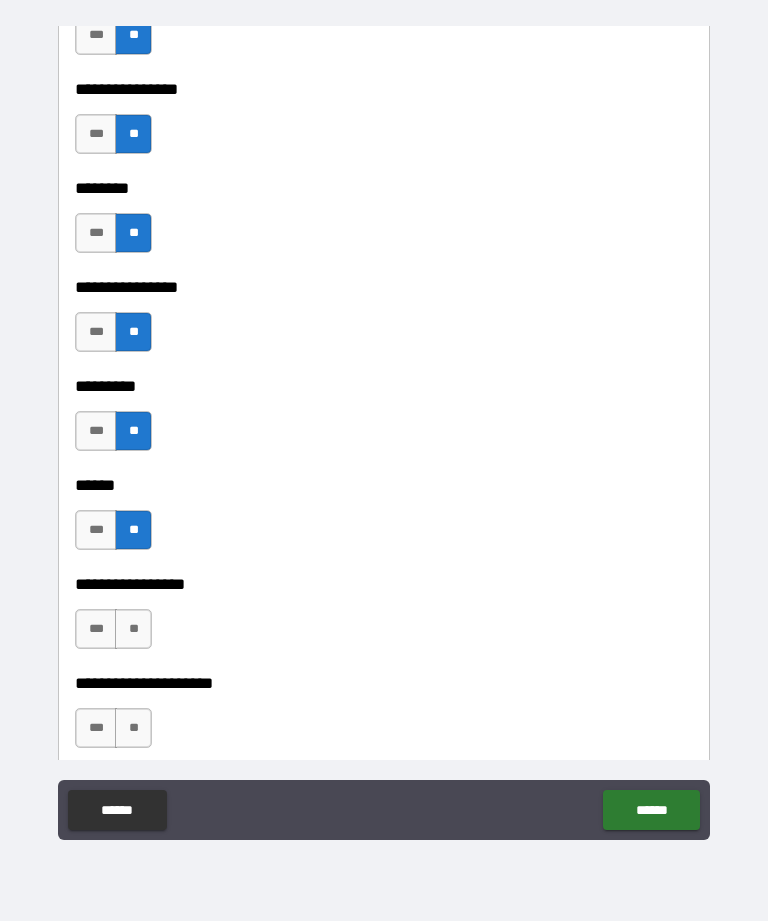 click on "**" at bounding box center (133, 629) 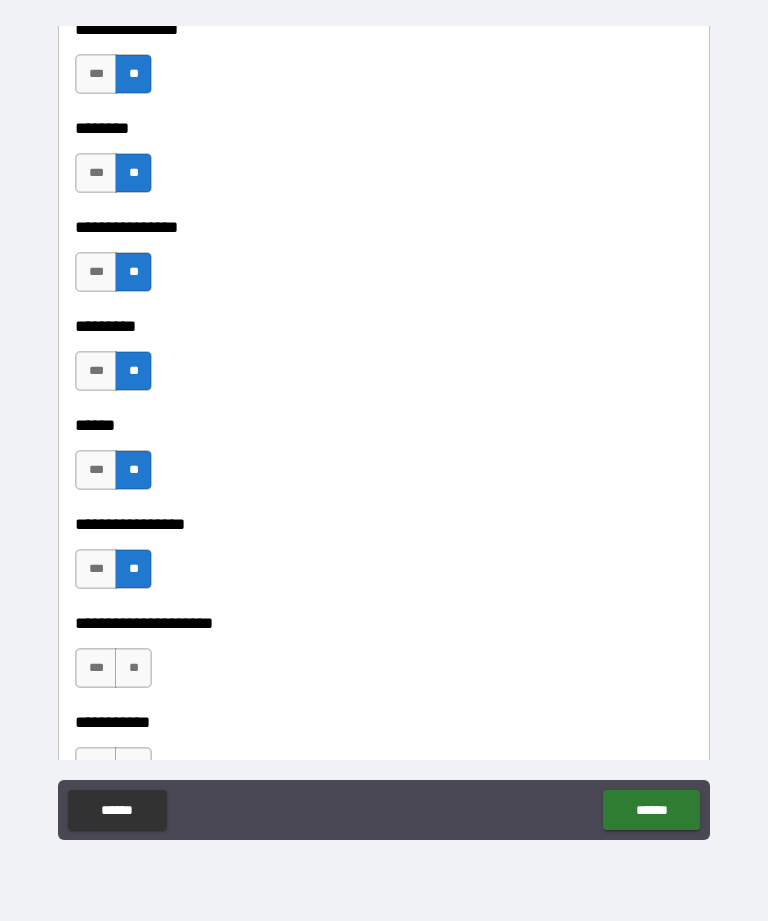 click on "**" at bounding box center [133, 668] 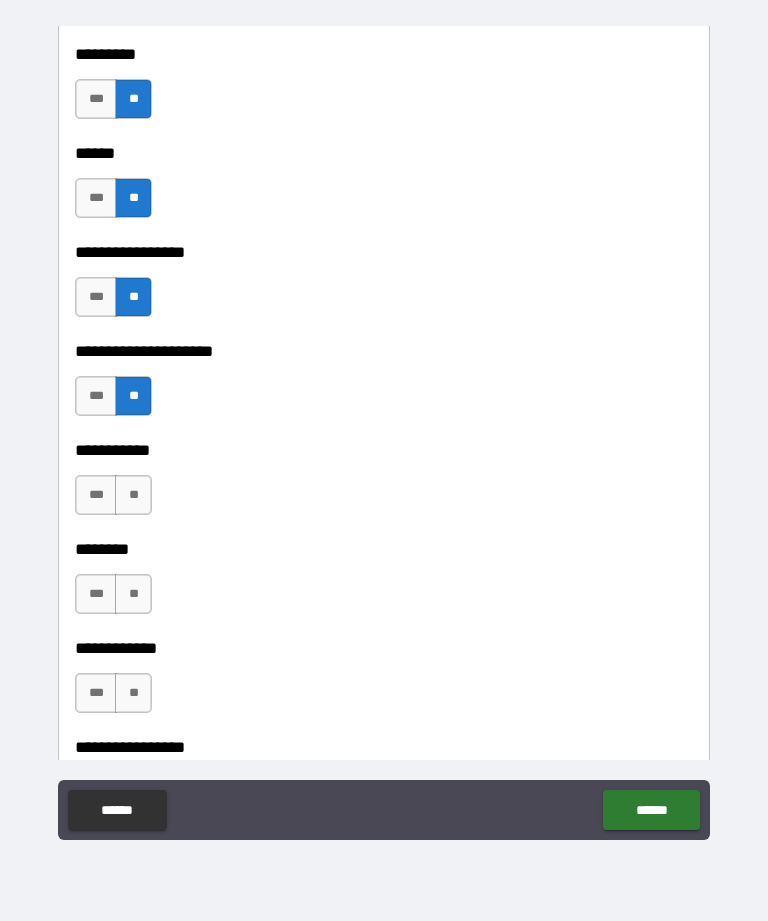 scroll, scrollTop: 7459, scrollLeft: 0, axis: vertical 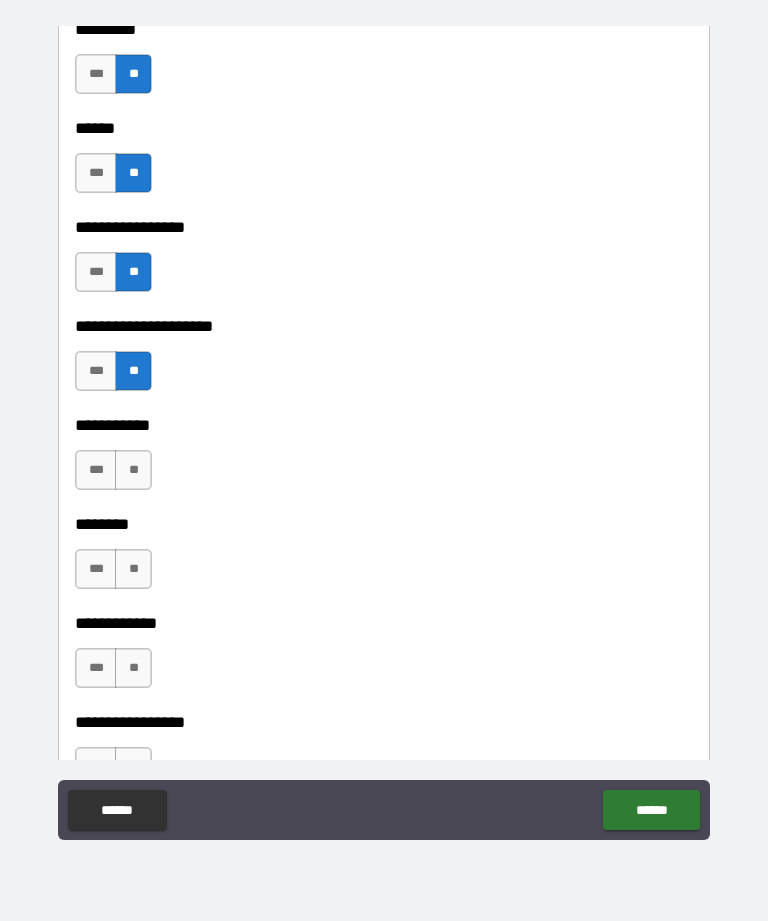 click on "**" at bounding box center (133, 470) 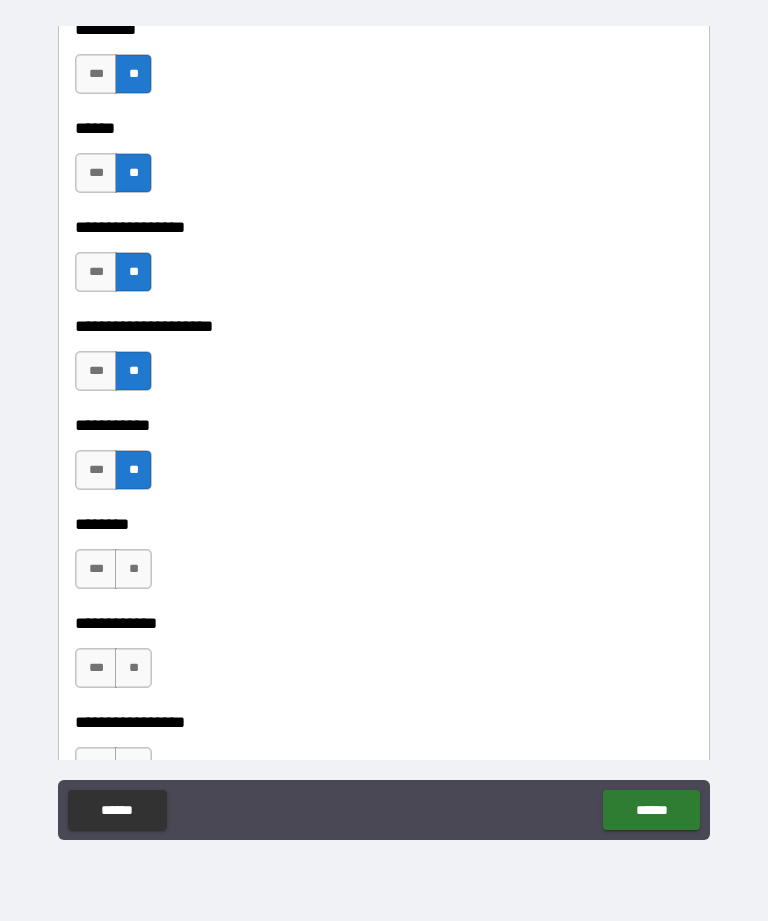click on "**" at bounding box center [133, 569] 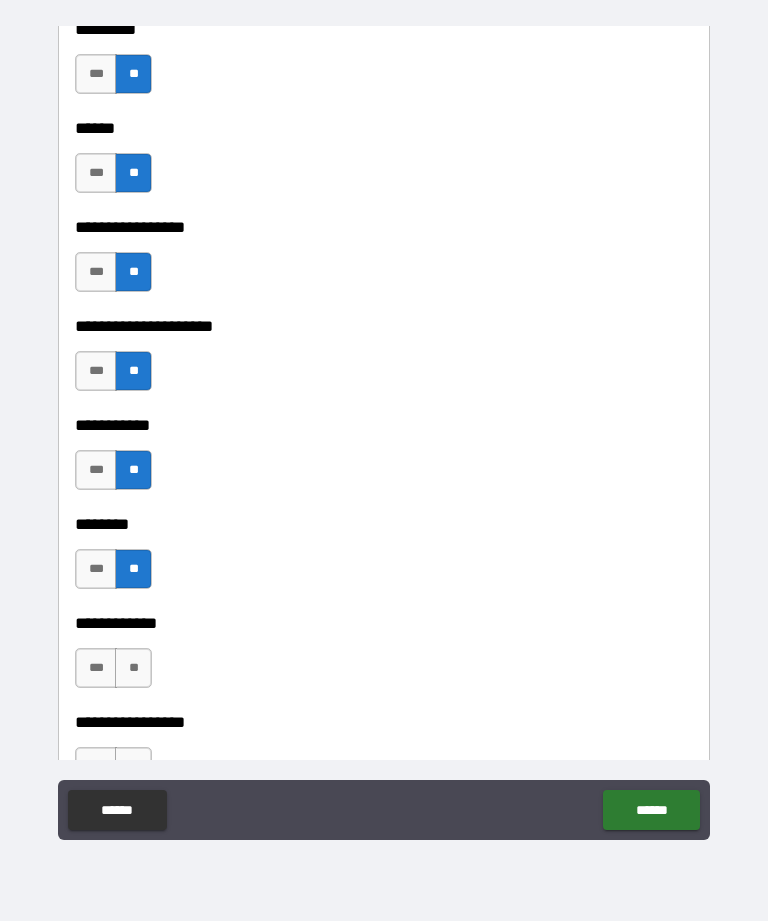click on "**" at bounding box center [133, 668] 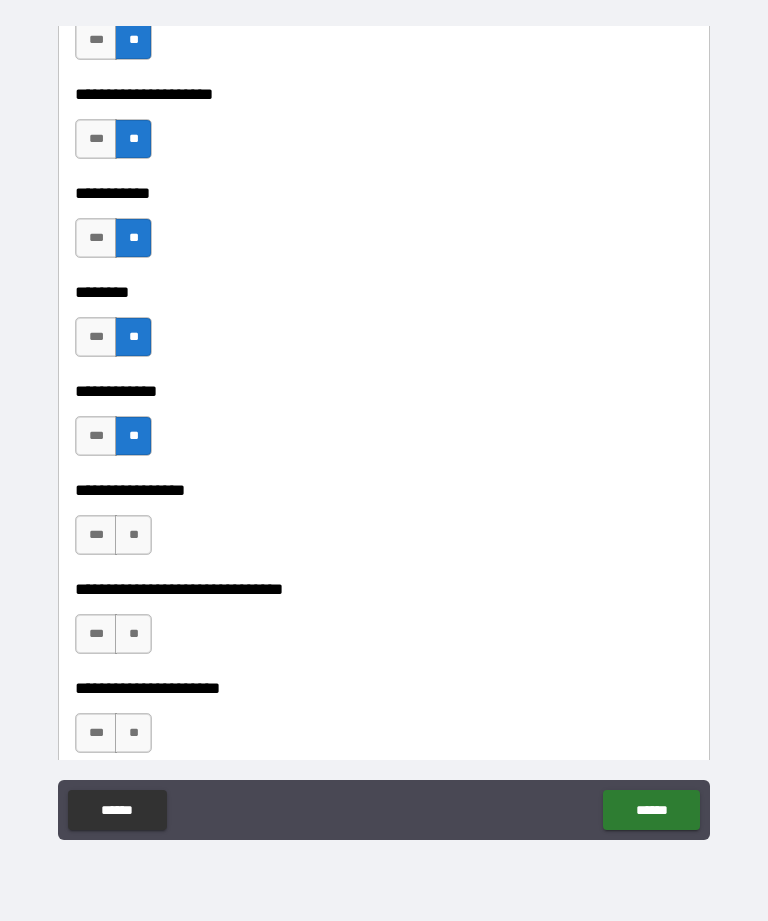 scroll, scrollTop: 7701, scrollLeft: 0, axis: vertical 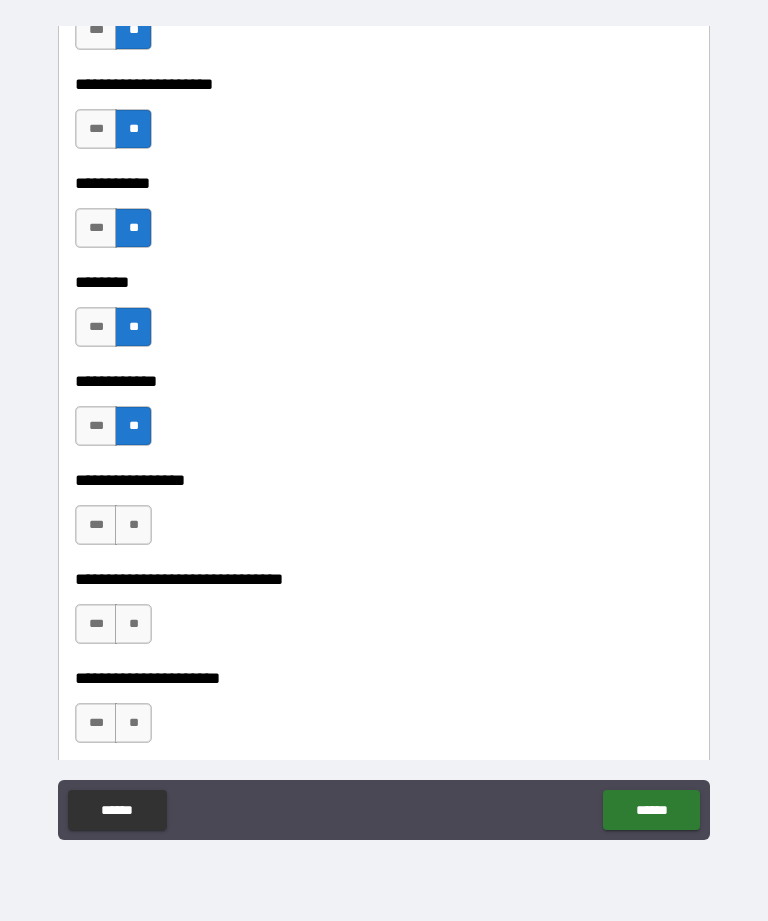 click on "**" at bounding box center (133, 525) 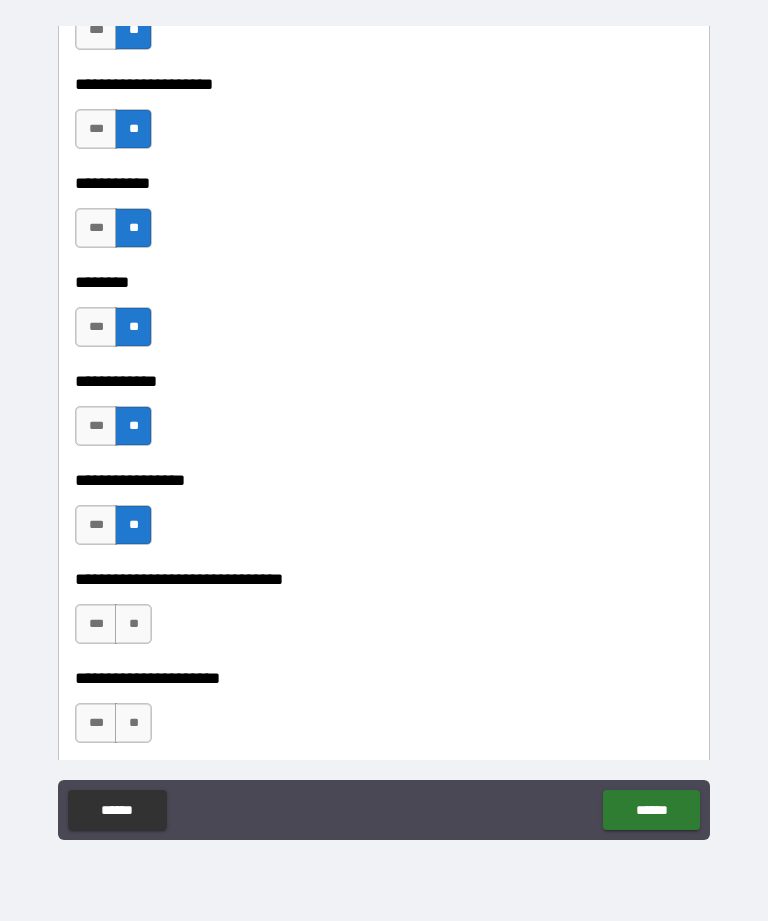click on "**" at bounding box center (133, 624) 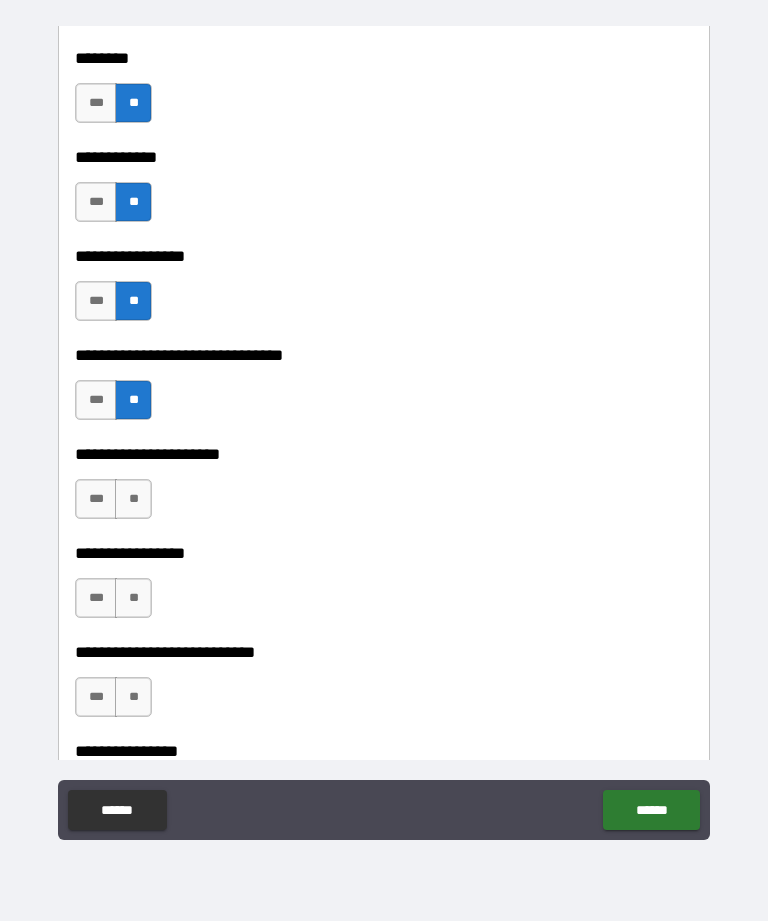 scroll, scrollTop: 7946, scrollLeft: 0, axis: vertical 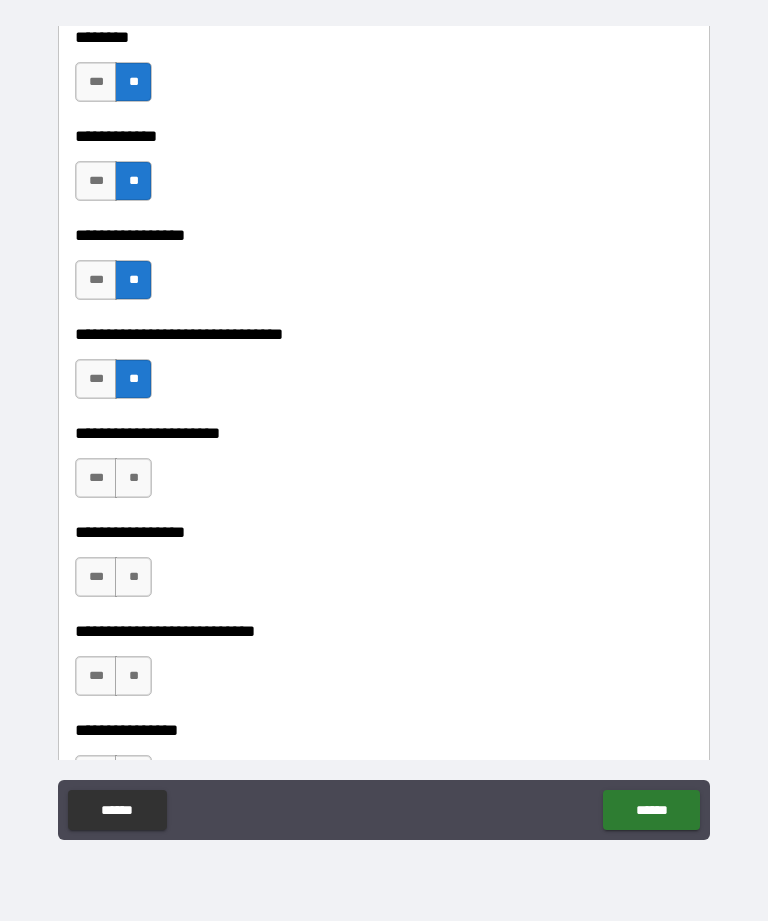 click on "**" at bounding box center [133, 478] 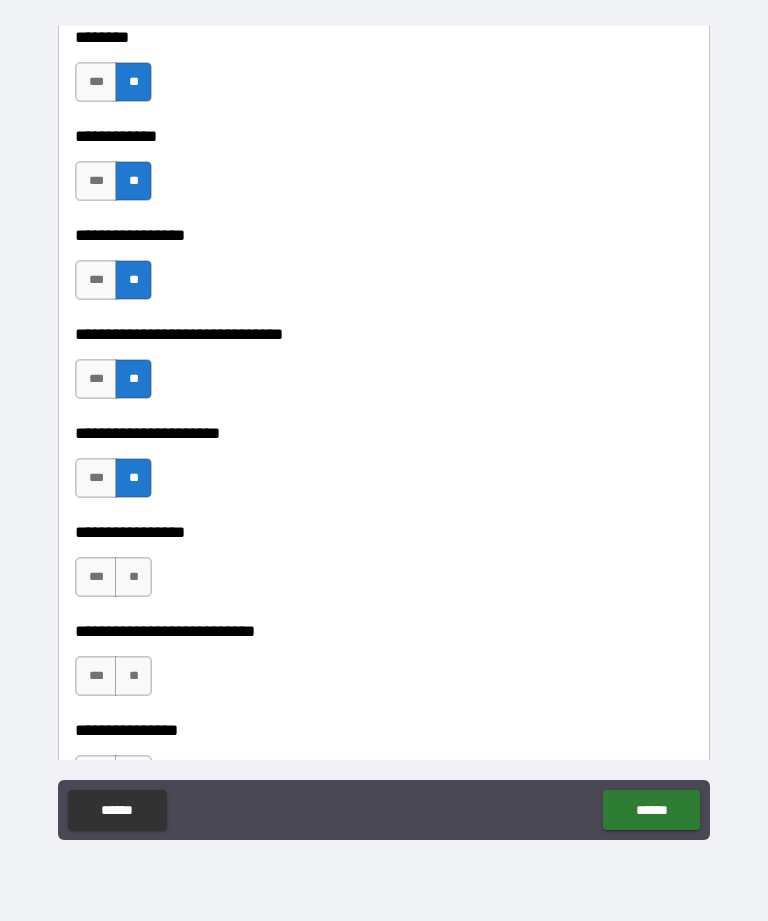 click on "**" at bounding box center (133, 577) 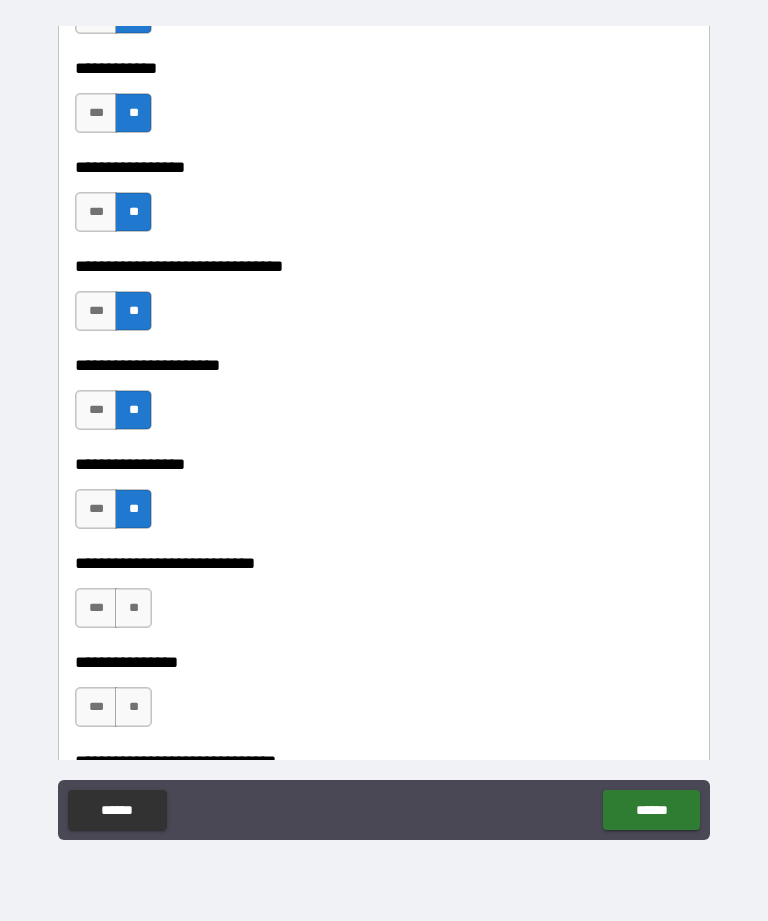scroll, scrollTop: 8015, scrollLeft: 0, axis: vertical 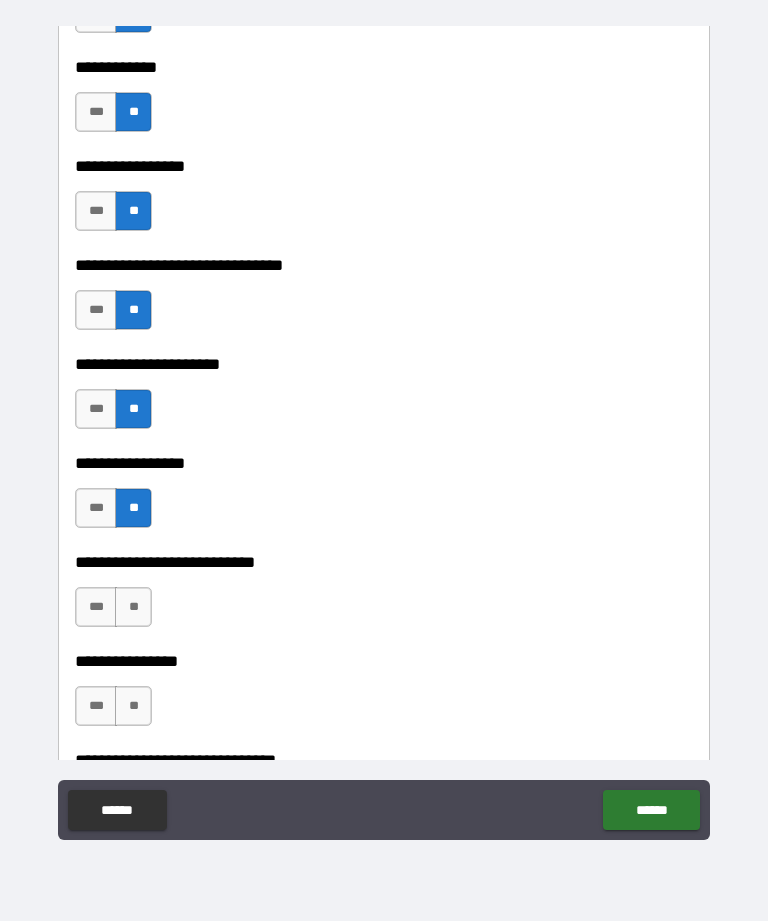 click on "**" at bounding box center [133, 607] 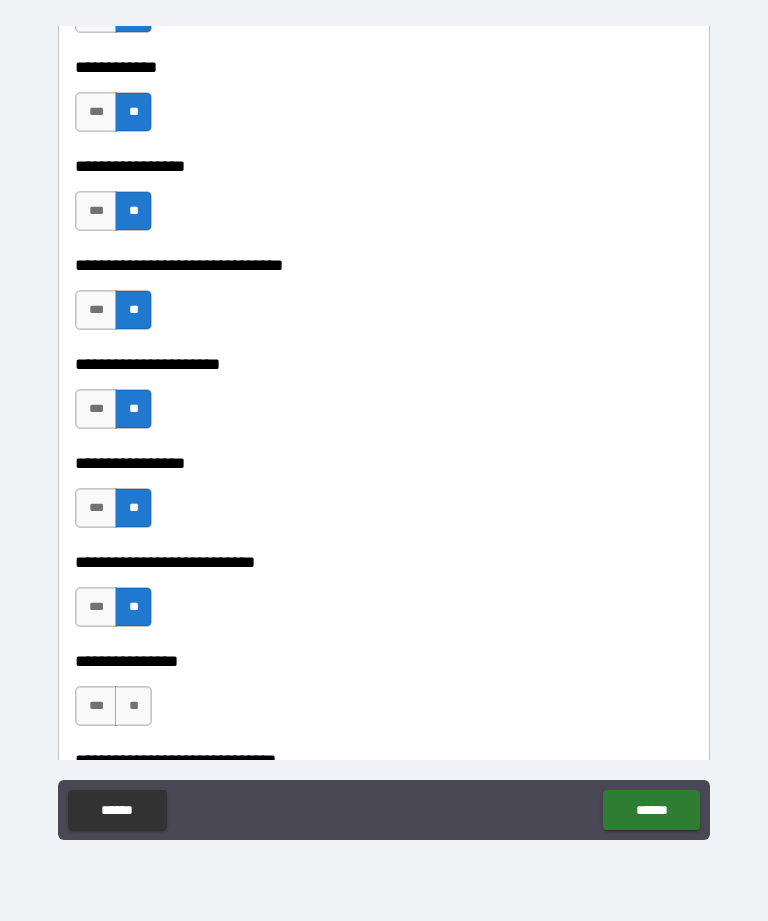 click on "**" at bounding box center [133, 706] 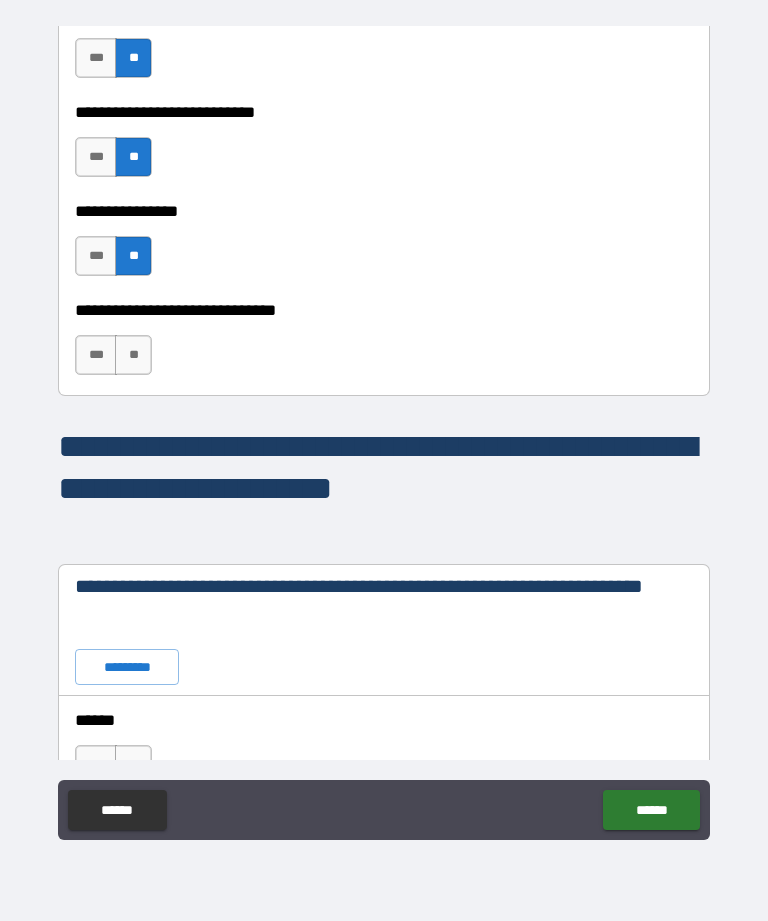 scroll, scrollTop: 8482, scrollLeft: 0, axis: vertical 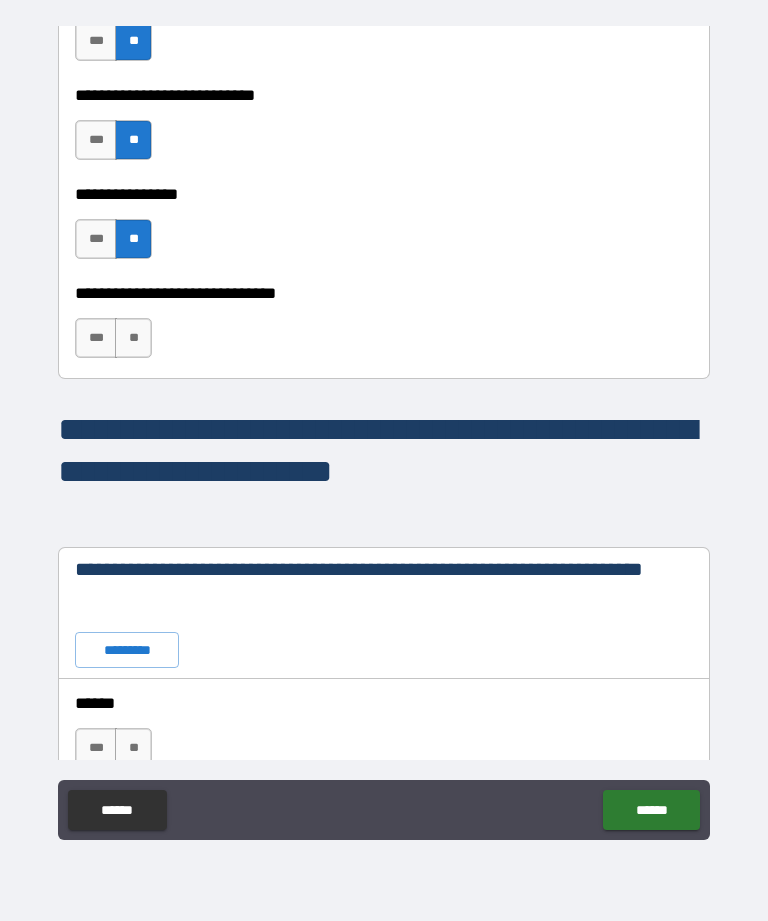 click on "**" at bounding box center [133, 338] 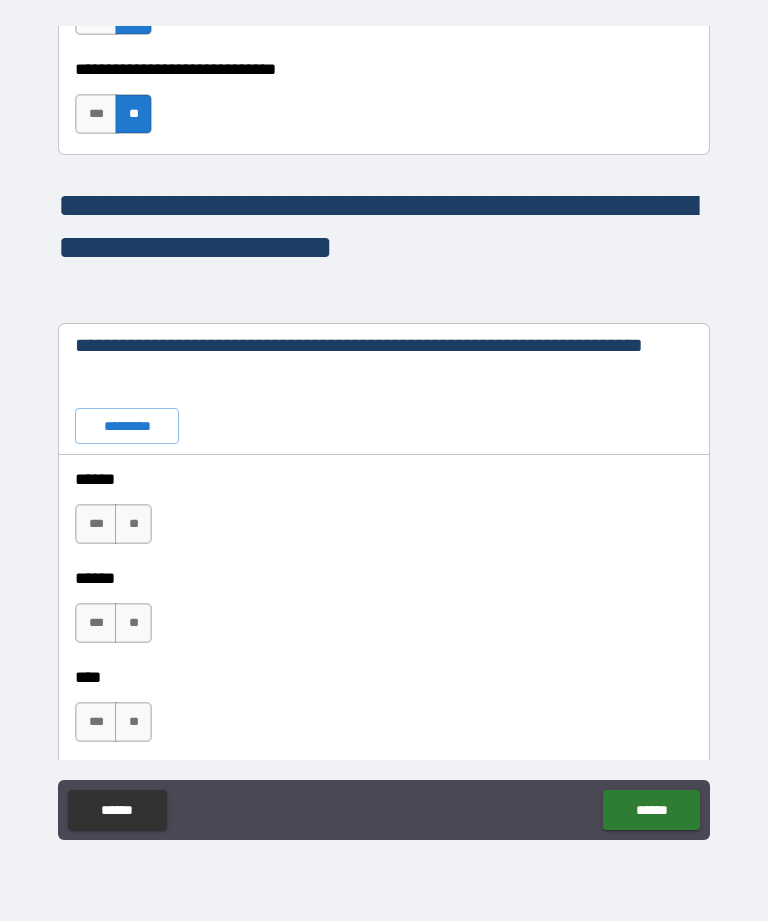 scroll, scrollTop: 8707, scrollLeft: 0, axis: vertical 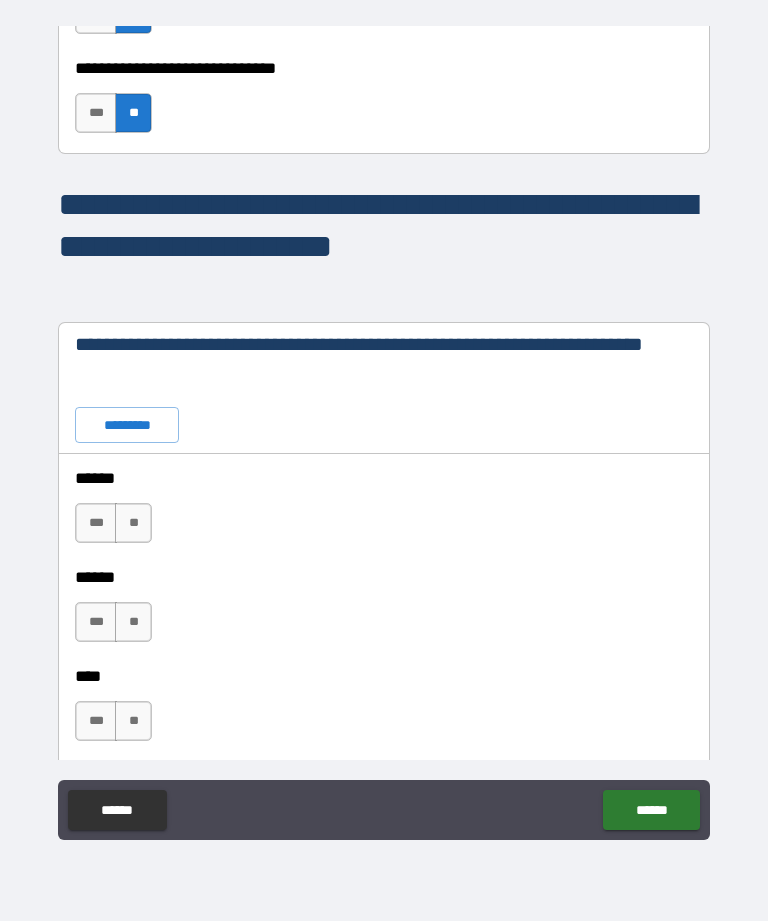 click on "*********" at bounding box center (127, 425) 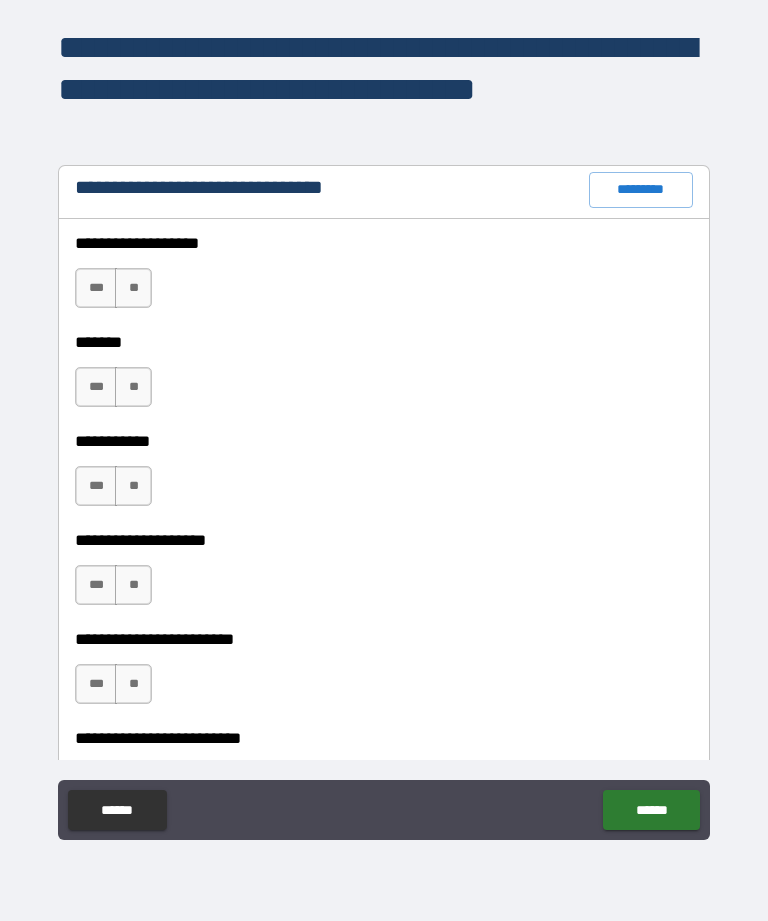 scroll, scrollTop: 10164, scrollLeft: 0, axis: vertical 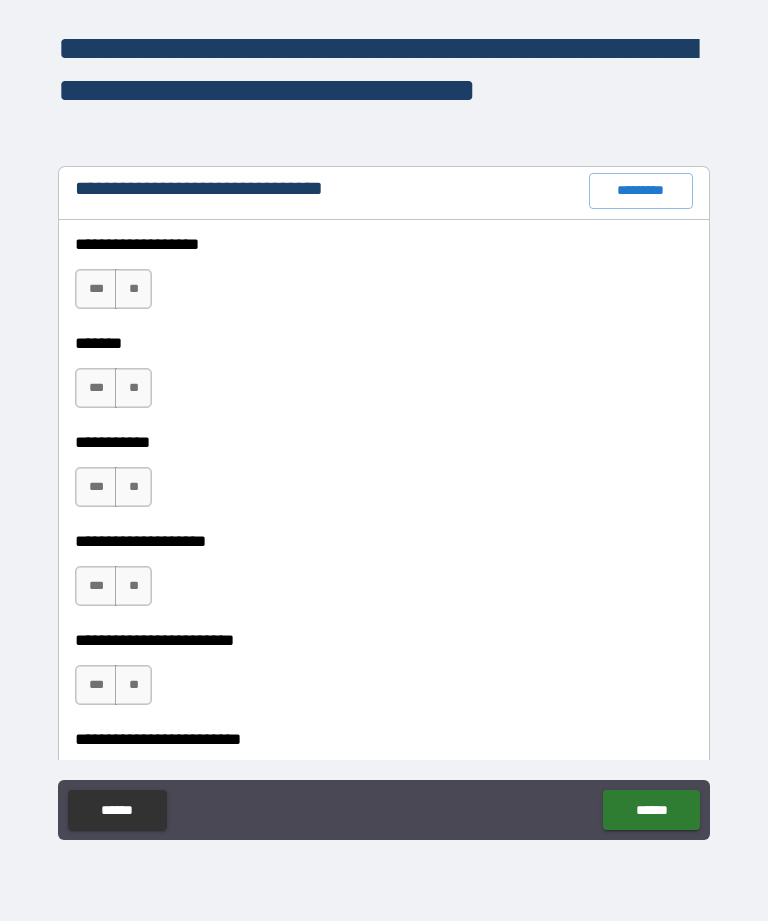 click on "*********" at bounding box center [641, 191] 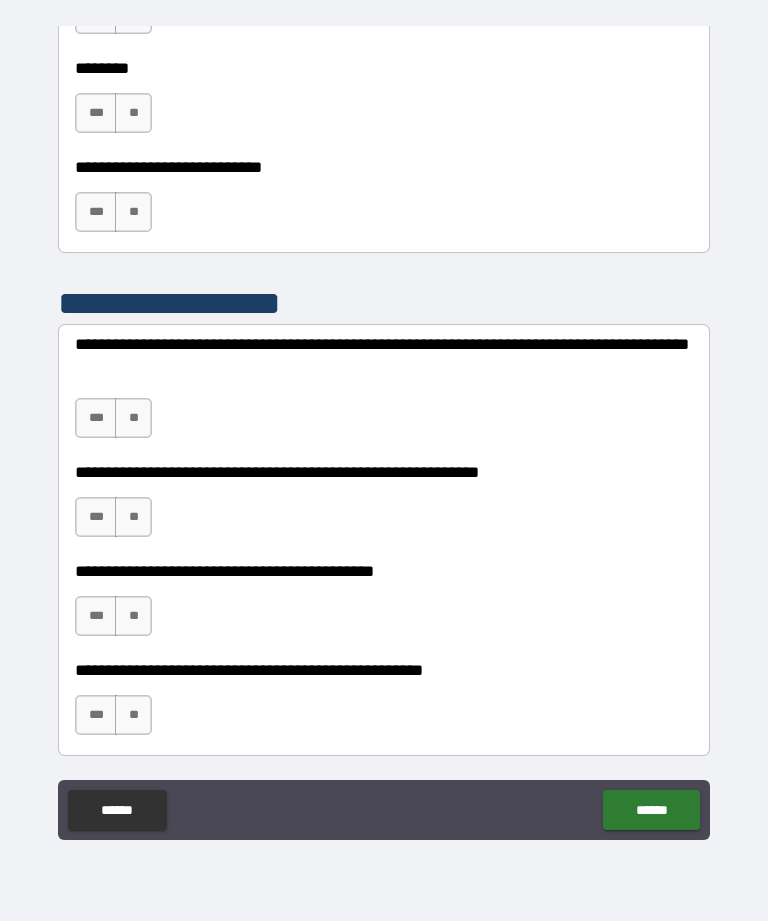 scroll, scrollTop: 12220, scrollLeft: 0, axis: vertical 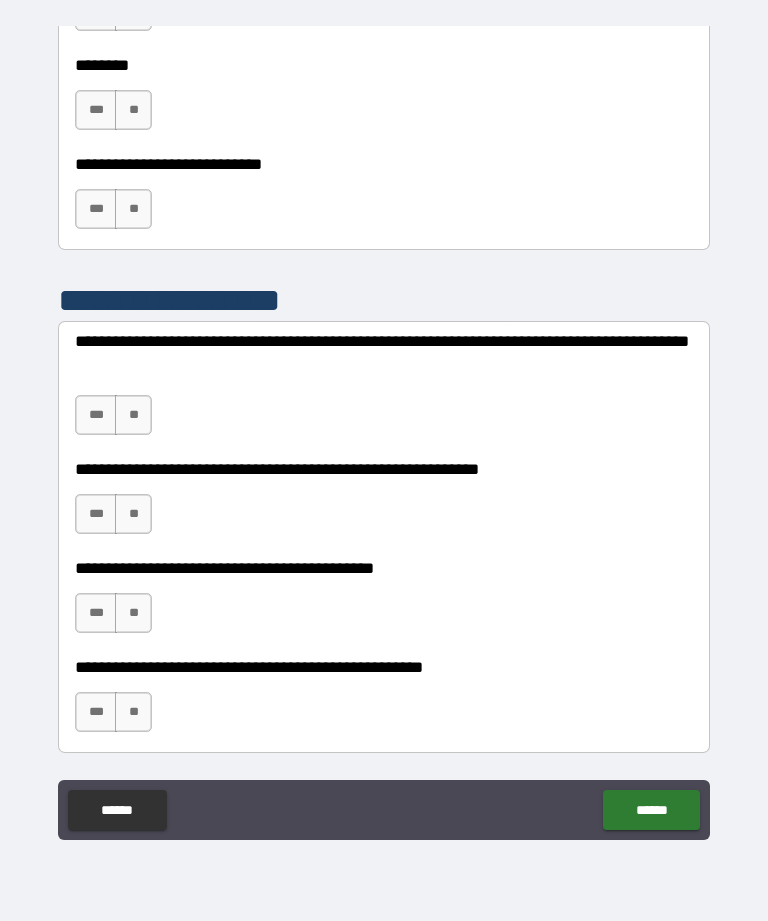 click on "**" at bounding box center [133, 415] 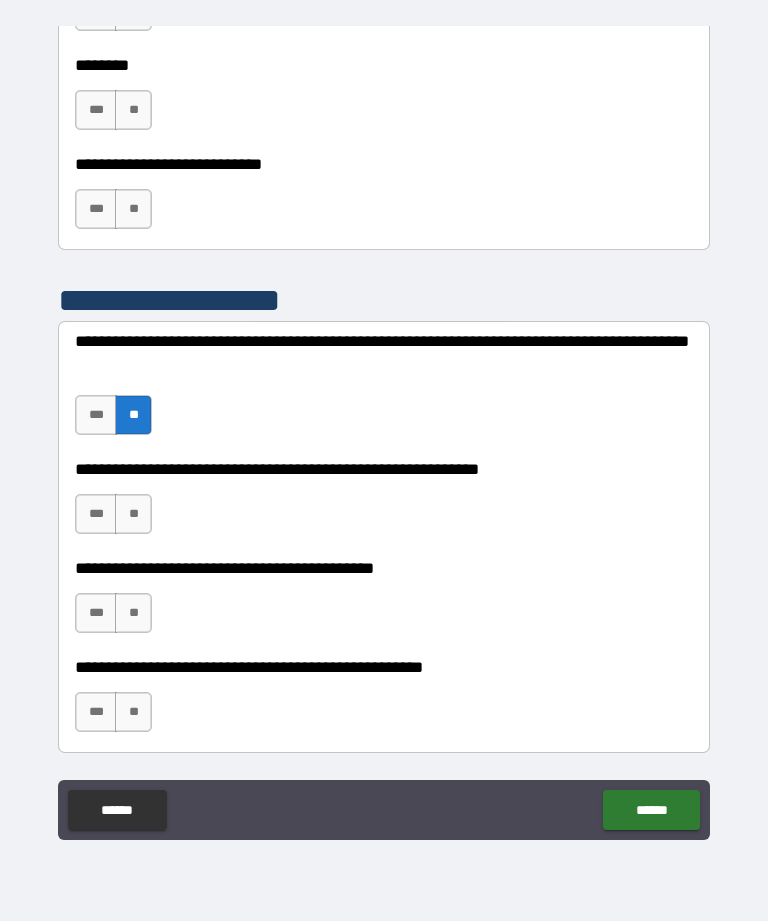 click on "**" at bounding box center [133, 514] 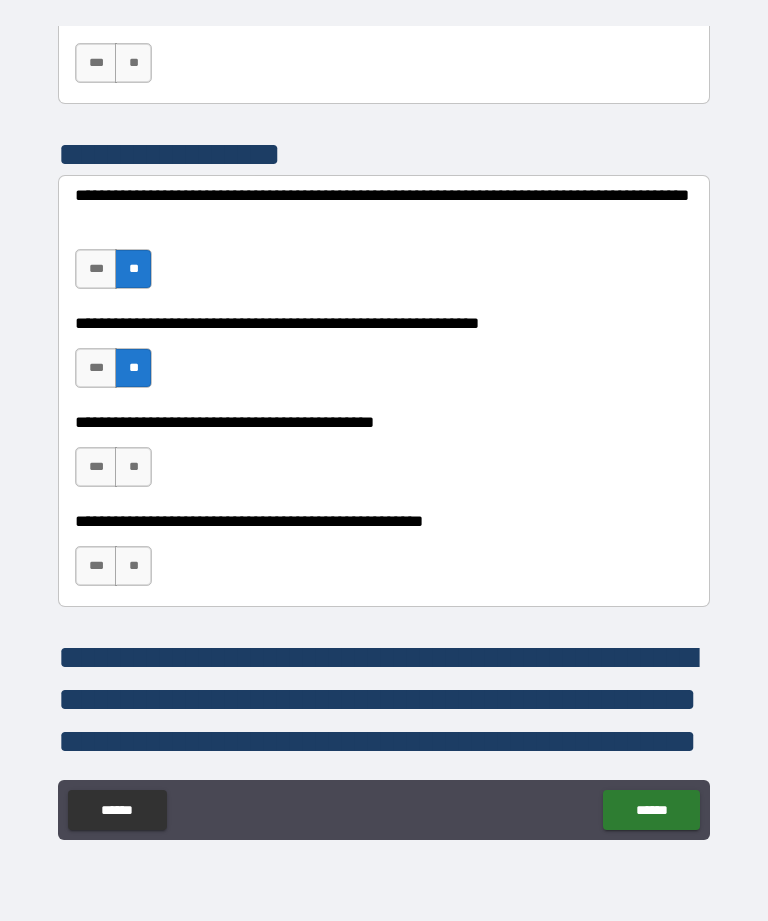 scroll, scrollTop: 12384, scrollLeft: 0, axis: vertical 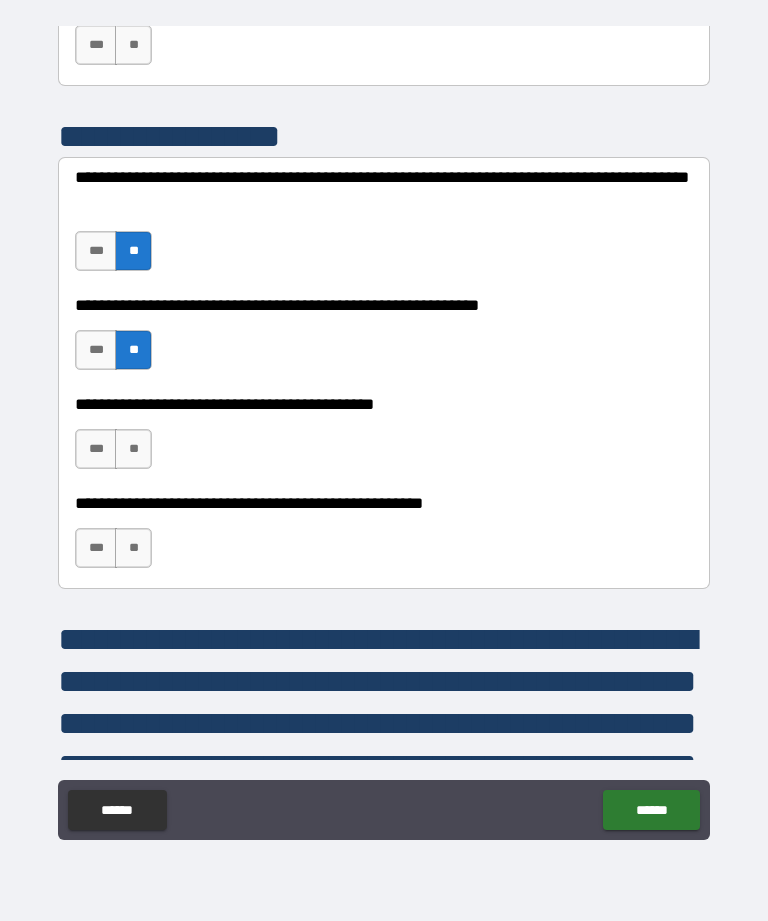 click on "**" at bounding box center [133, 449] 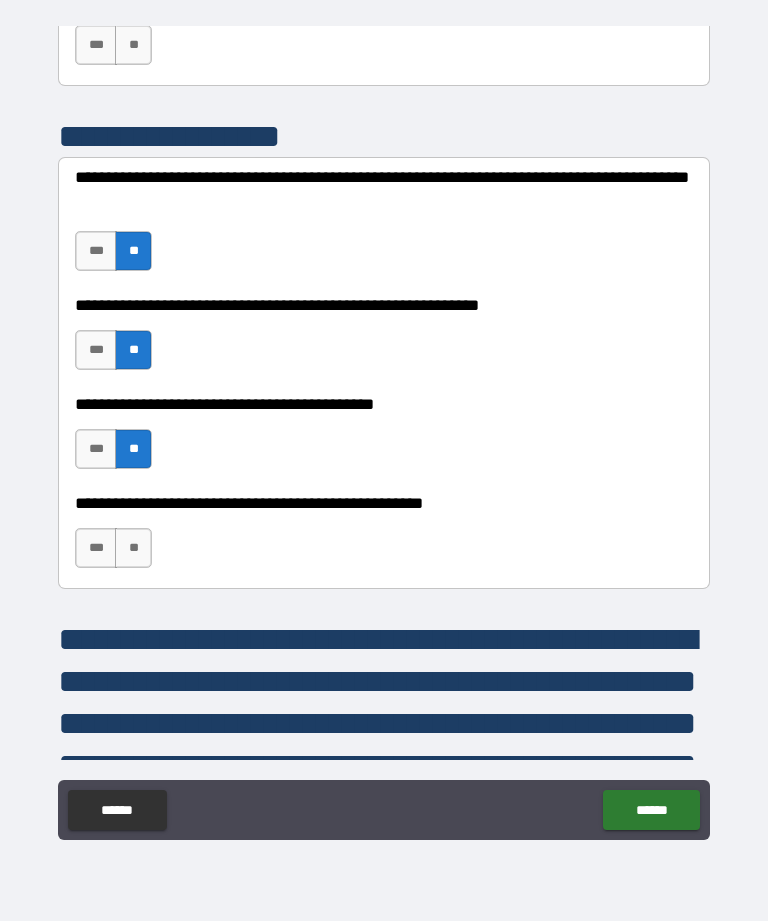 click on "**" at bounding box center (133, 548) 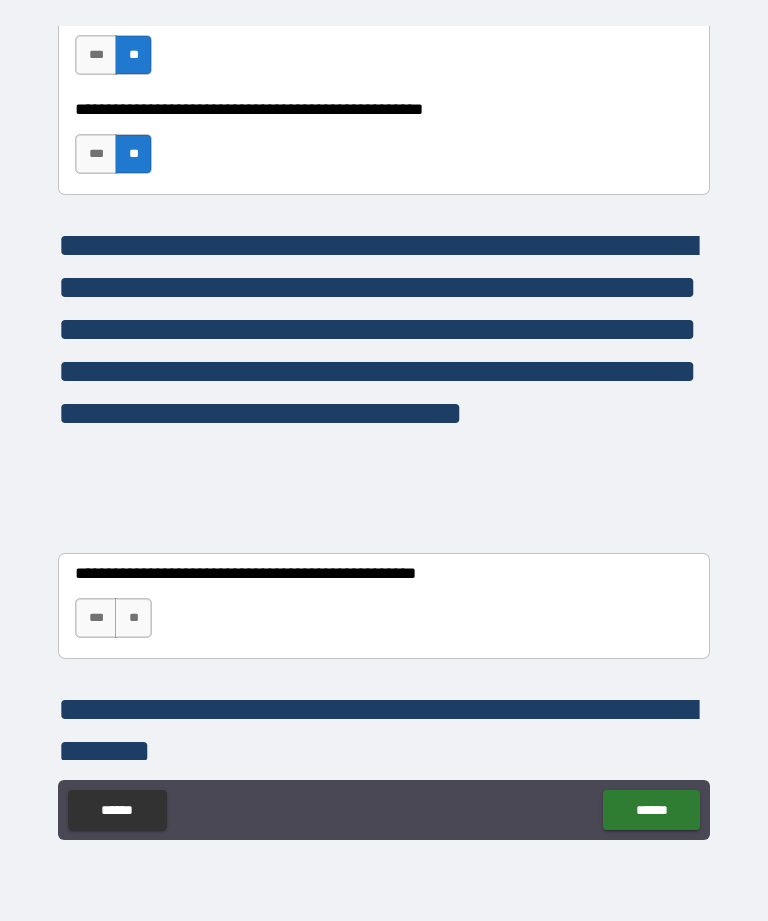 scroll, scrollTop: 12845, scrollLeft: 0, axis: vertical 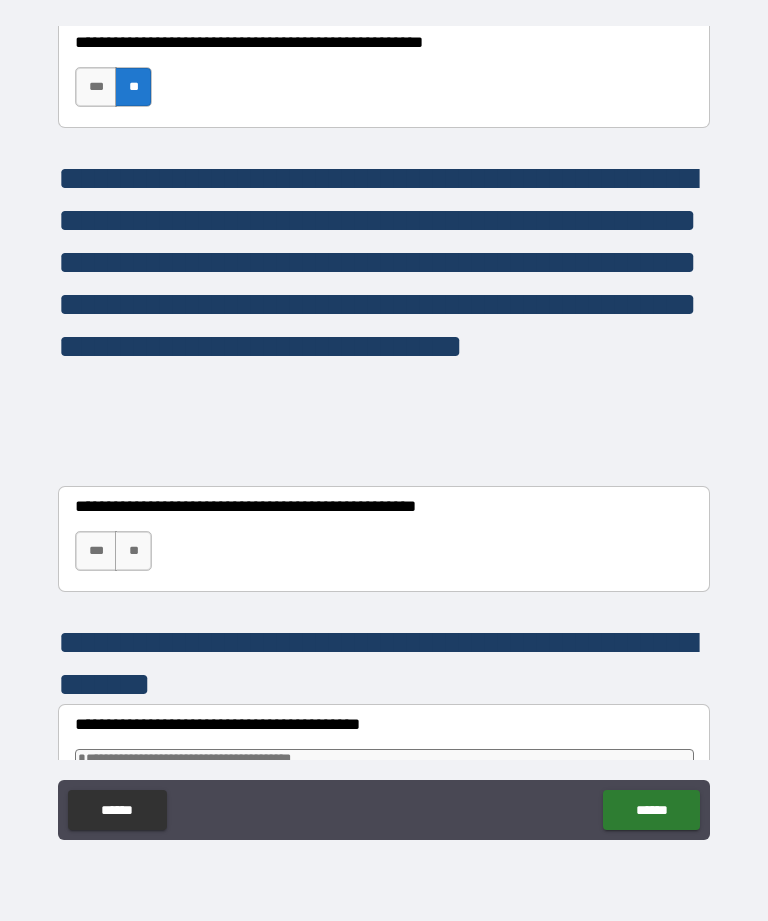 click on "***" at bounding box center (96, 87) 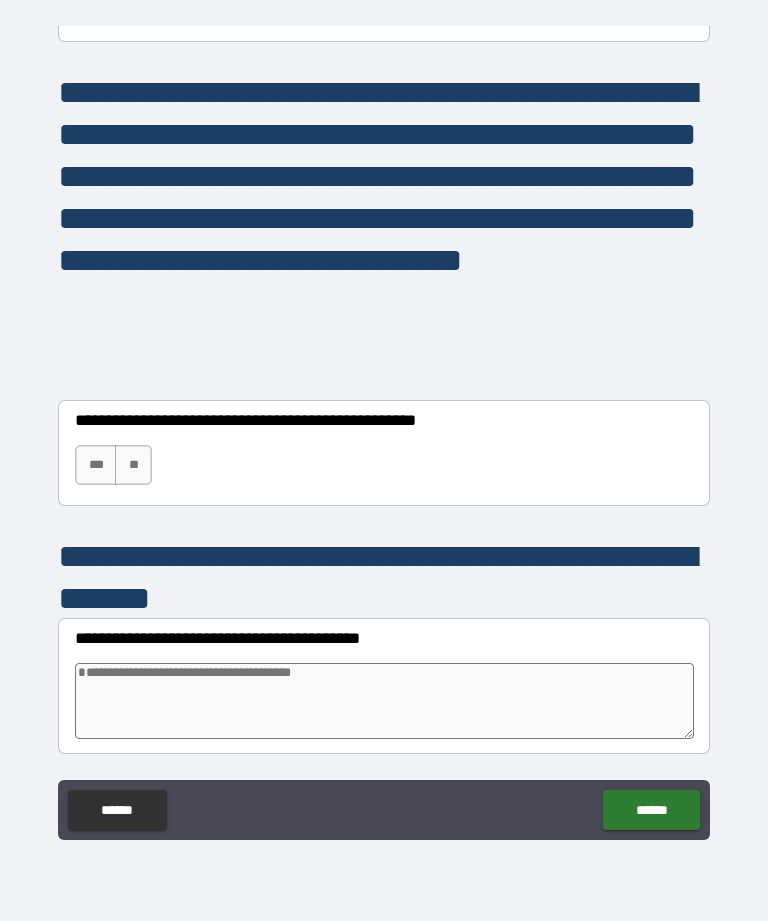 scroll, scrollTop: 12947, scrollLeft: 0, axis: vertical 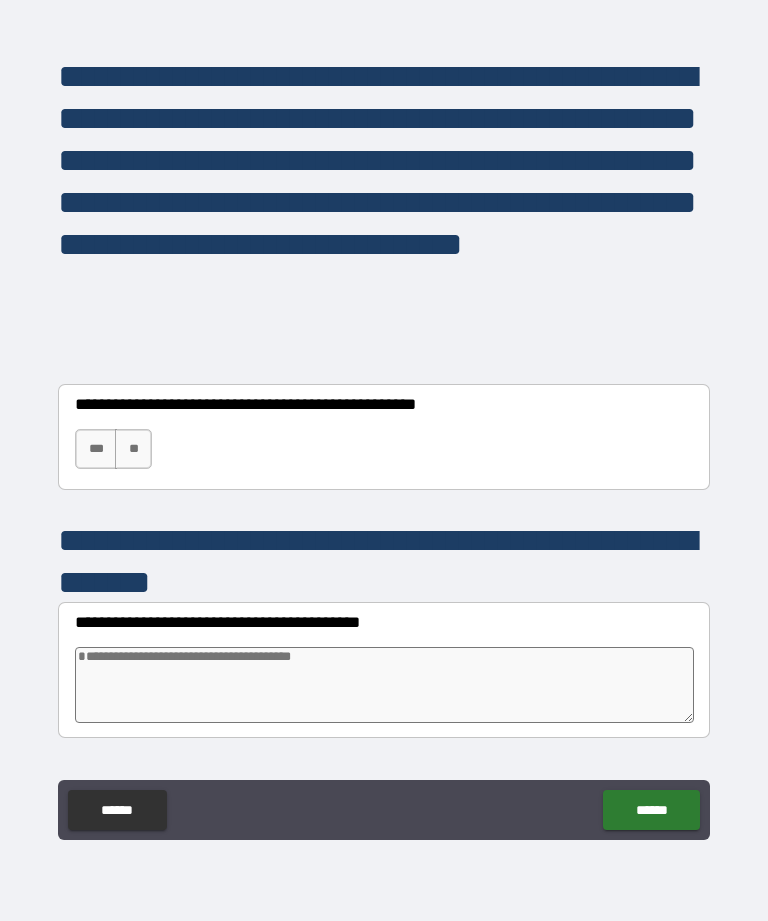click on "***" at bounding box center (96, 449) 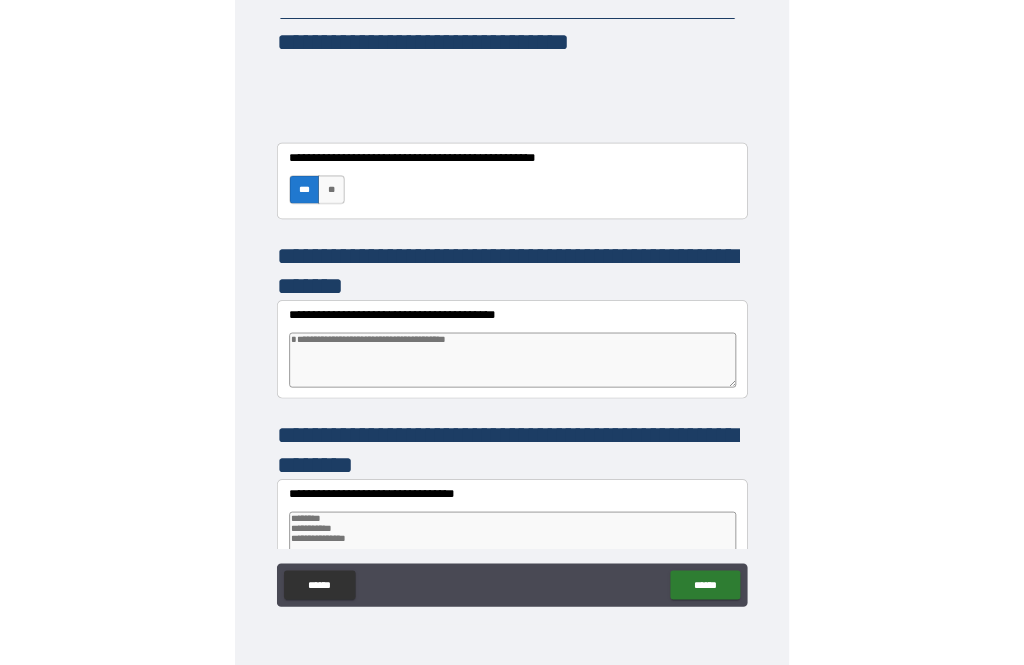 scroll, scrollTop: 13142, scrollLeft: 0, axis: vertical 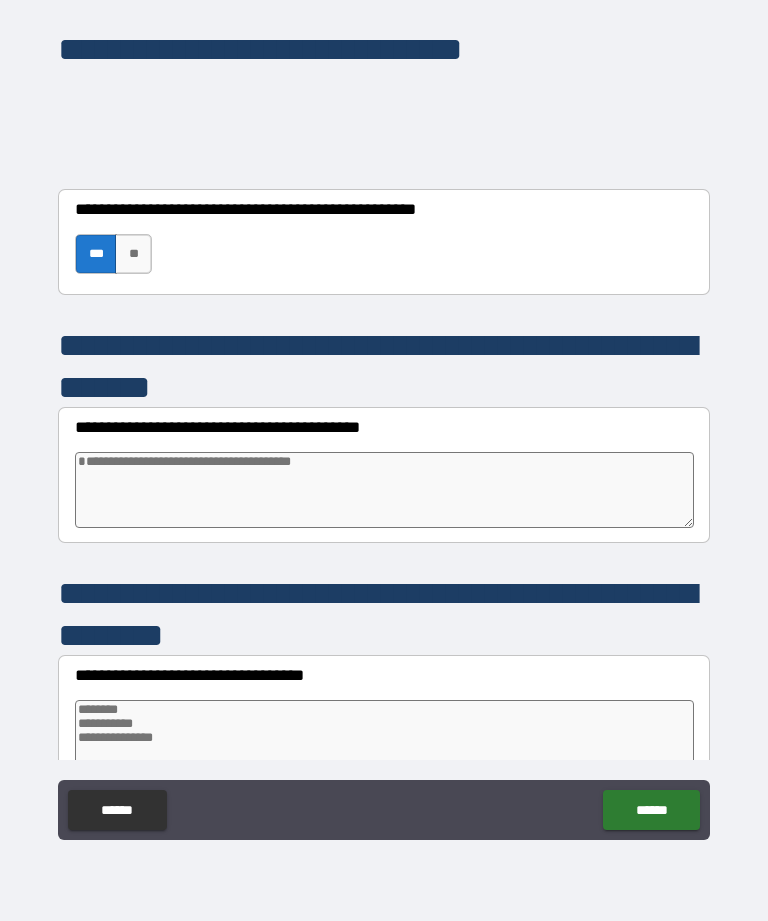 click at bounding box center [384, 490] 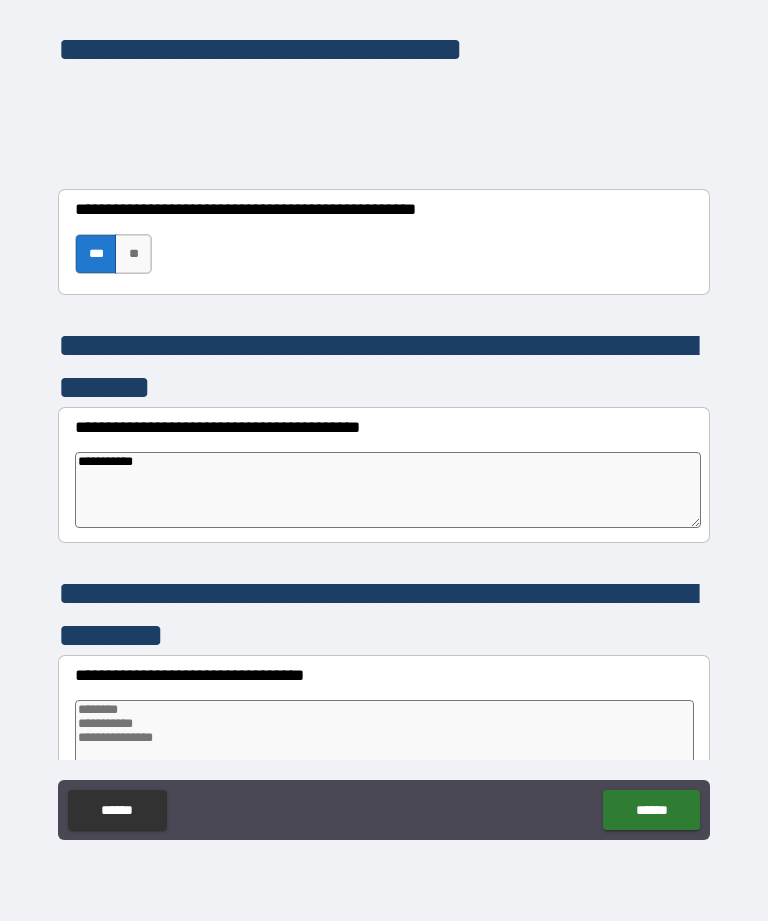 click at bounding box center [384, 738] 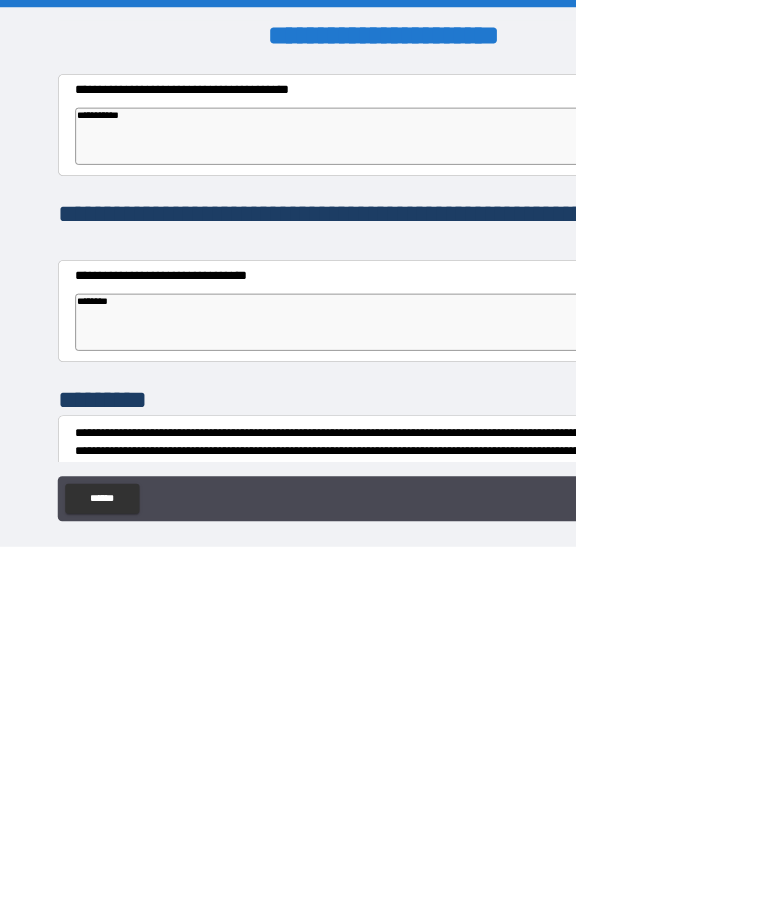 scroll, scrollTop: 64, scrollLeft: 0, axis: vertical 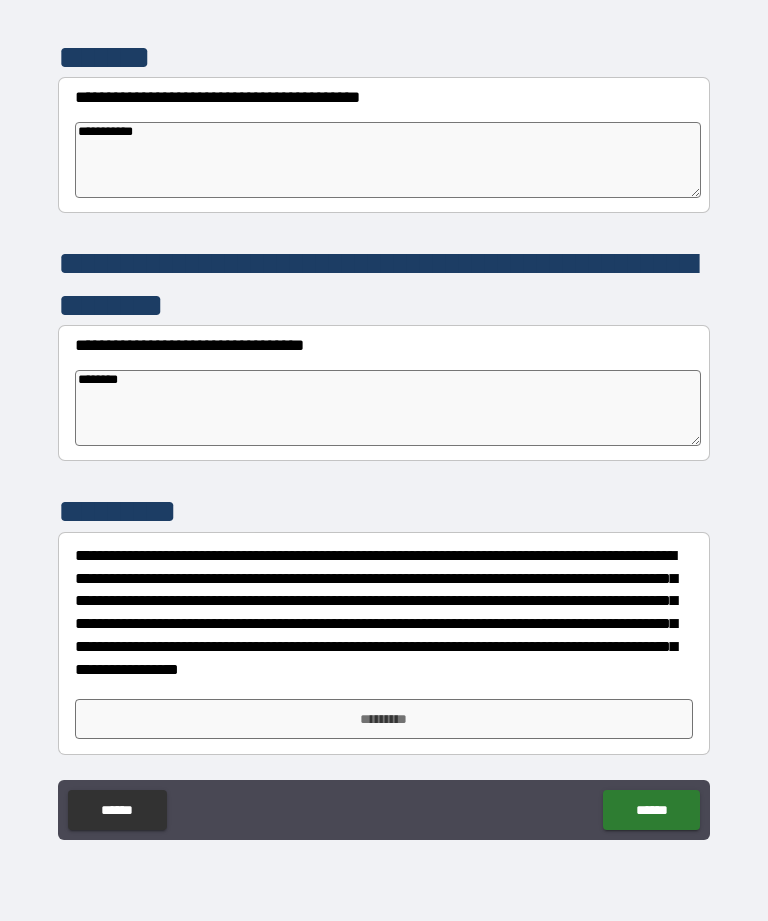click on "*******" at bounding box center [388, 408] 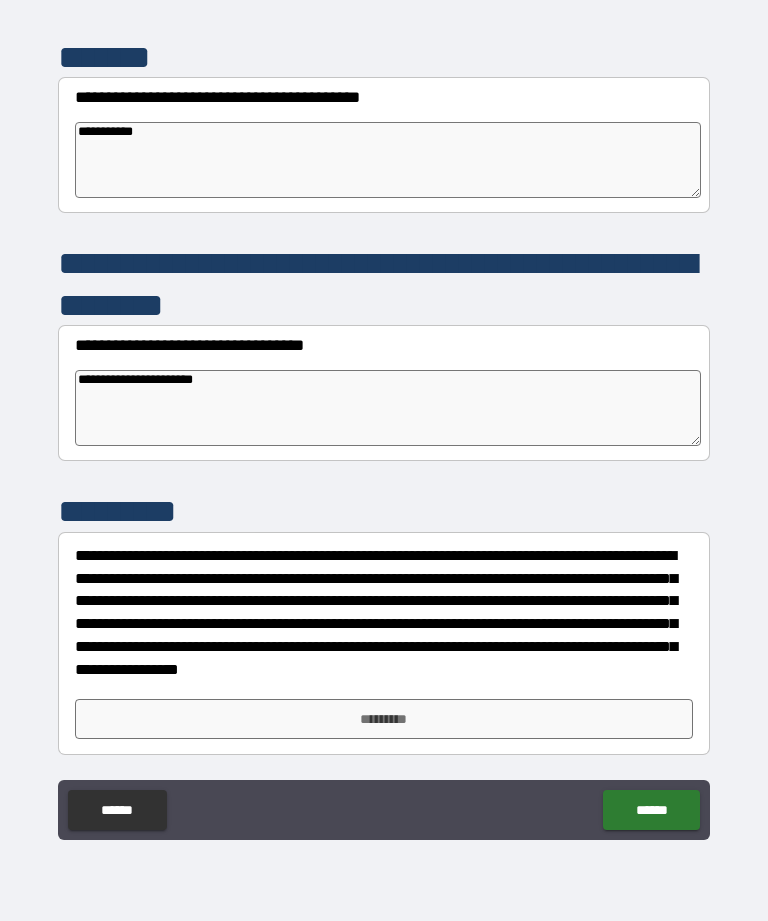 scroll, scrollTop: 13472, scrollLeft: 0, axis: vertical 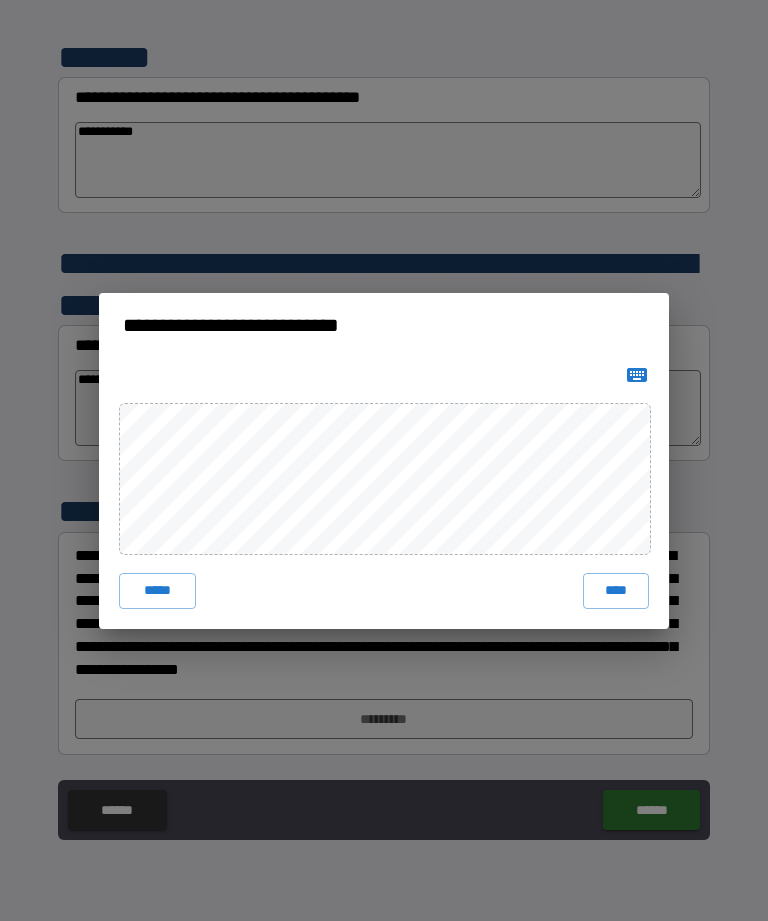click on "****" at bounding box center [616, 591] 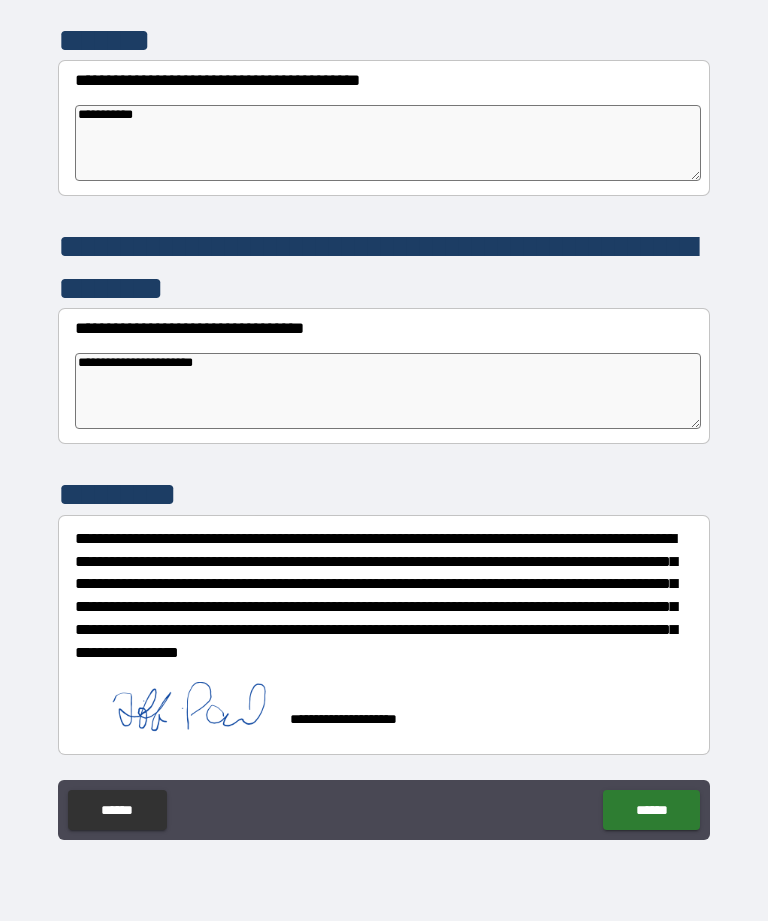 scroll, scrollTop: 13489, scrollLeft: 0, axis: vertical 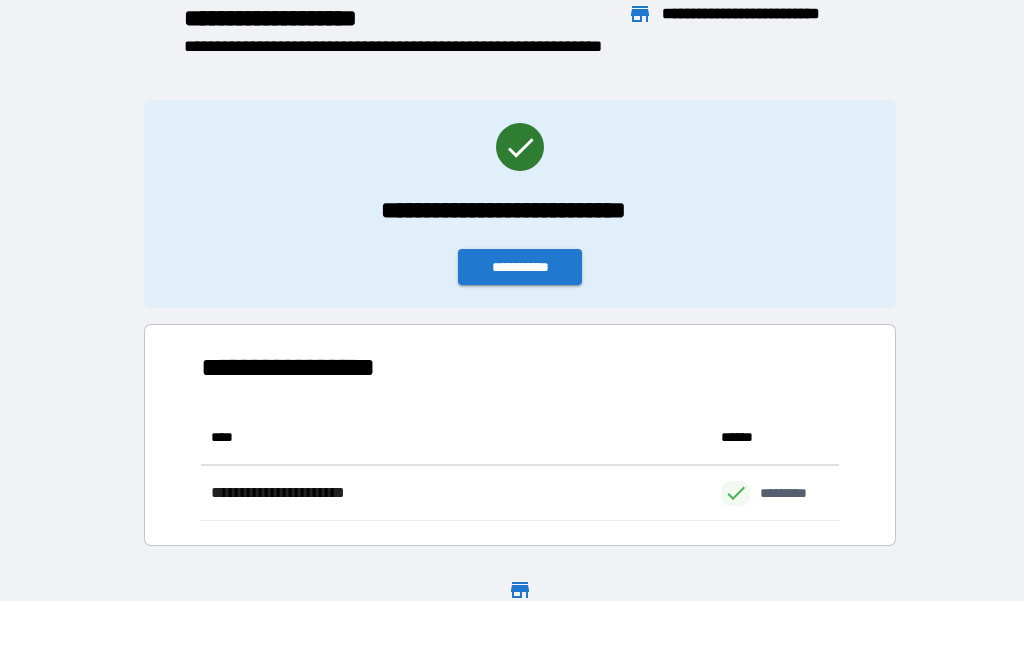 click on "**********" at bounding box center (520, 204) 